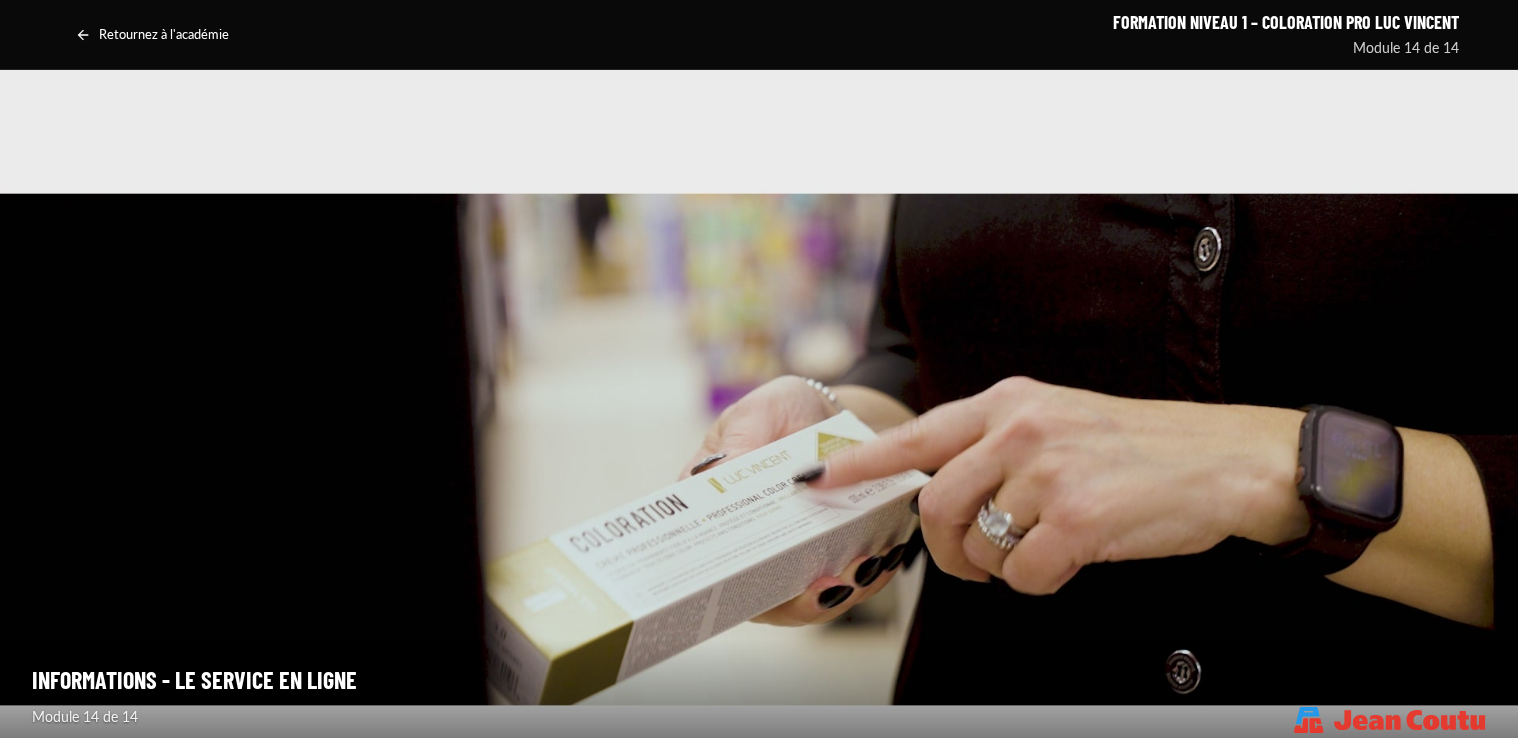 scroll, scrollTop: 0, scrollLeft: 0, axis: both 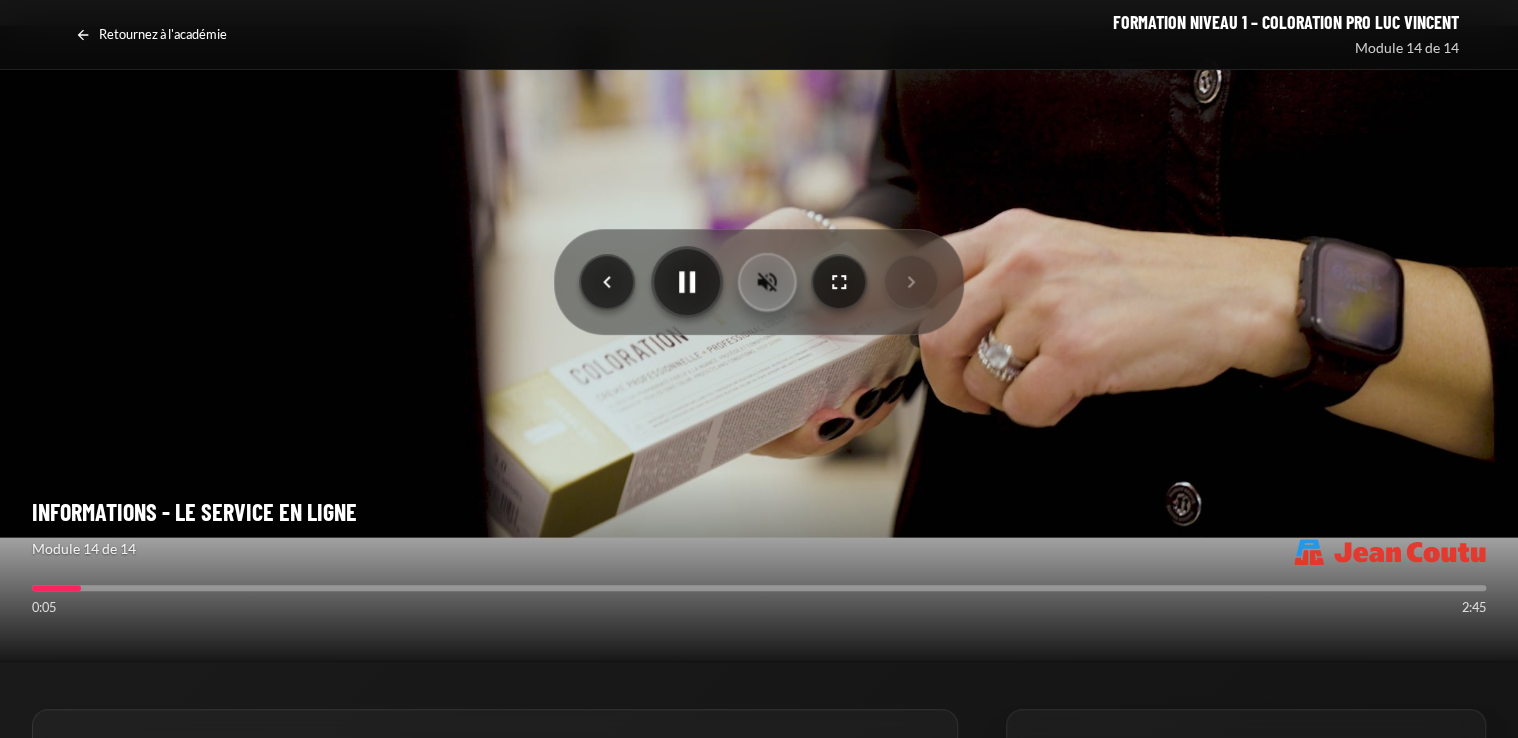click 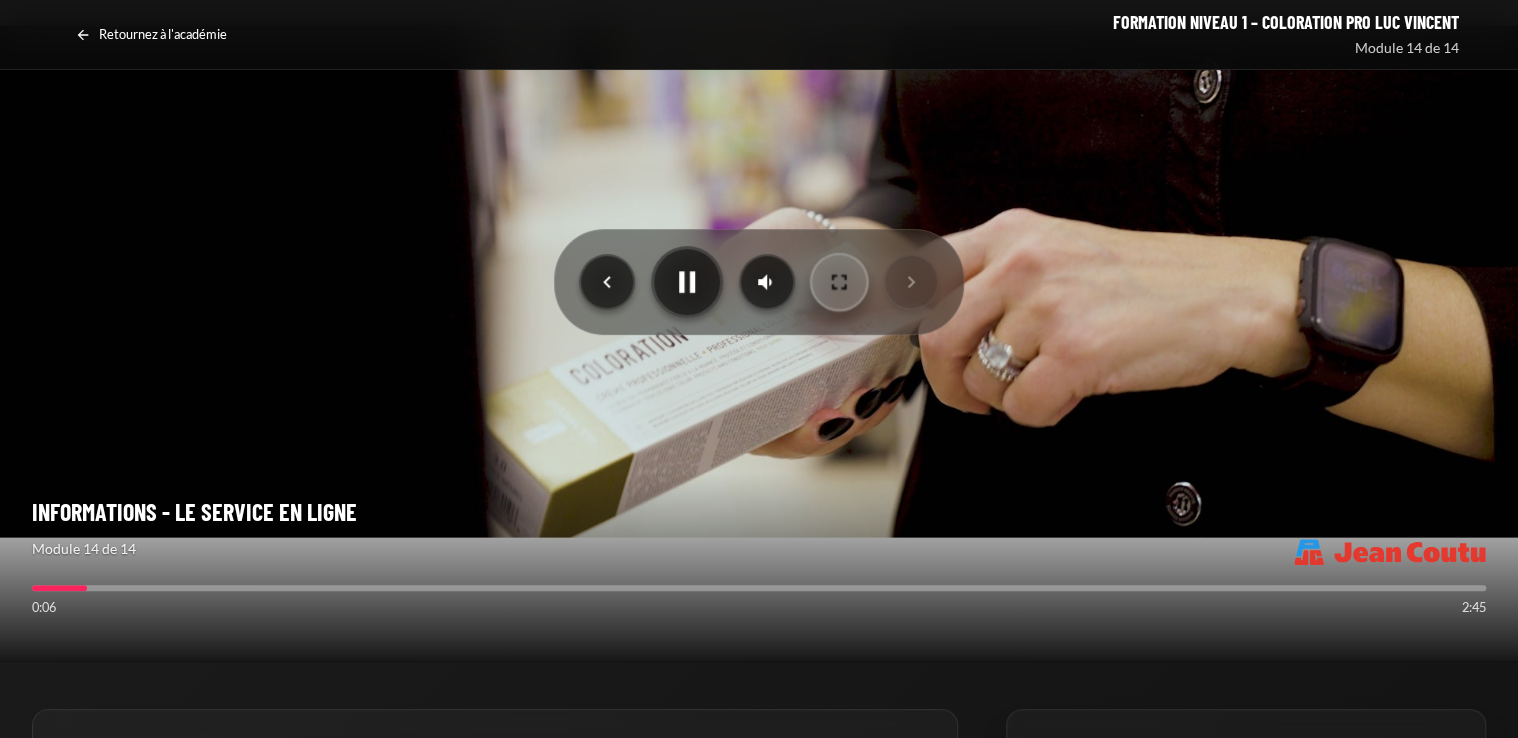 click 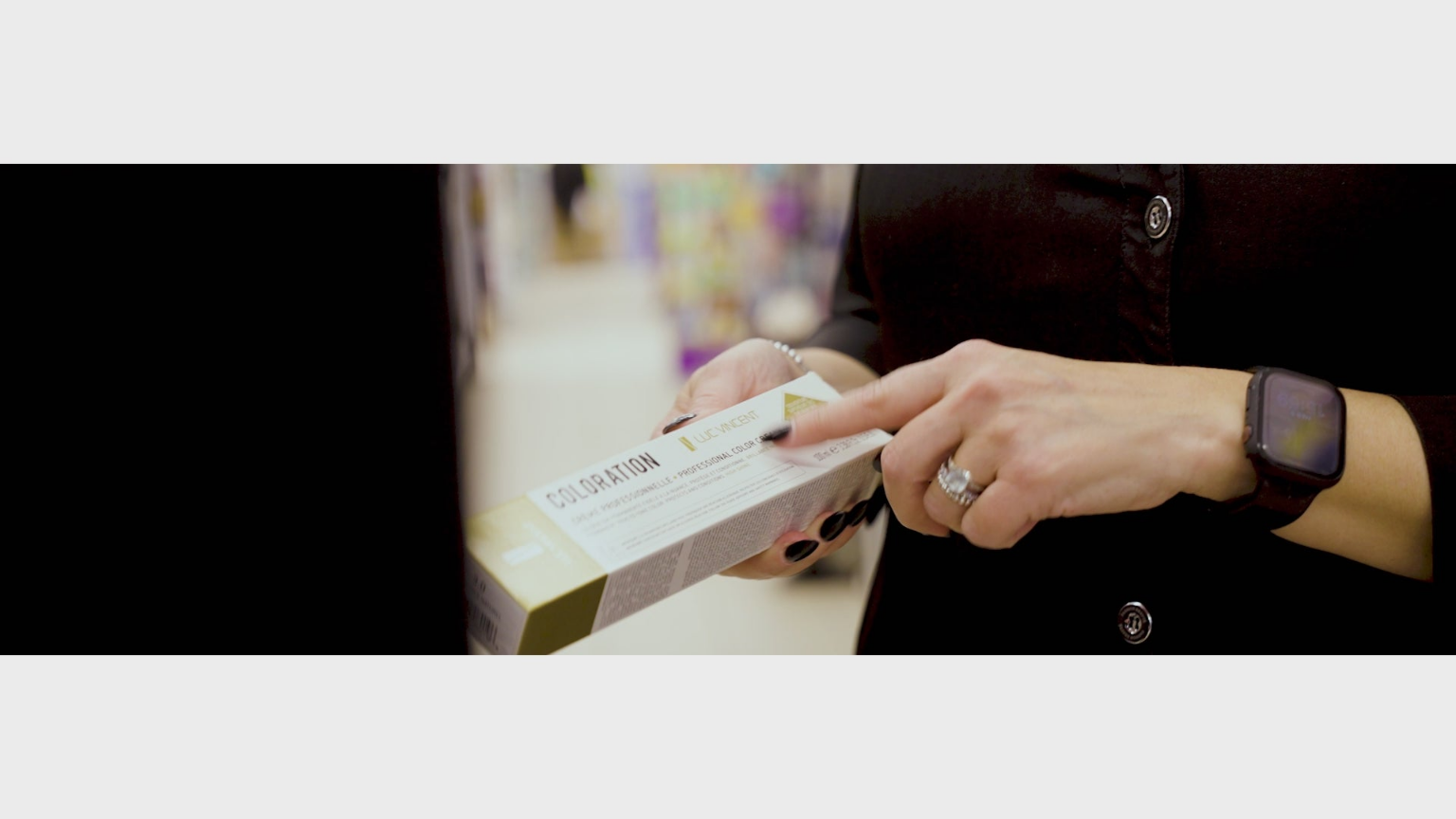 click at bounding box center [728, 410] 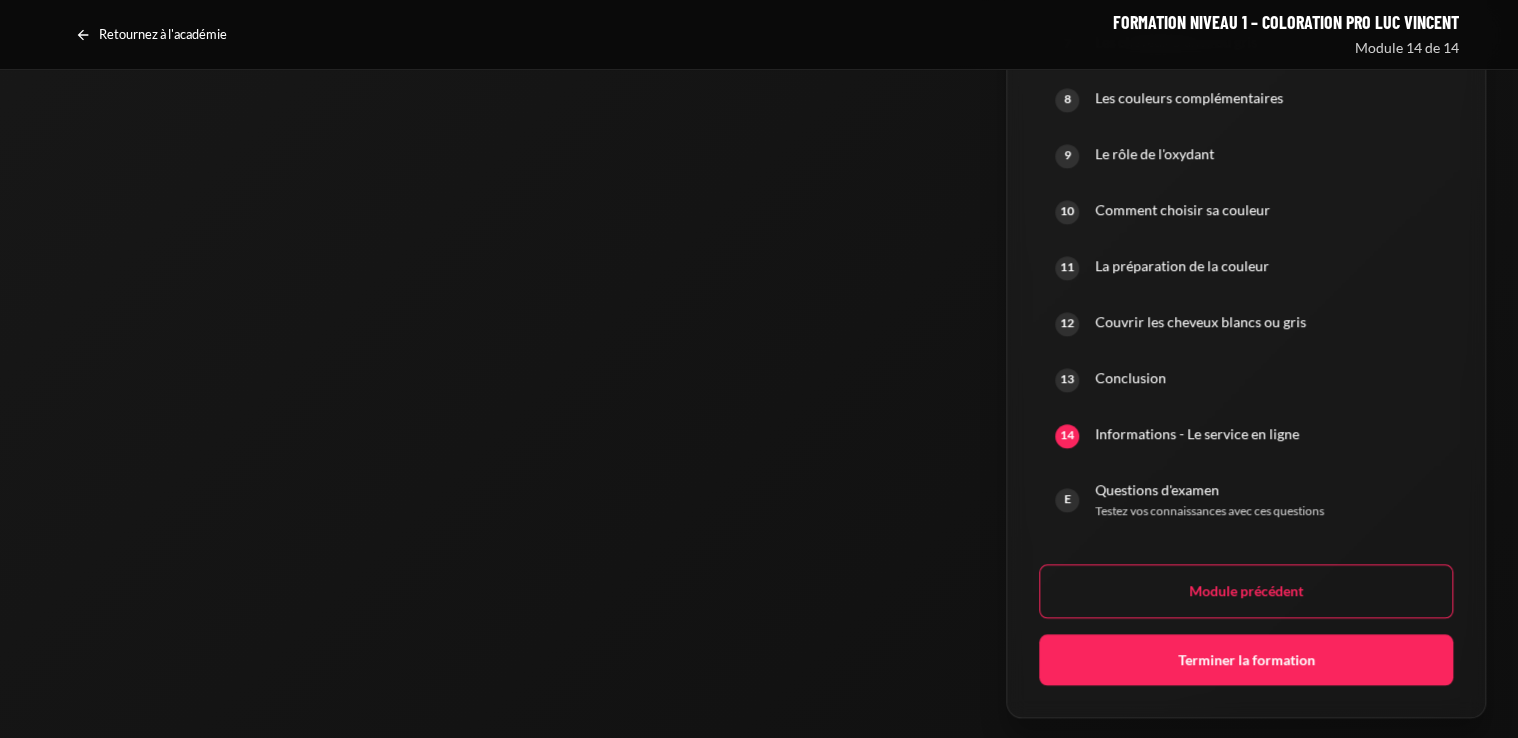 scroll, scrollTop: 1575, scrollLeft: 0, axis: vertical 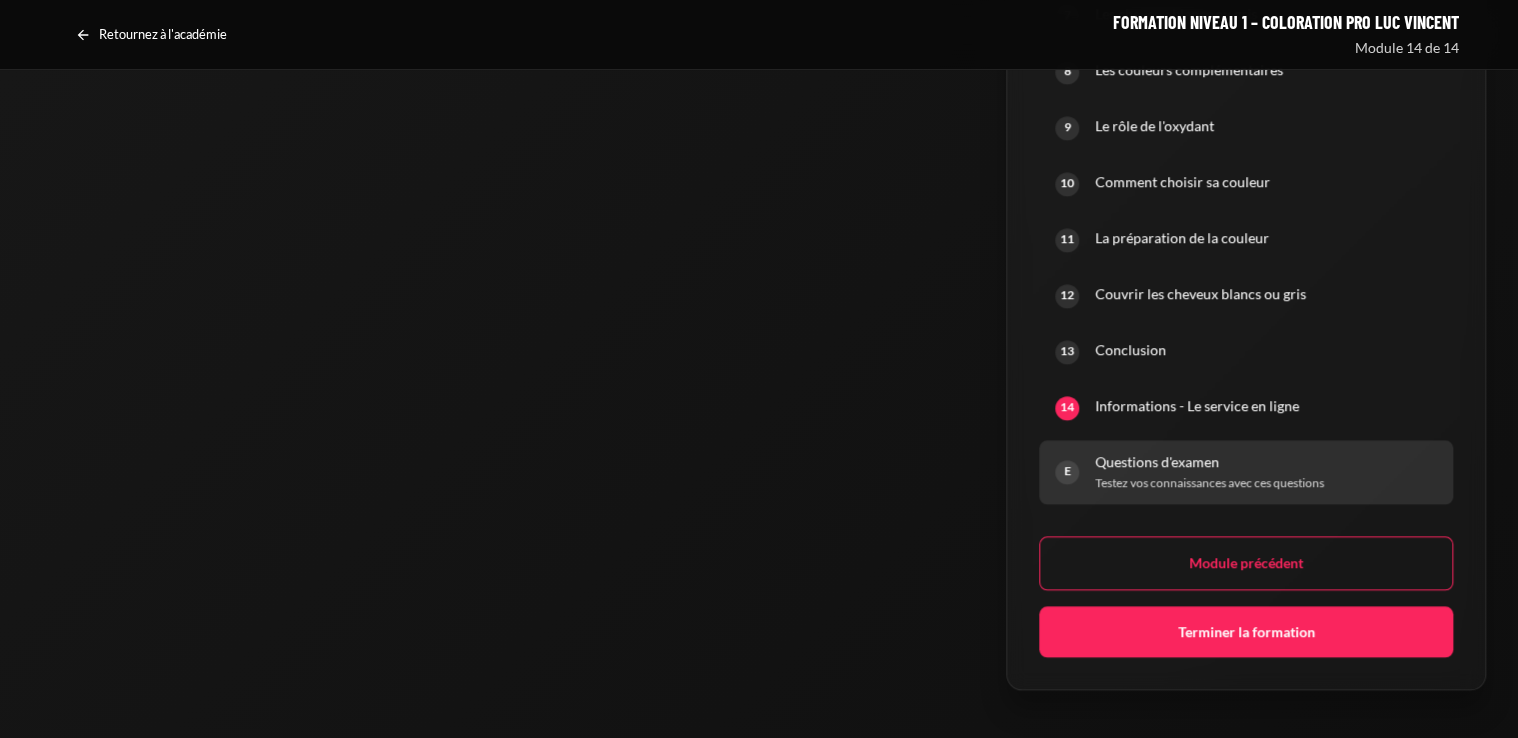 click on "Testez vos connaissances avec ces questions" at bounding box center [1266, 483] 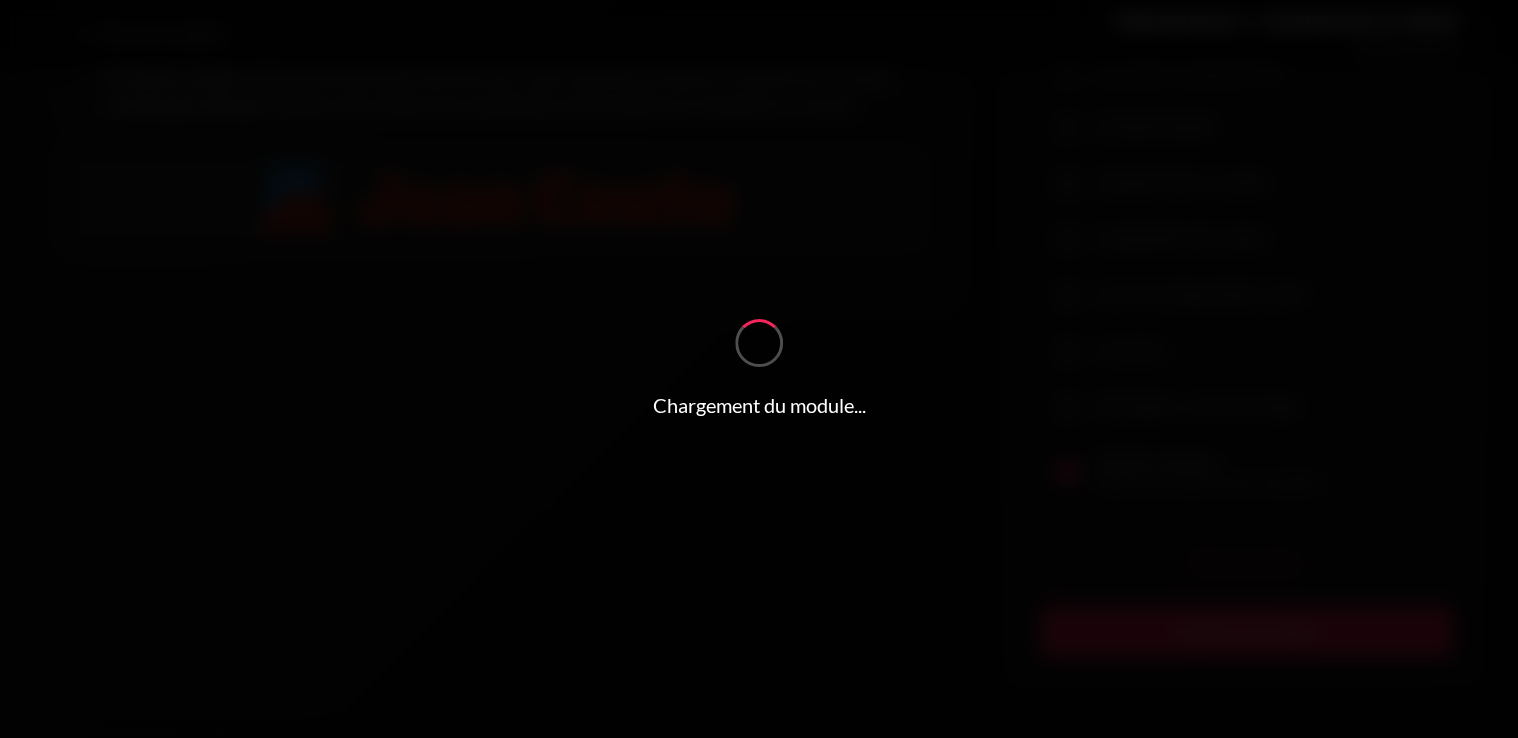 scroll, scrollTop: 740, scrollLeft: 0, axis: vertical 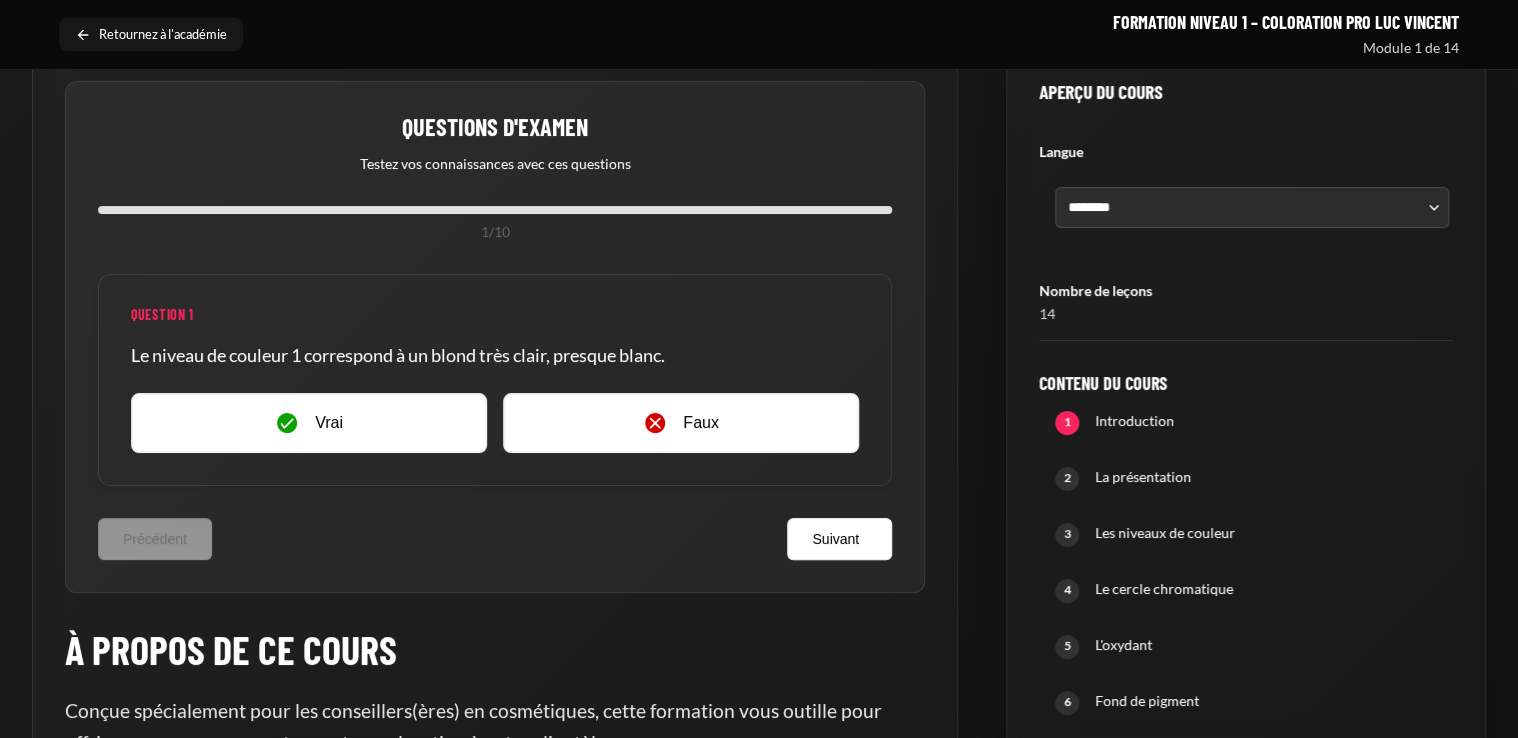 click on "Retournez à l'académie" at bounding box center (163, 35) 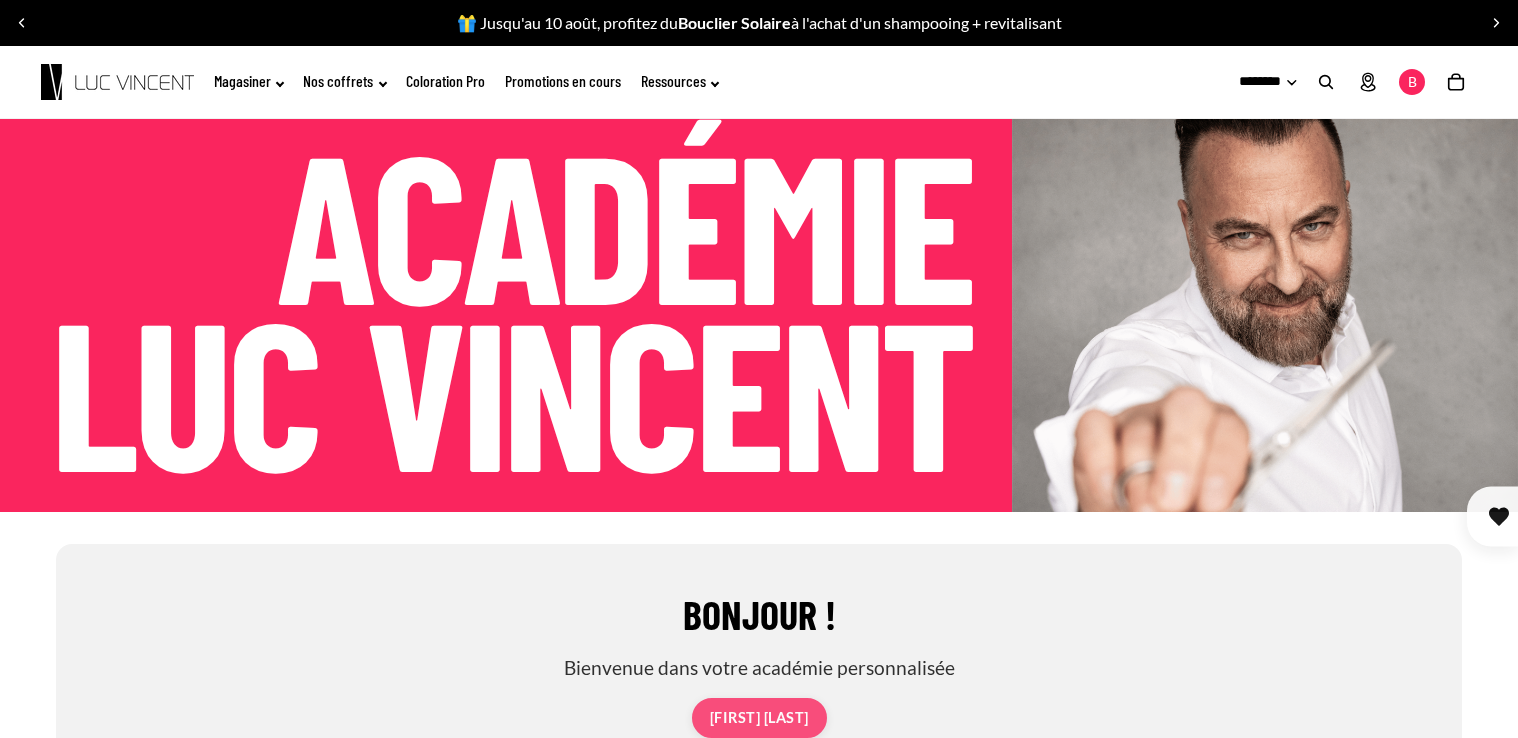 scroll, scrollTop: 0, scrollLeft: 0, axis: both 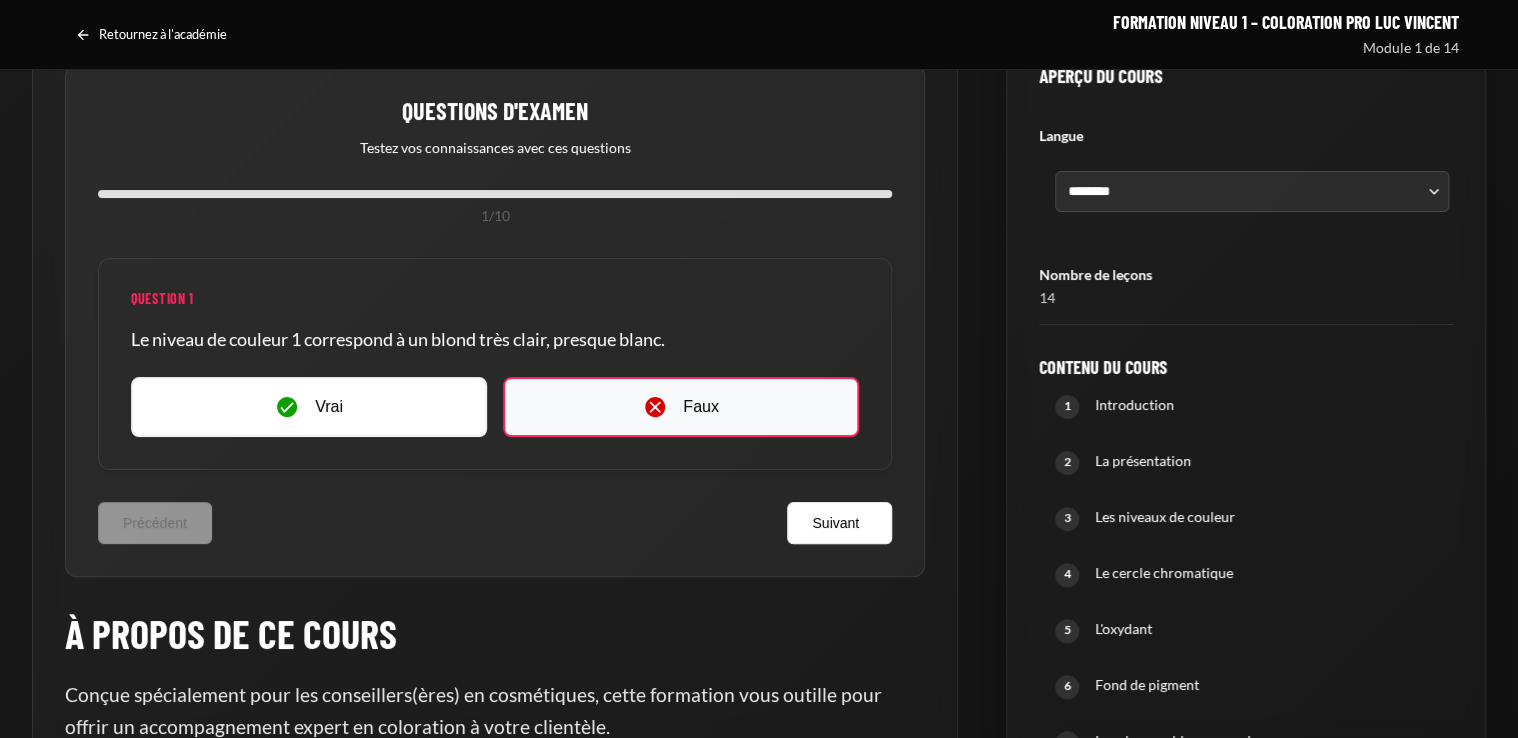 click on "Faux" at bounding box center [681, 407] 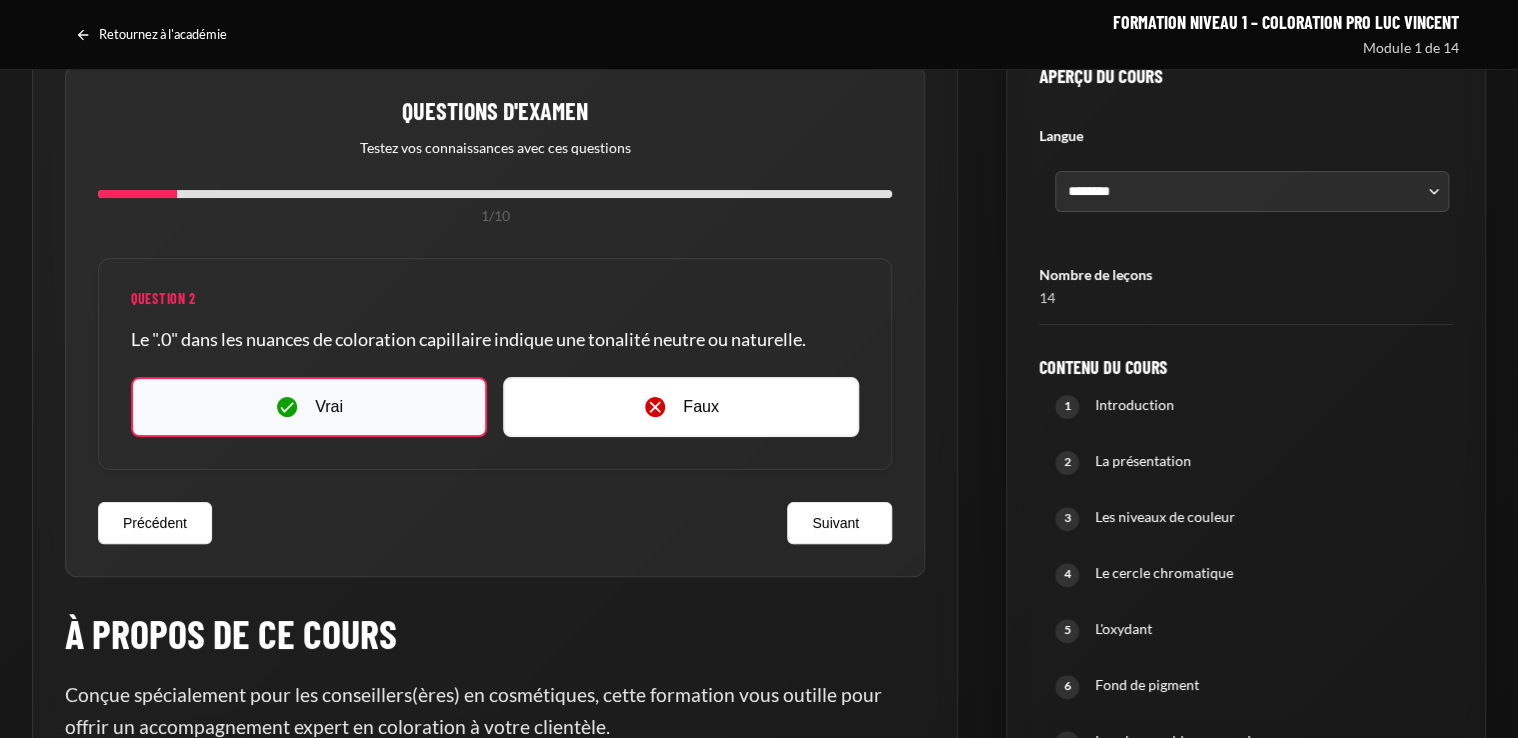 click on "Vrai" at bounding box center [309, 407] 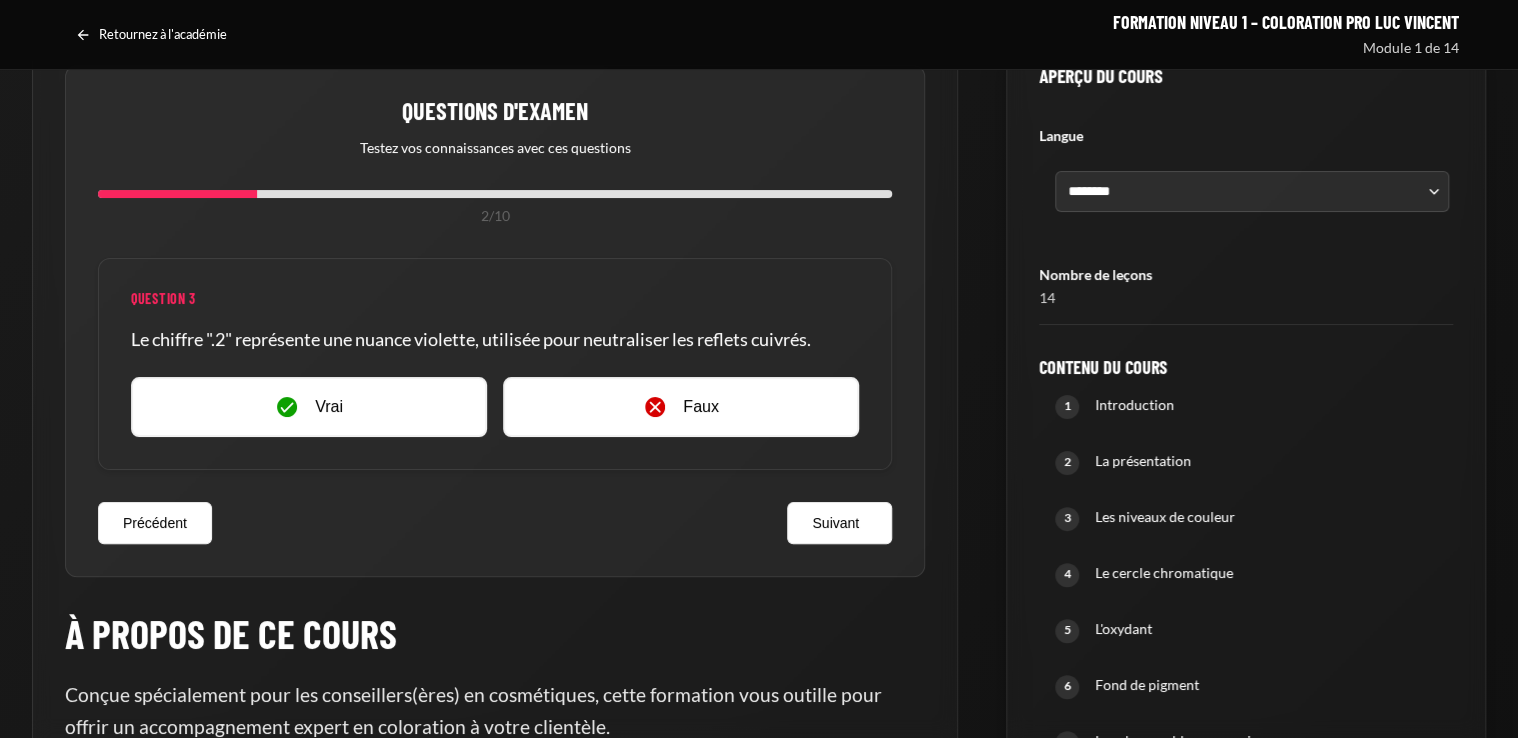 click on "Vrai" at bounding box center (309, 407) 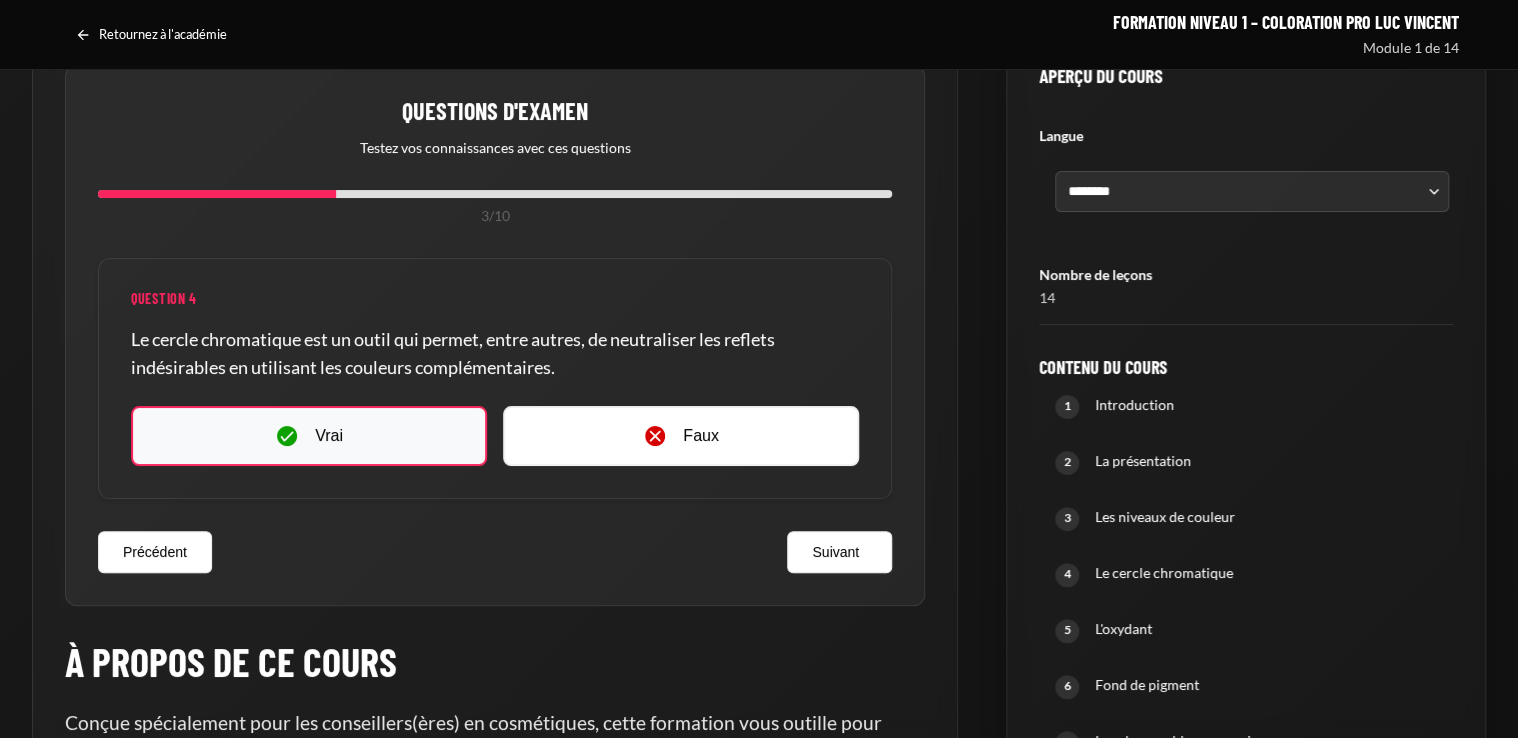 click on "Vrai" at bounding box center (309, 436) 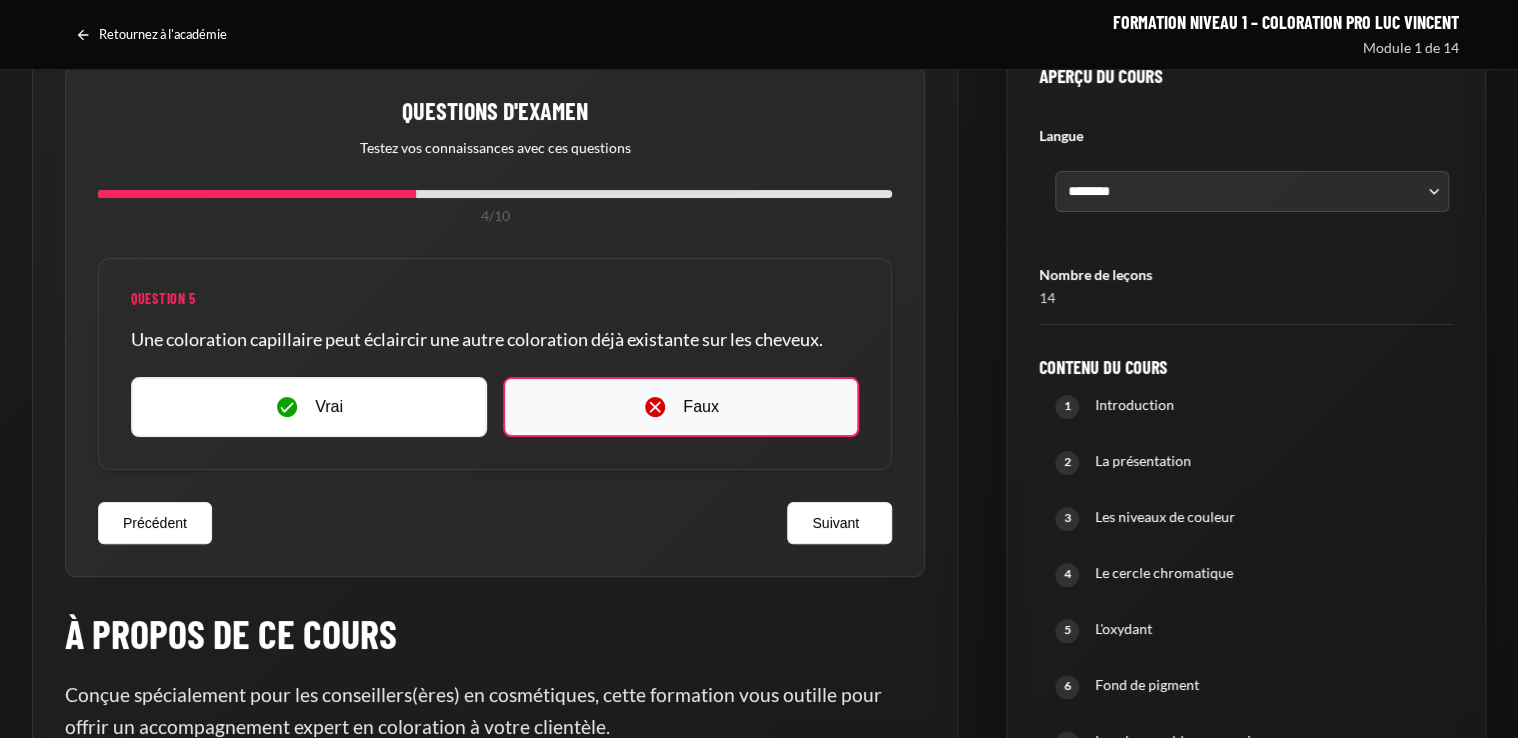 click on "Faux" at bounding box center (681, 407) 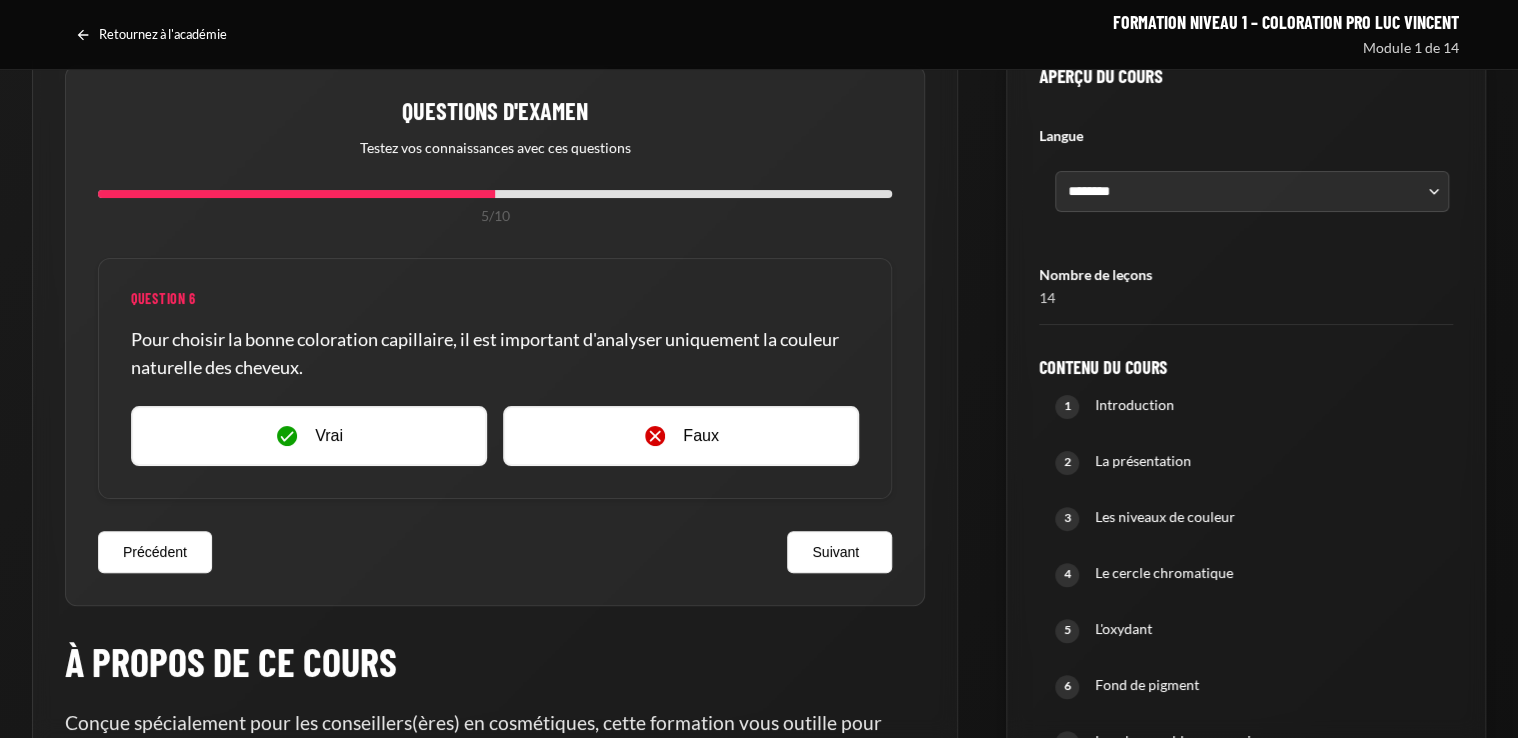 click on "Faux" at bounding box center [681, 436] 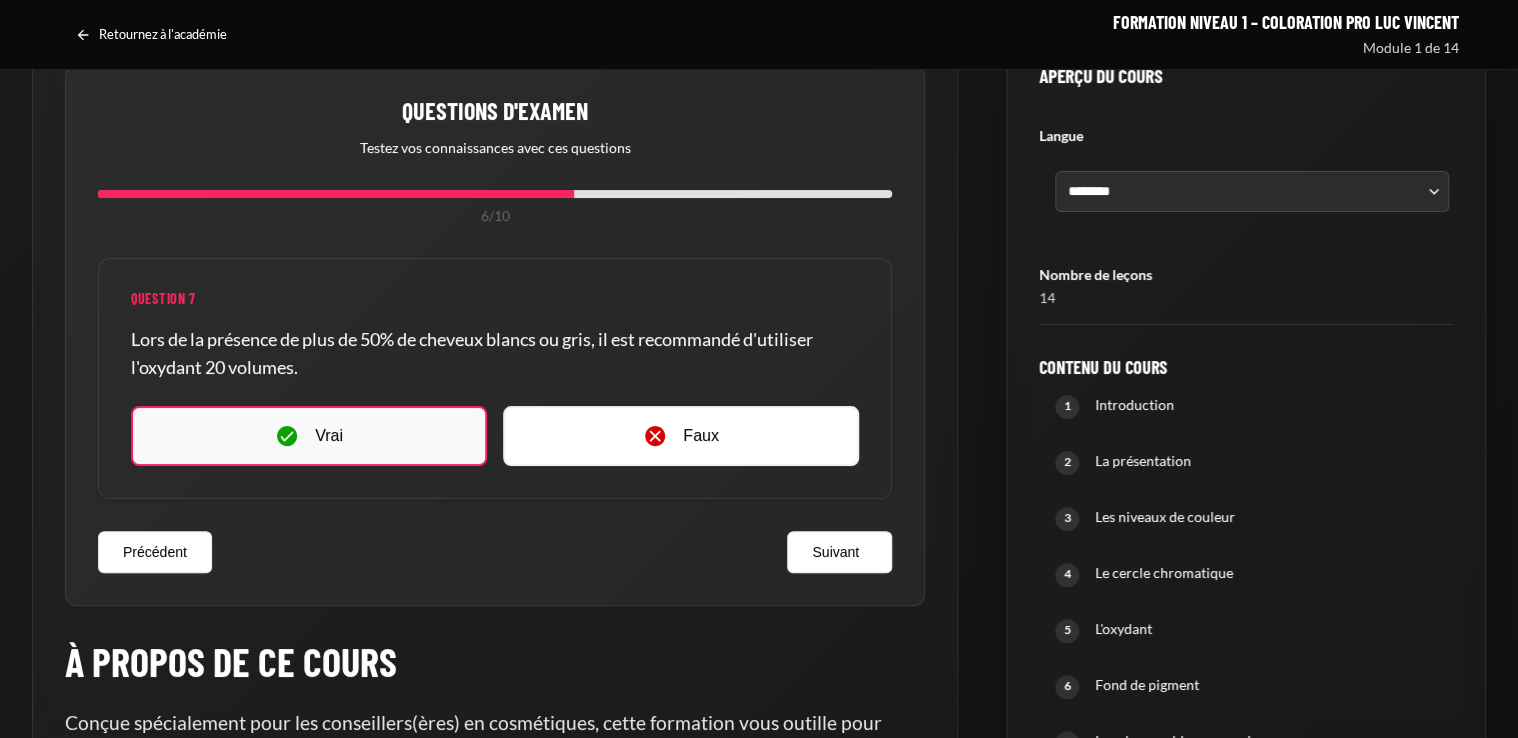 click on "Vrai" at bounding box center (309, 436) 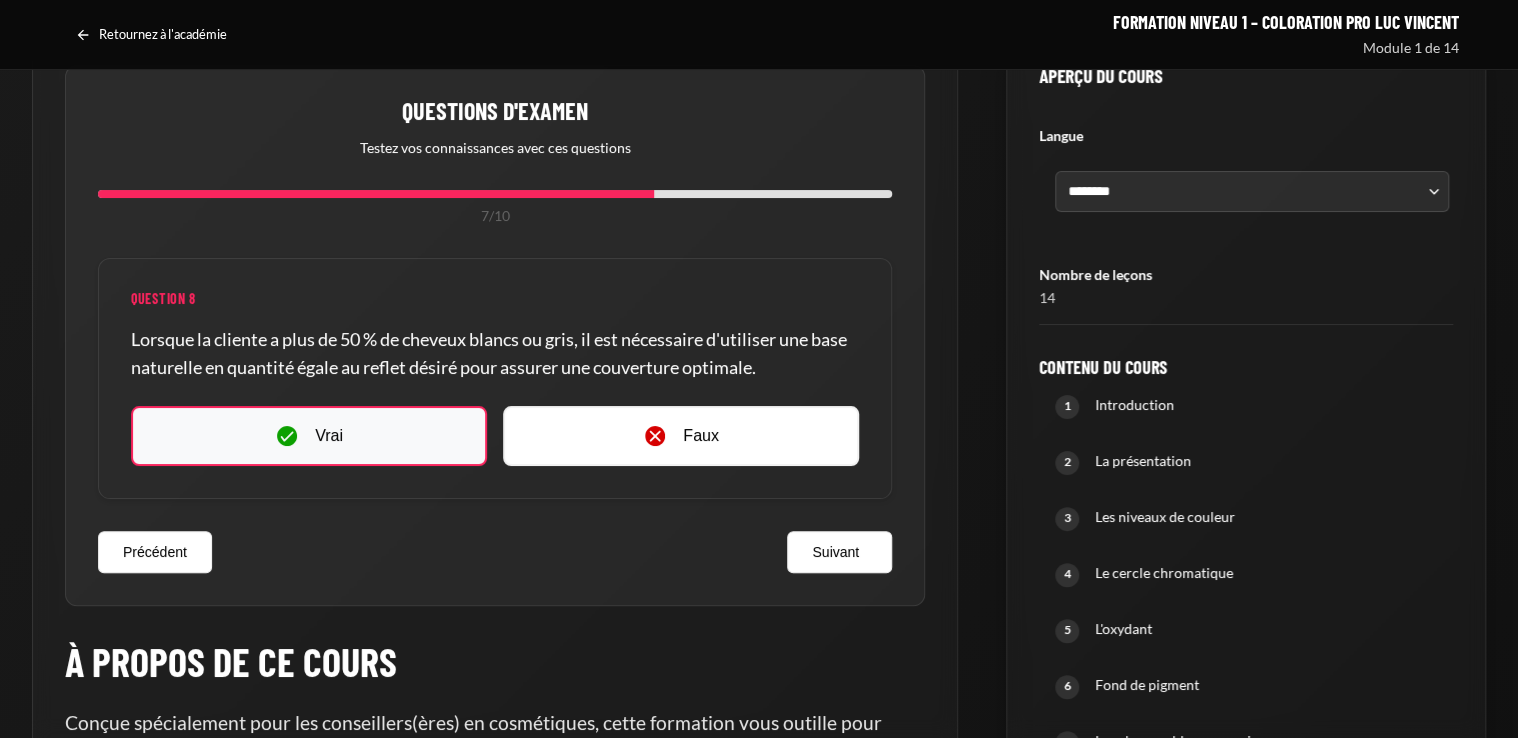 click on "Vrai" at bounding box center (309, 436) 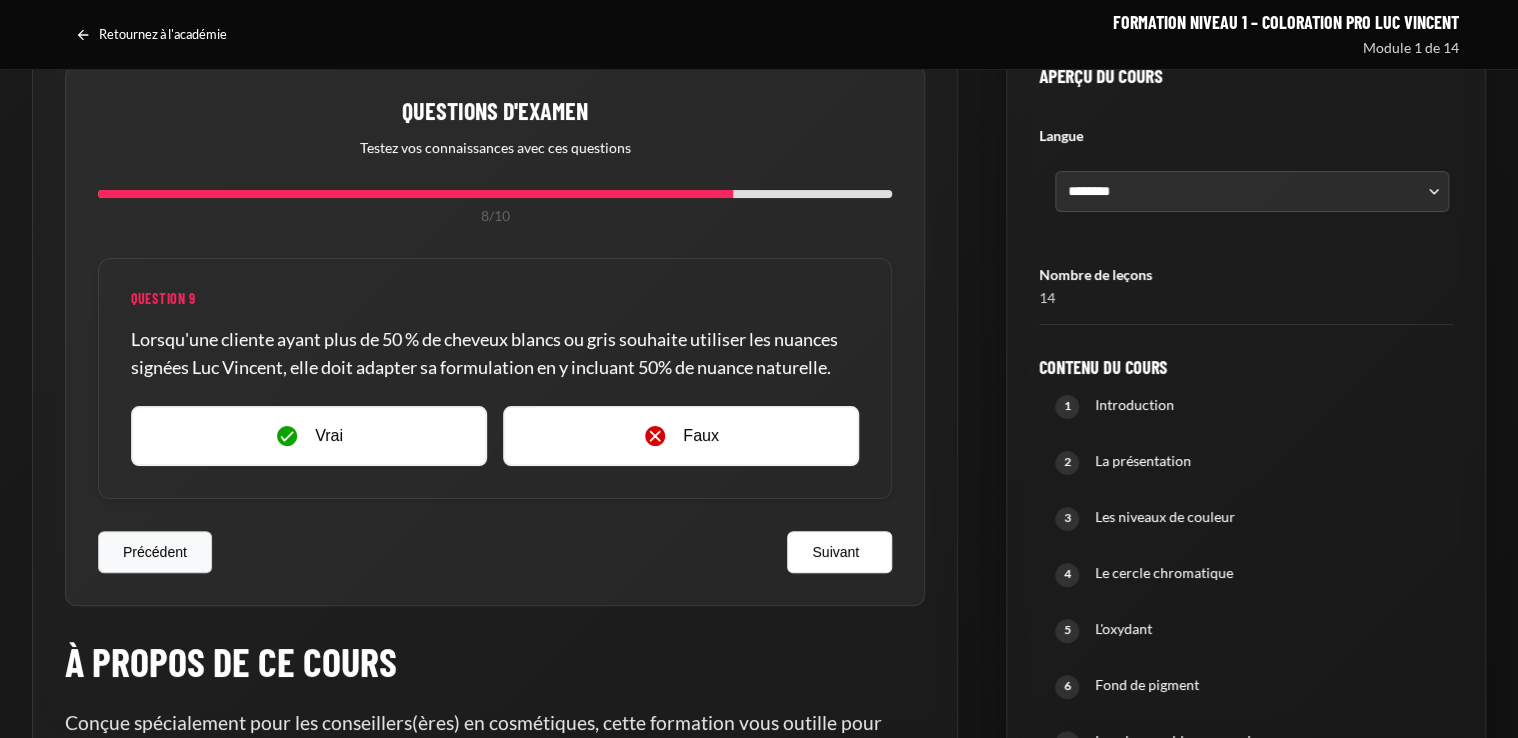 click on "Précédent" at bounding box center [155, 552] 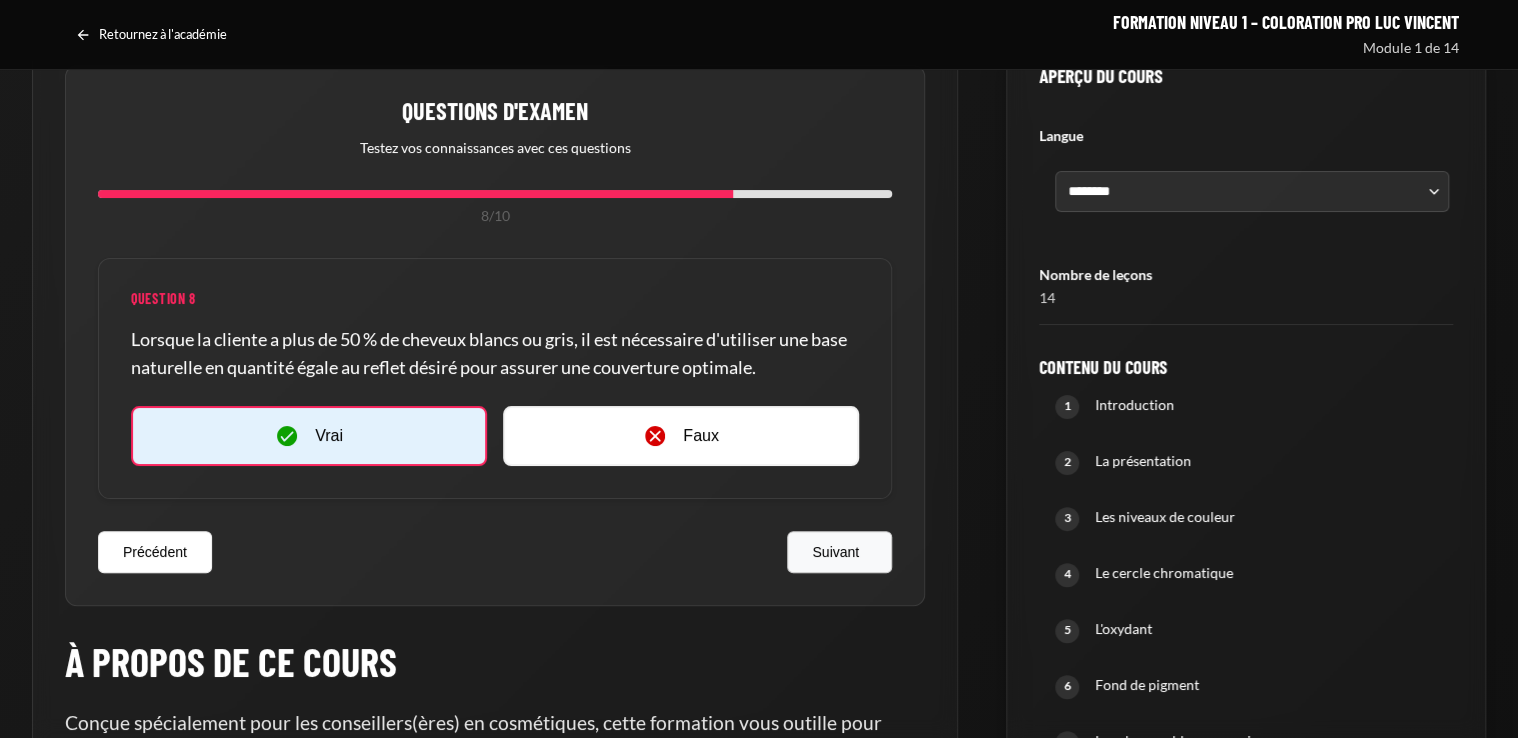 click on "Suivant" at bounding box center [839, 552] 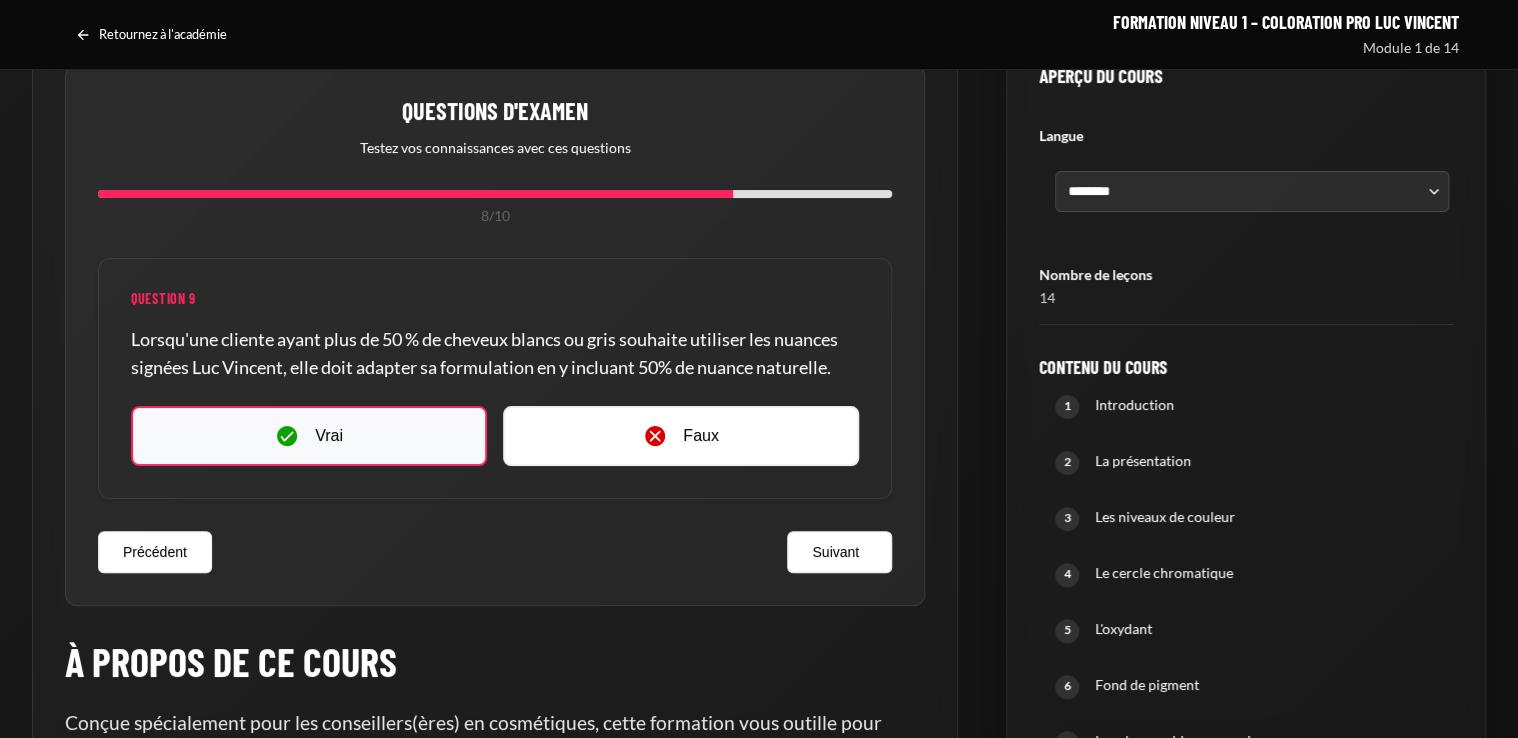 click on "Vrai" at bounding box center (309, 436) 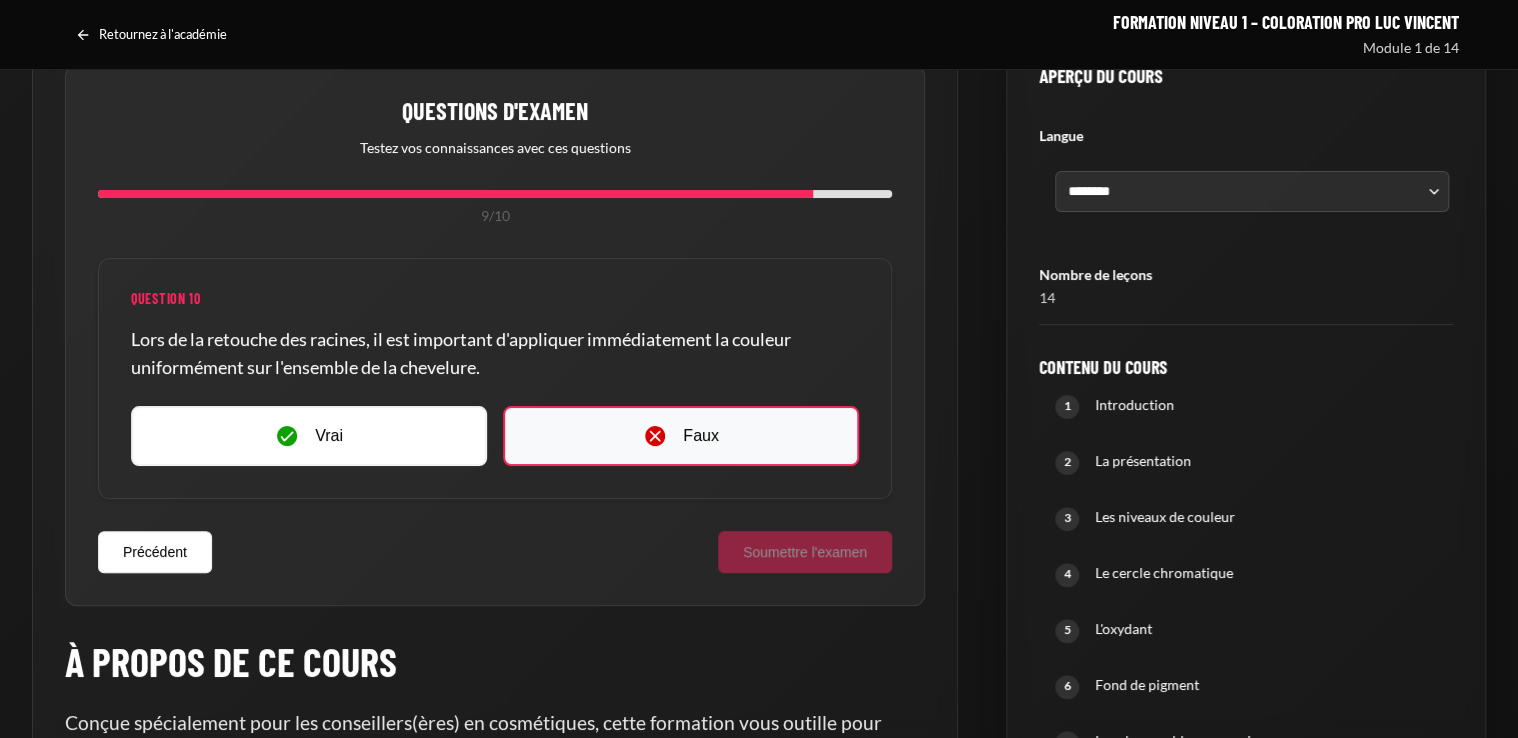 click on "Faux" at bounding box center [681, 436] 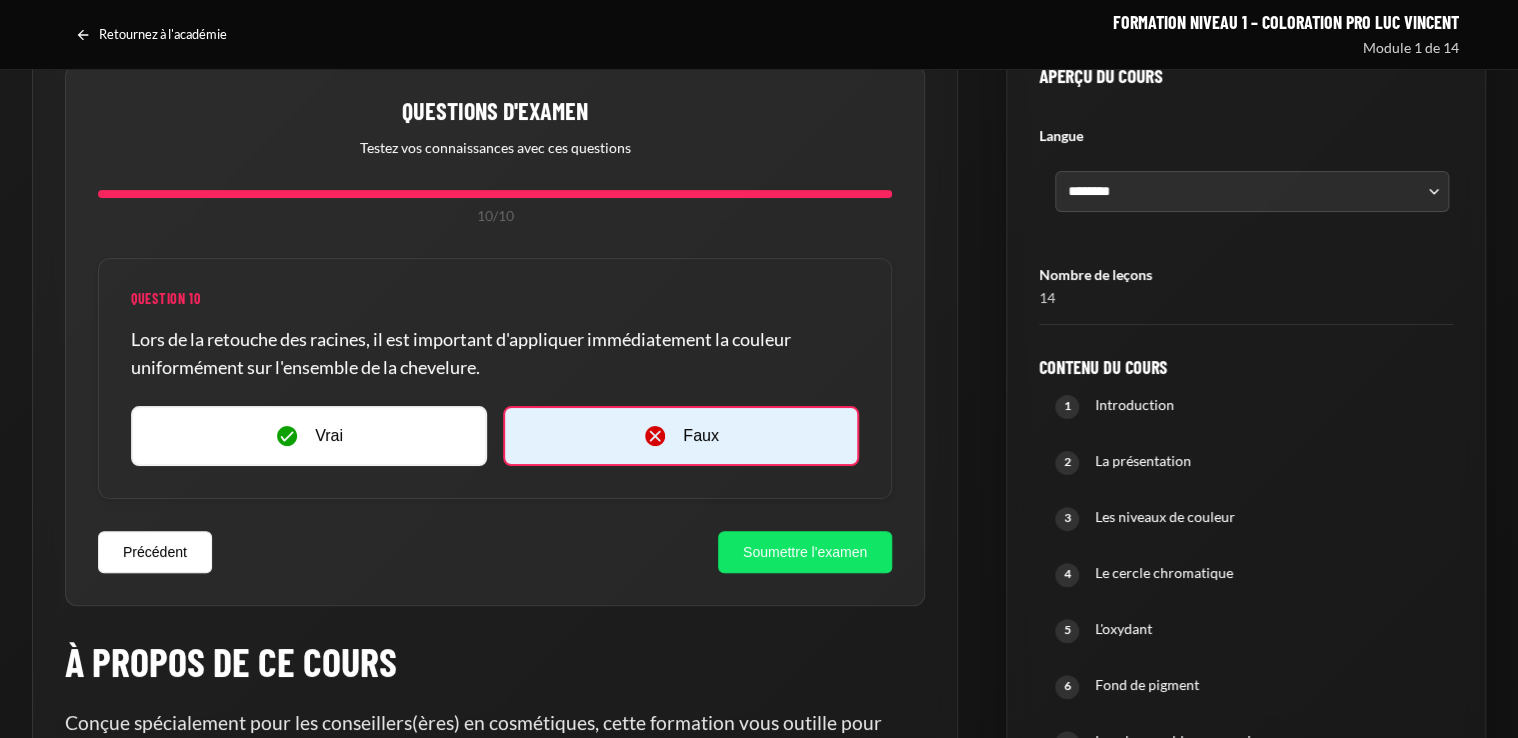 click on "Soumettre l'examen" at bounding box center (805, 552) 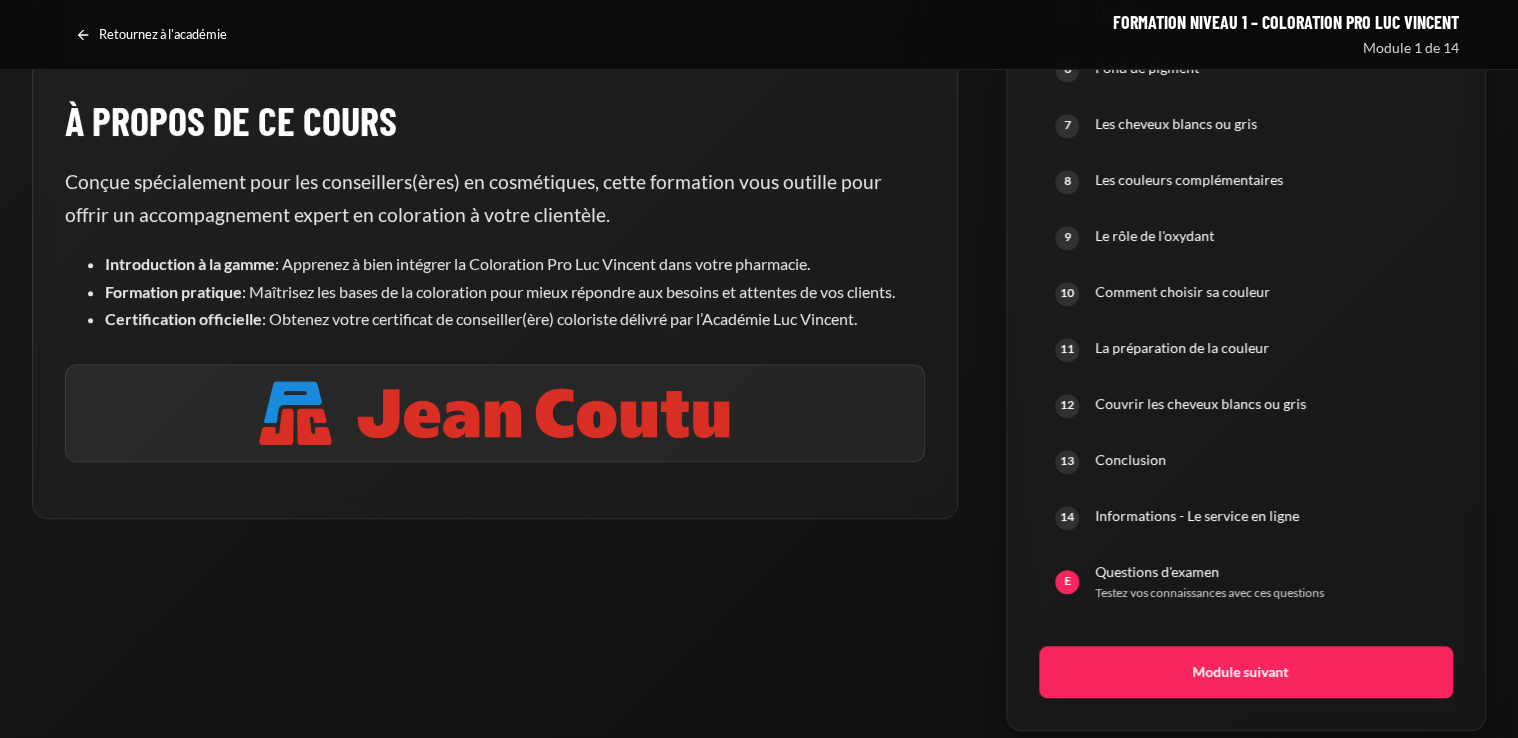 scroll, scrollTop: 16, scrollLeft: 0, axis: vertical 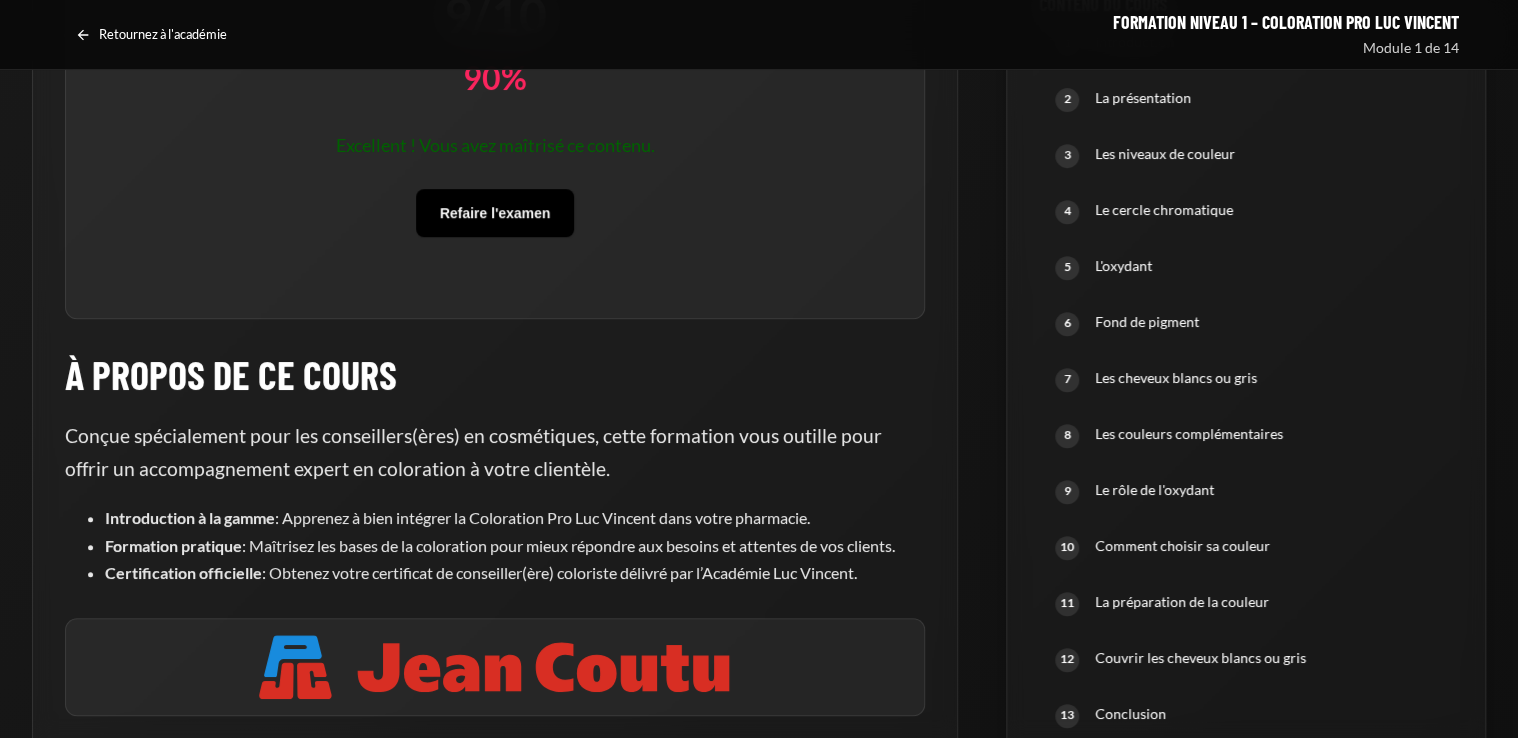 click on "Refaire l'examen" at bounding box center [495, 213] 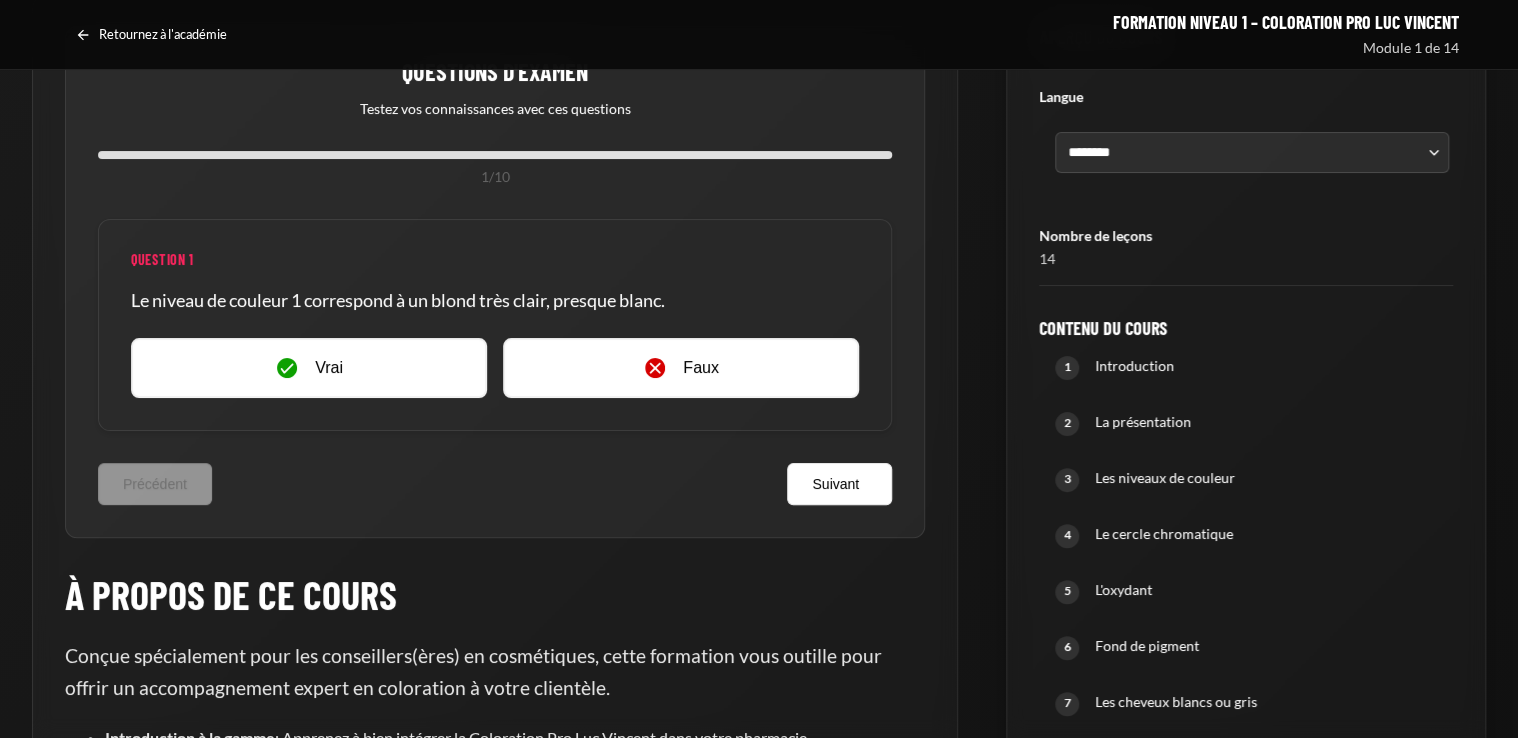 scroll, scrollTop: 53, scrollLeft: 0, axis: vertical 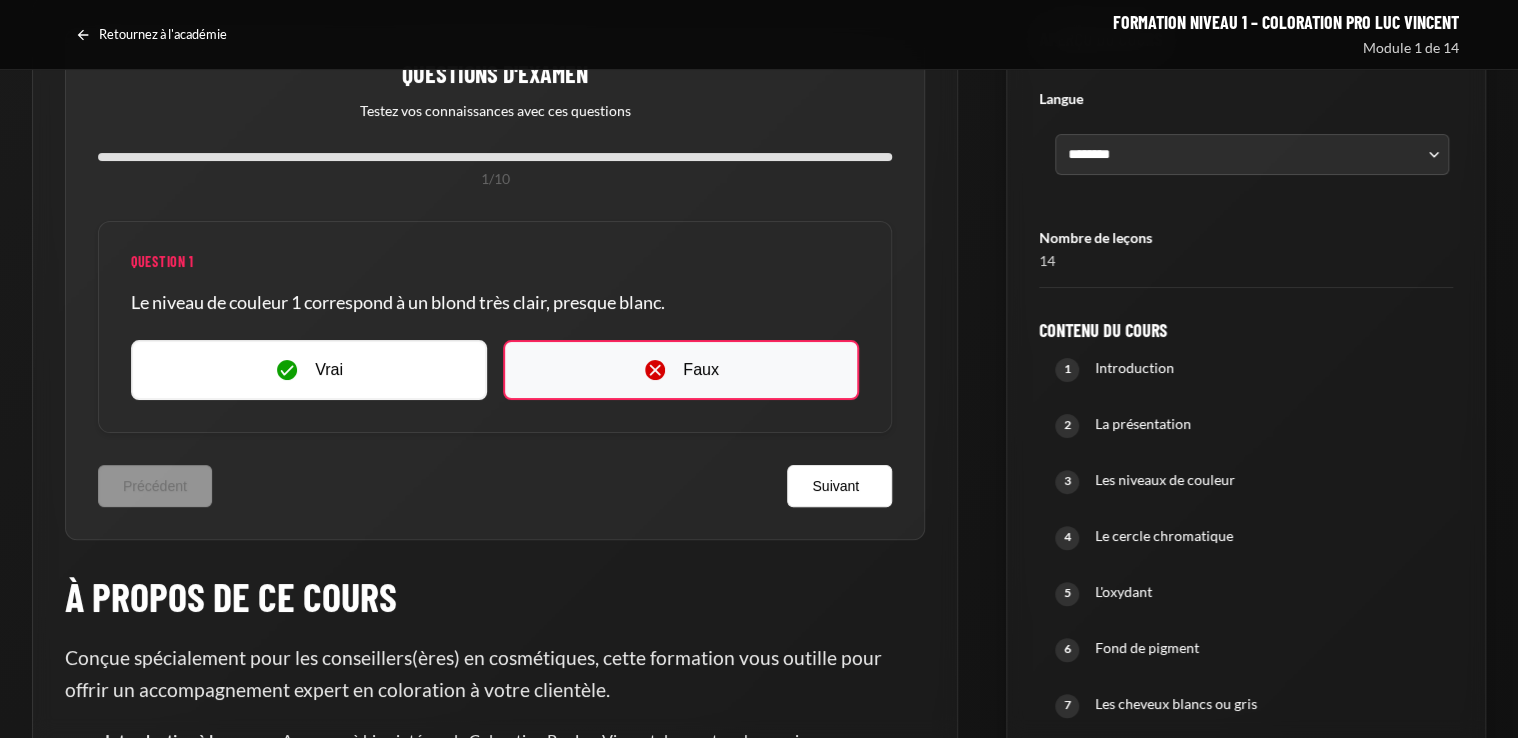click on "Faux" at bounding box center [701, 370] 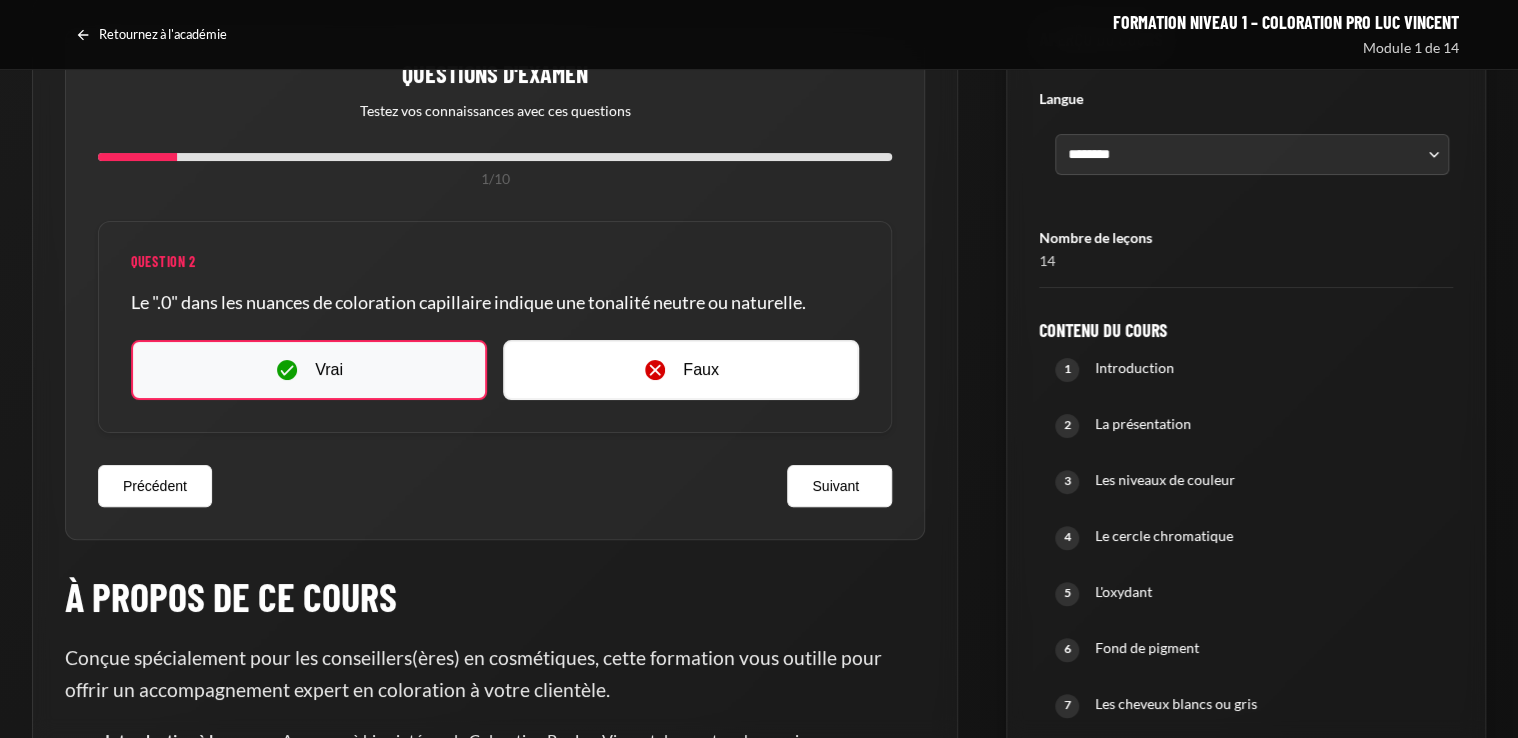 click on "Vrai" at bounding box center (309, 370) 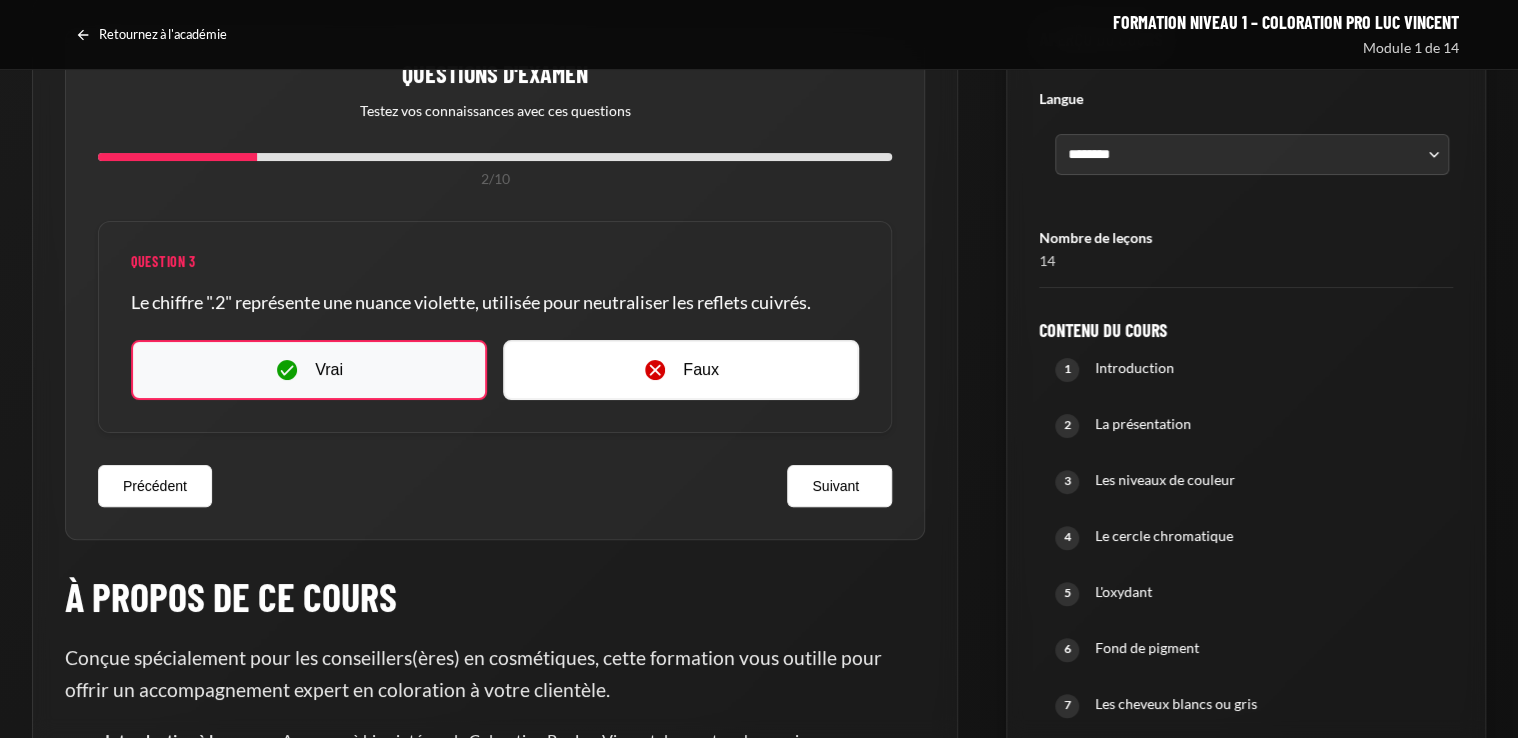 click on "Vrai" at bounding box center (309, 370) 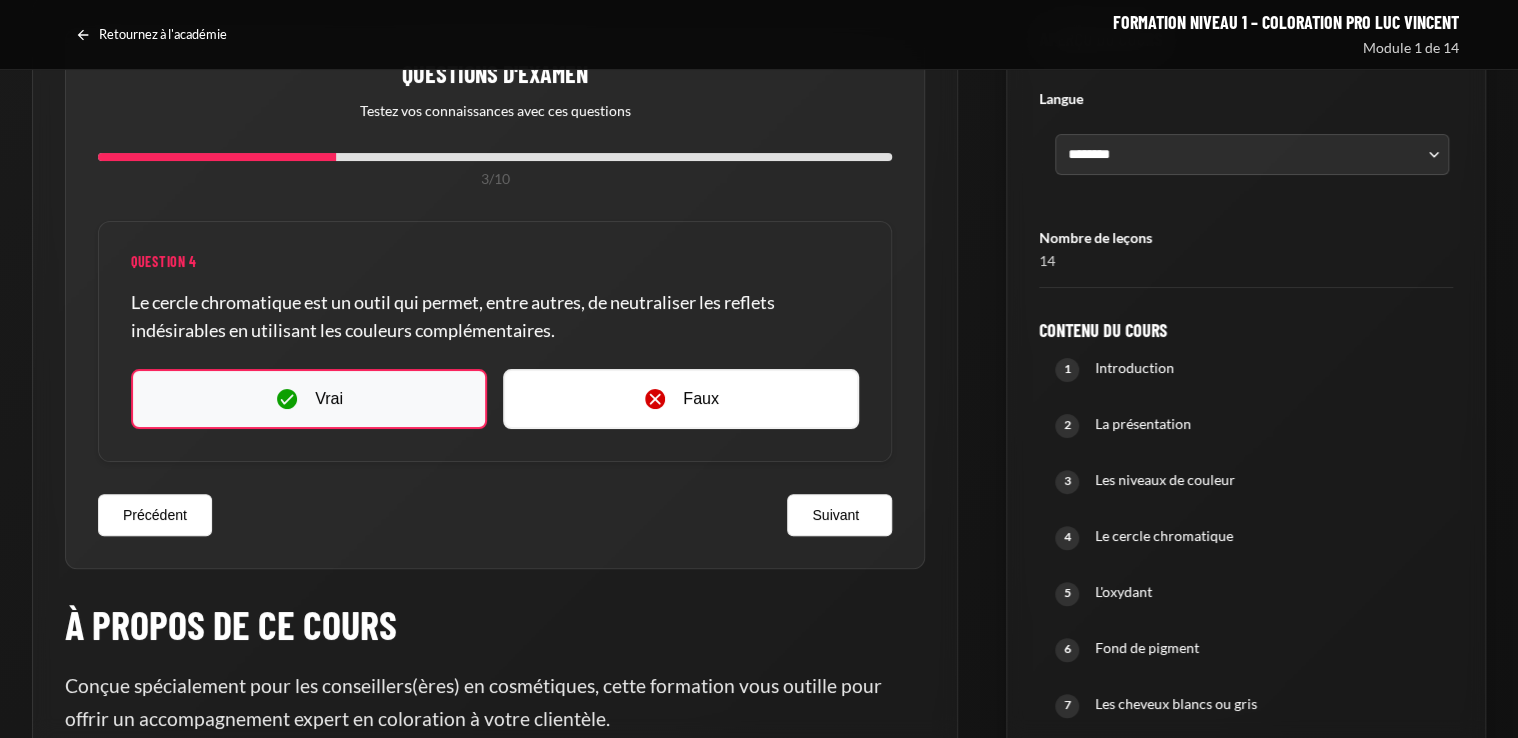 click on "Vrai" at bounding box center [309, 399] 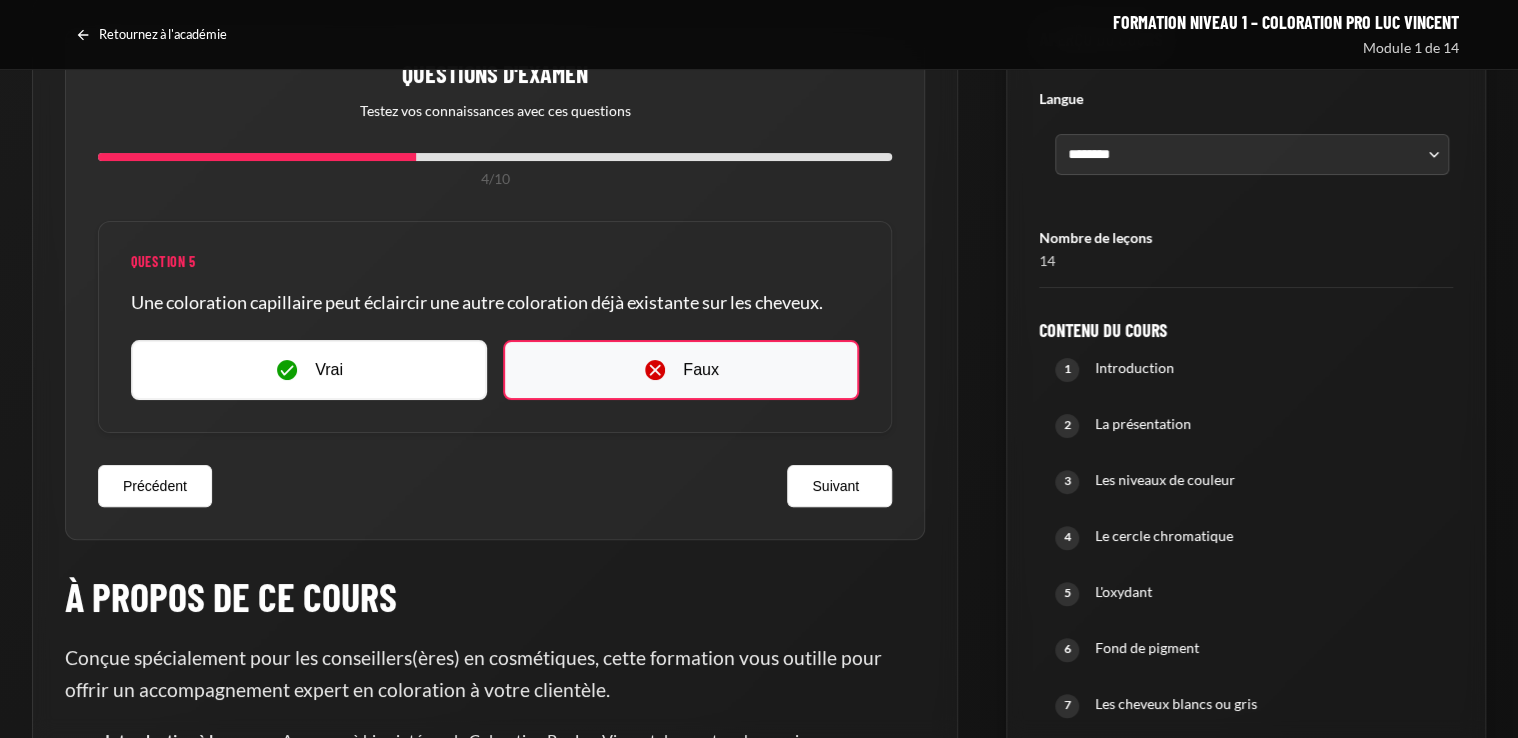 click on "Faux" at bounding box center [681, 370] 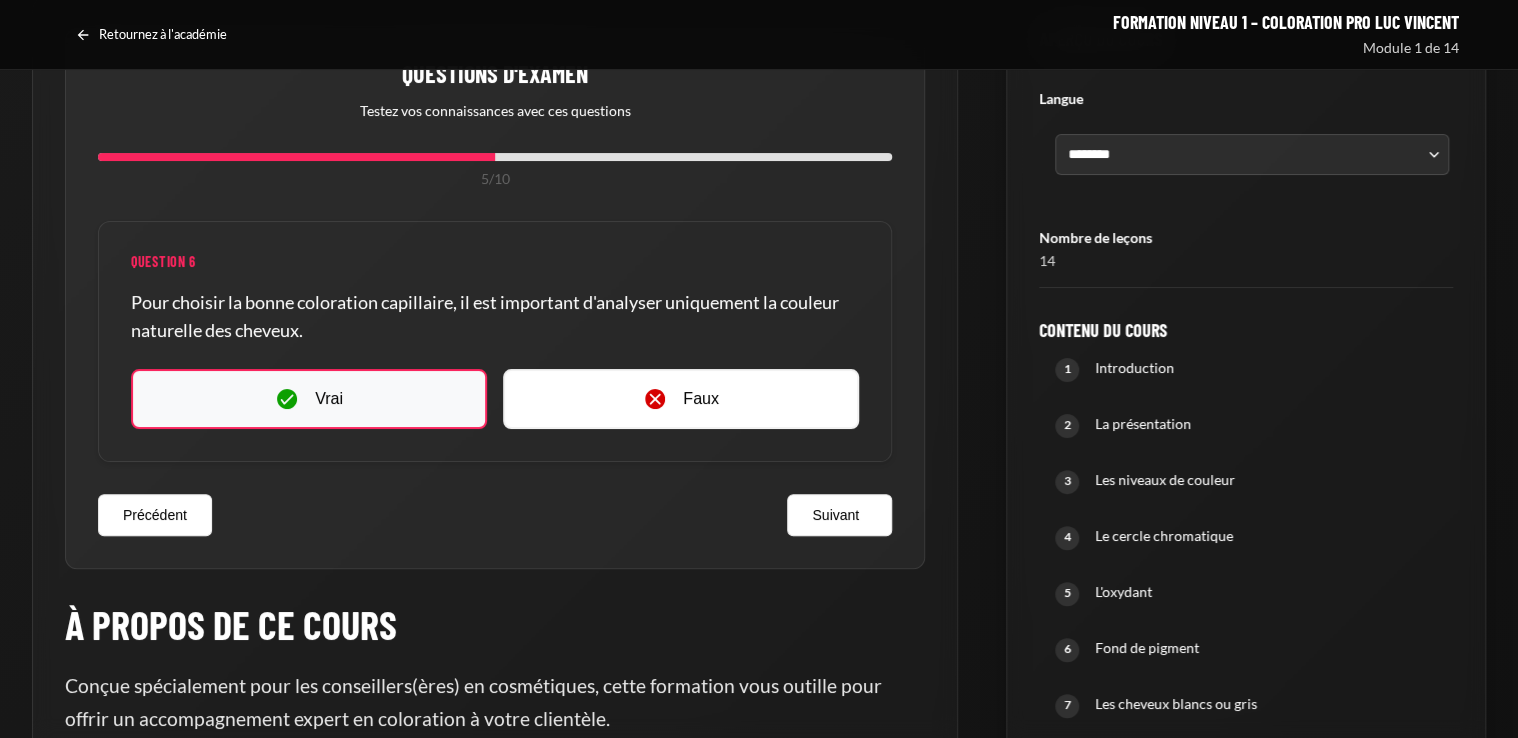 click on "Vrai" at bounding box center [309, 399] 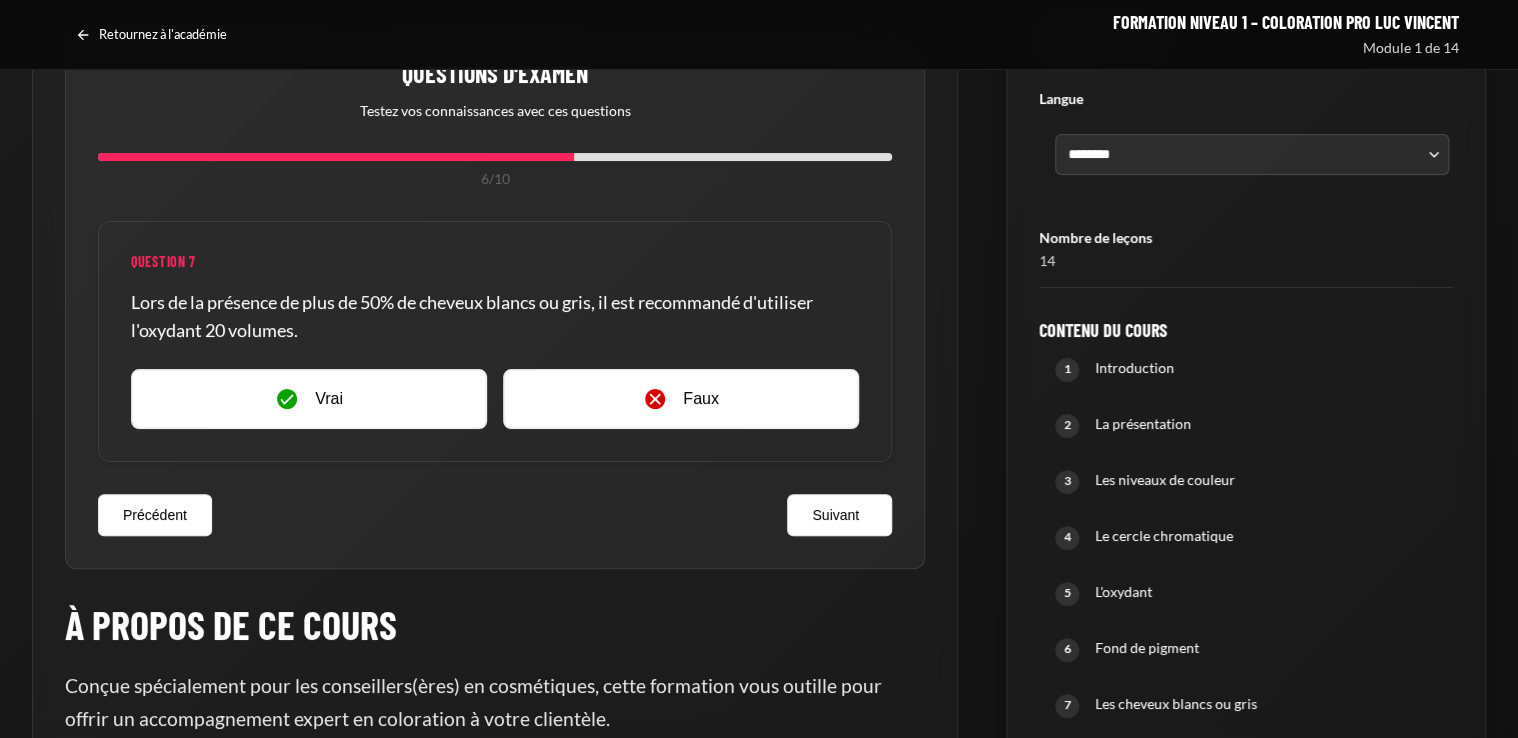 click on "Vrai" at bounding box center (309, 399) 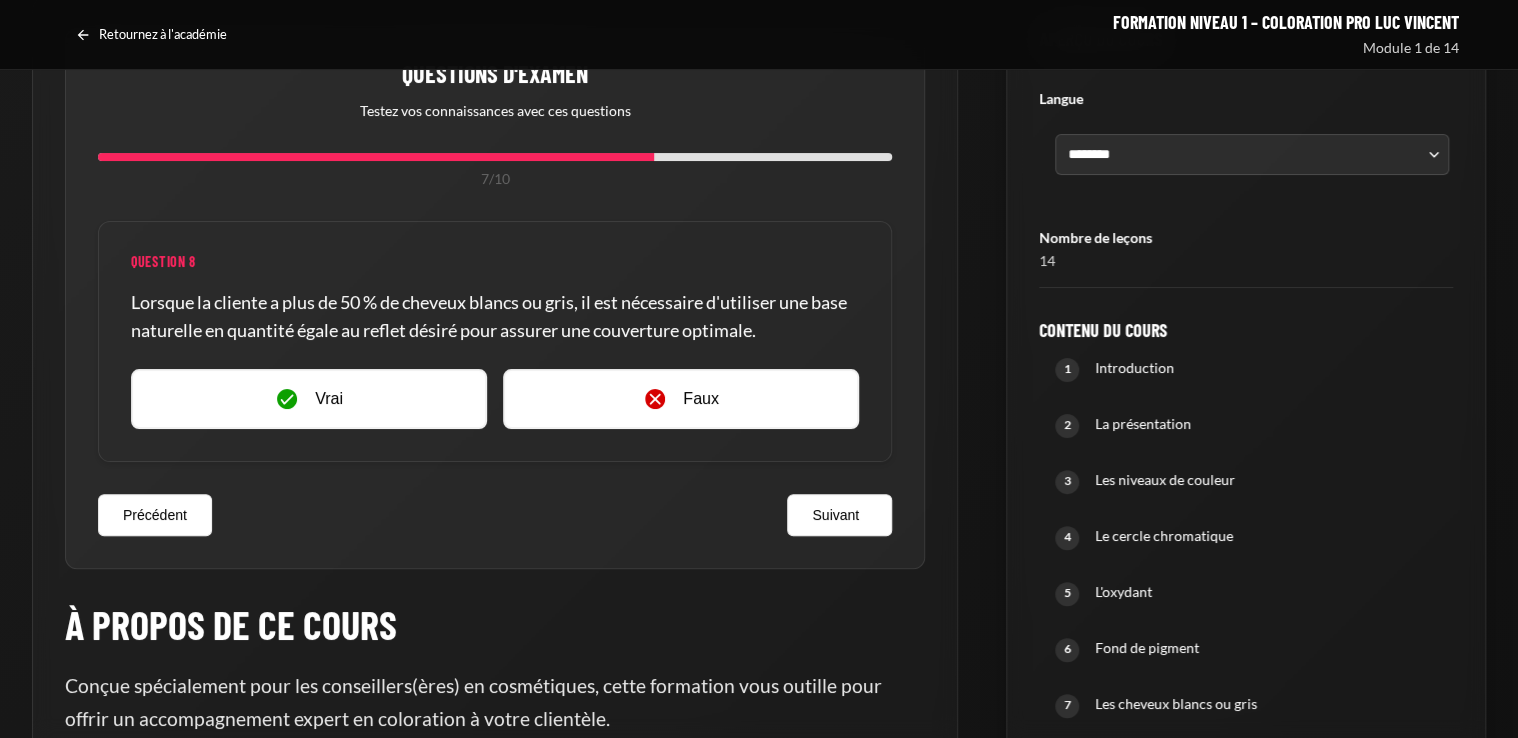 click on "Vrai" at bounding box center [309, 399] 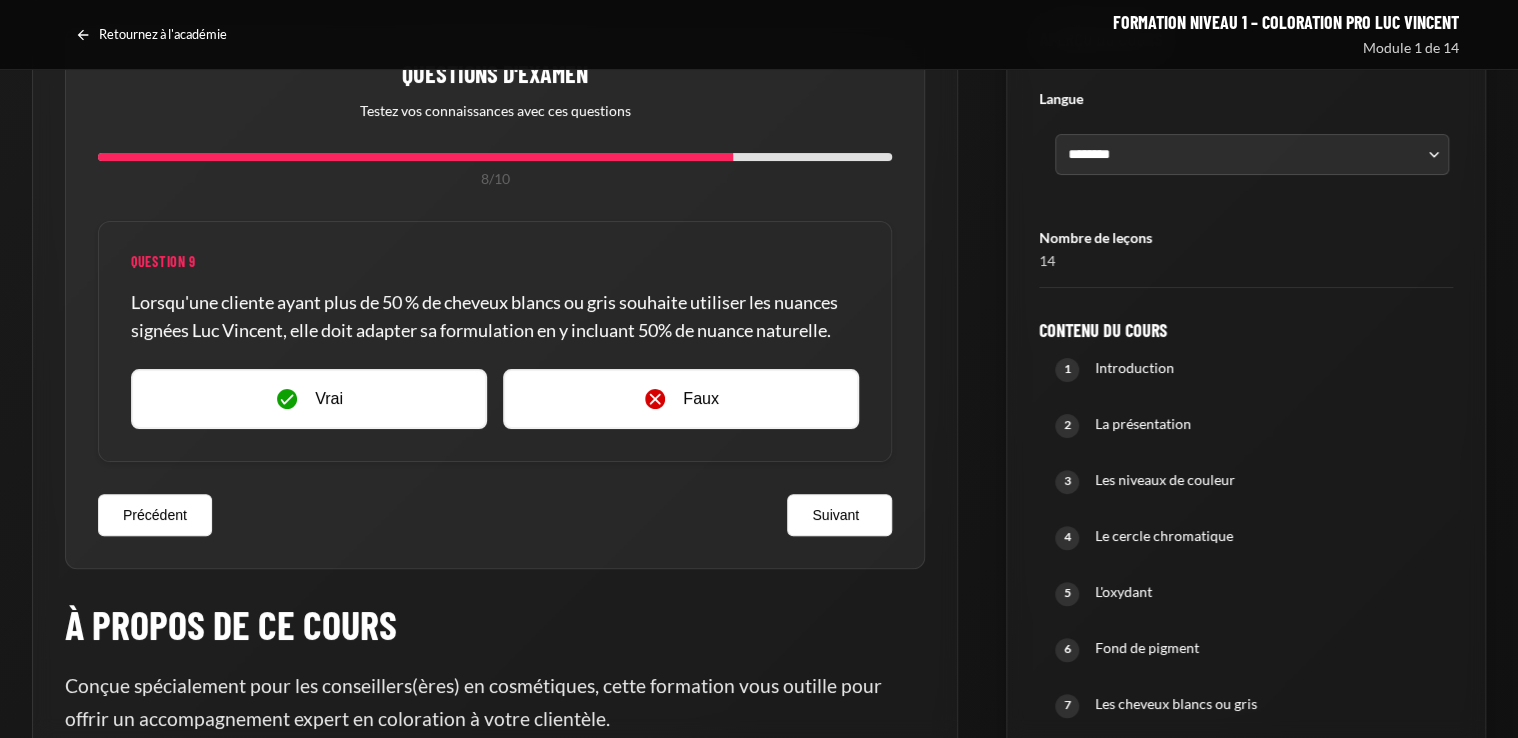 click on "Vrai" at bounding box center [309, 399] 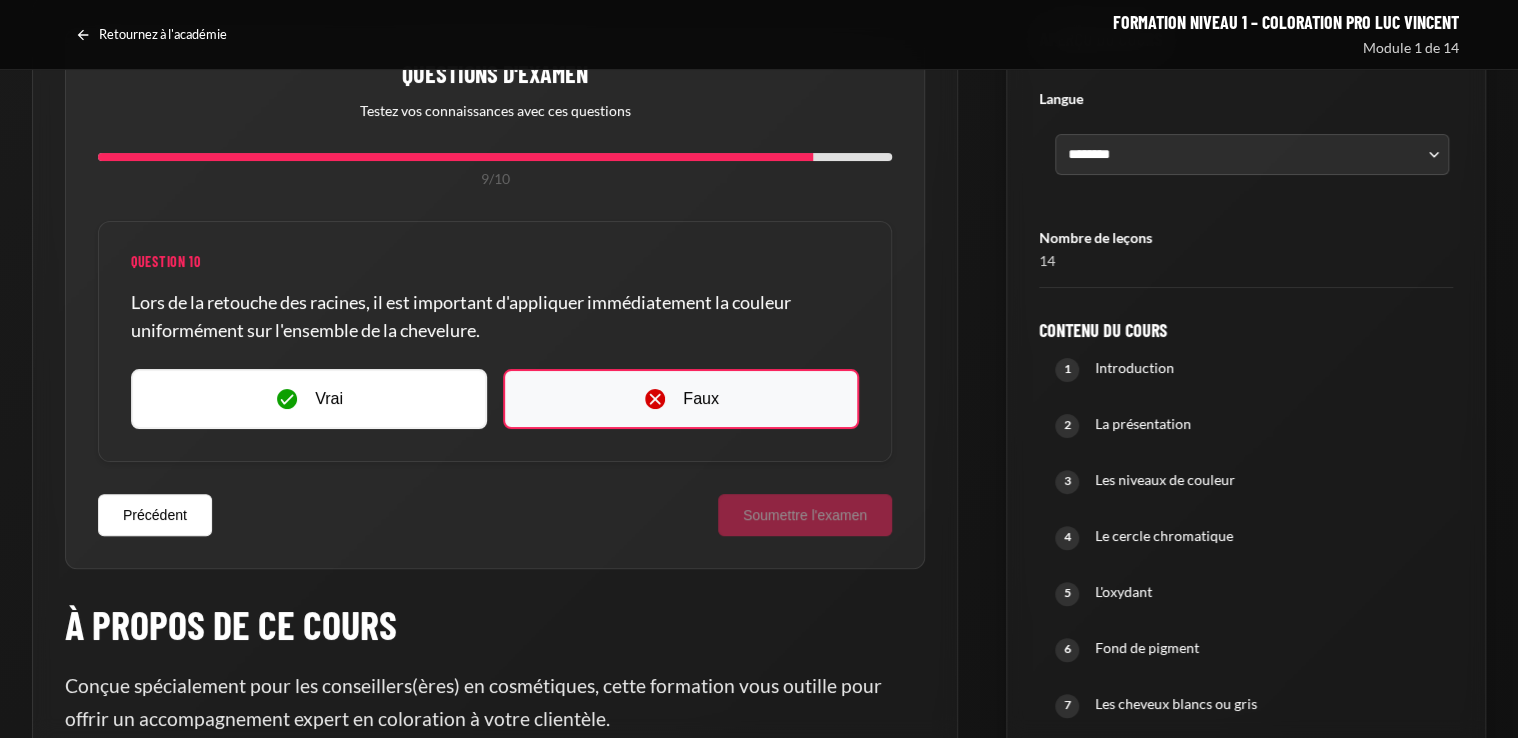click on "Faux" at bounding box center [681, 399] 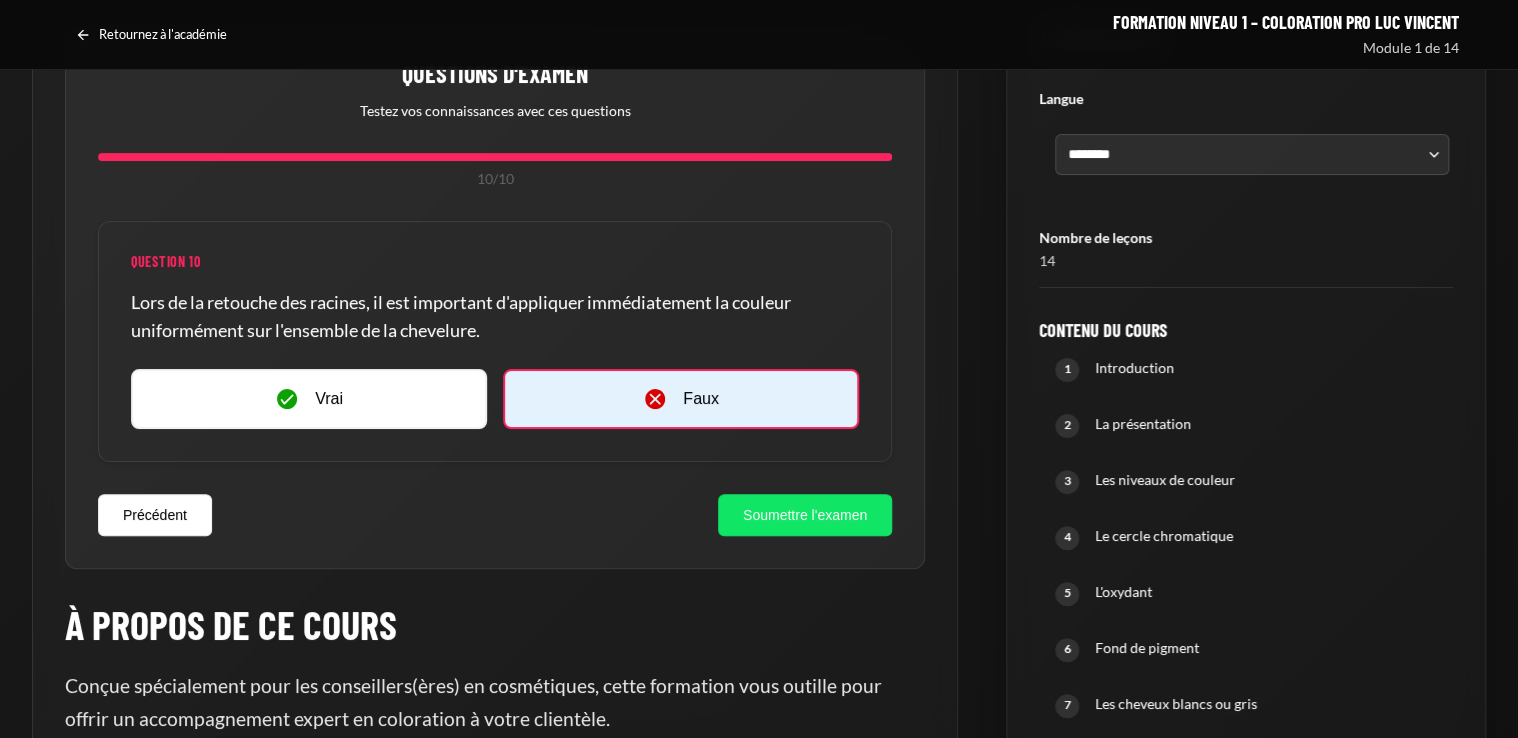 click on "Soumettre l'examen" at bounding box center (805, 515) 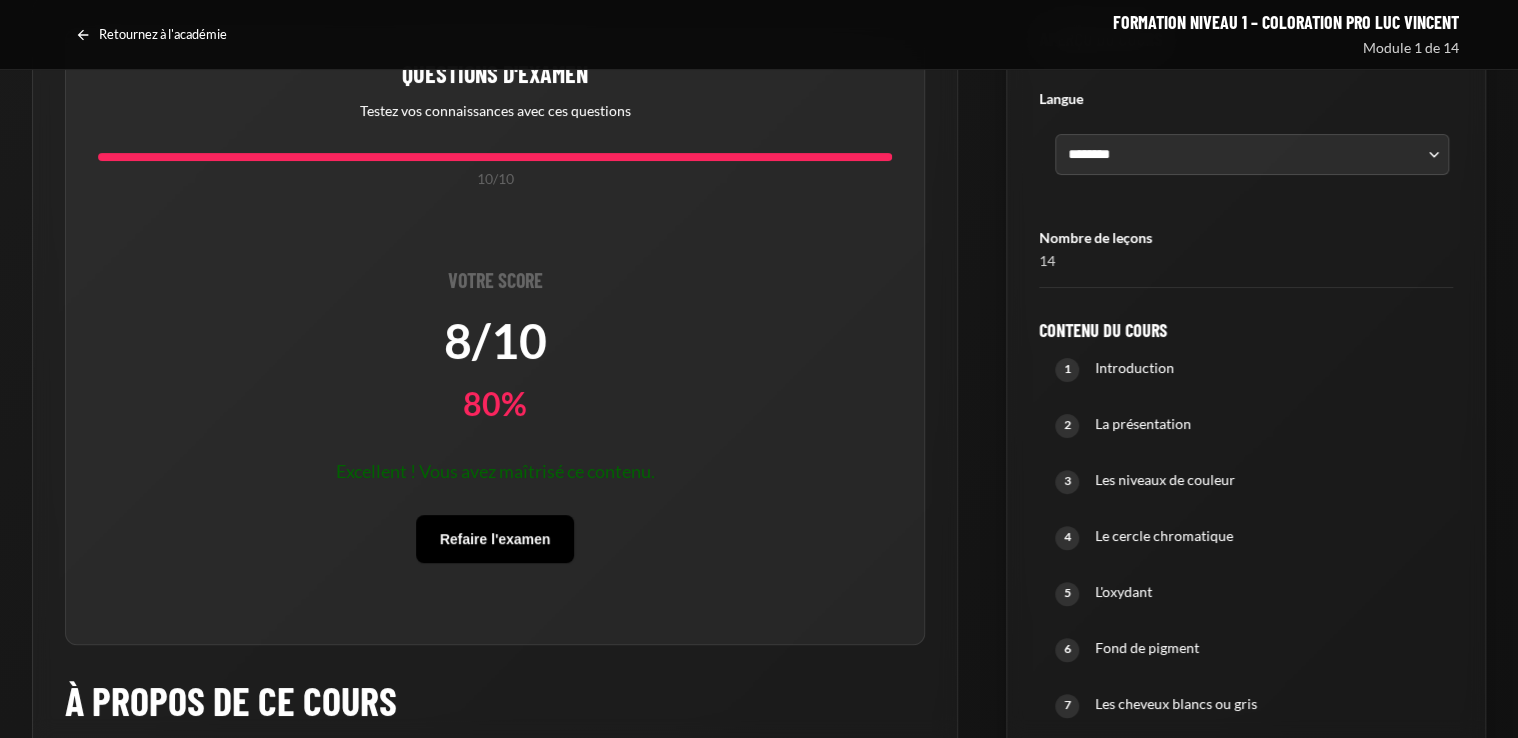 click on "Refaire l'examen" at bounding box center [495, 539] 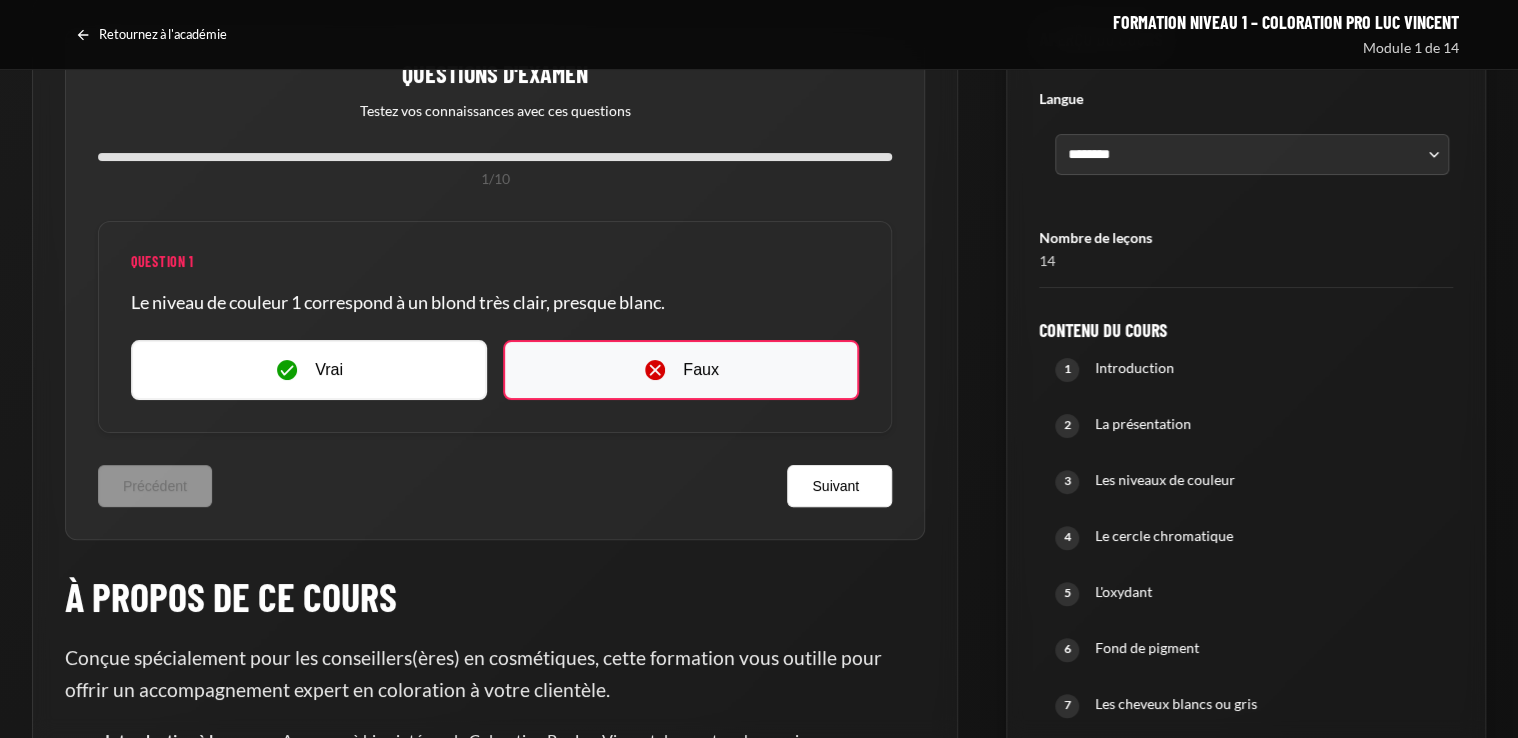 click on "Faux" at bounding box center (681, 370) 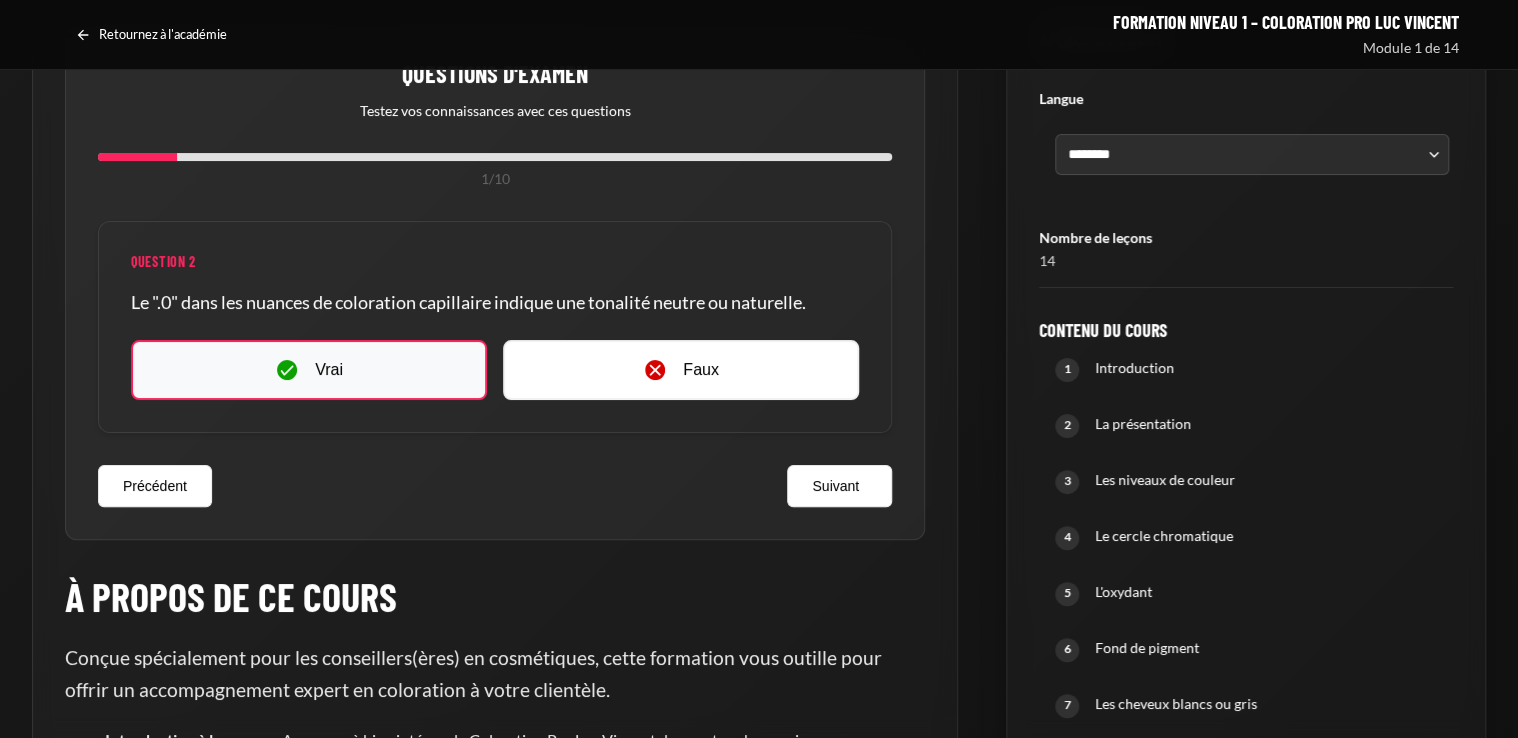 click on "Vrai" at bounding box center (309, 370) 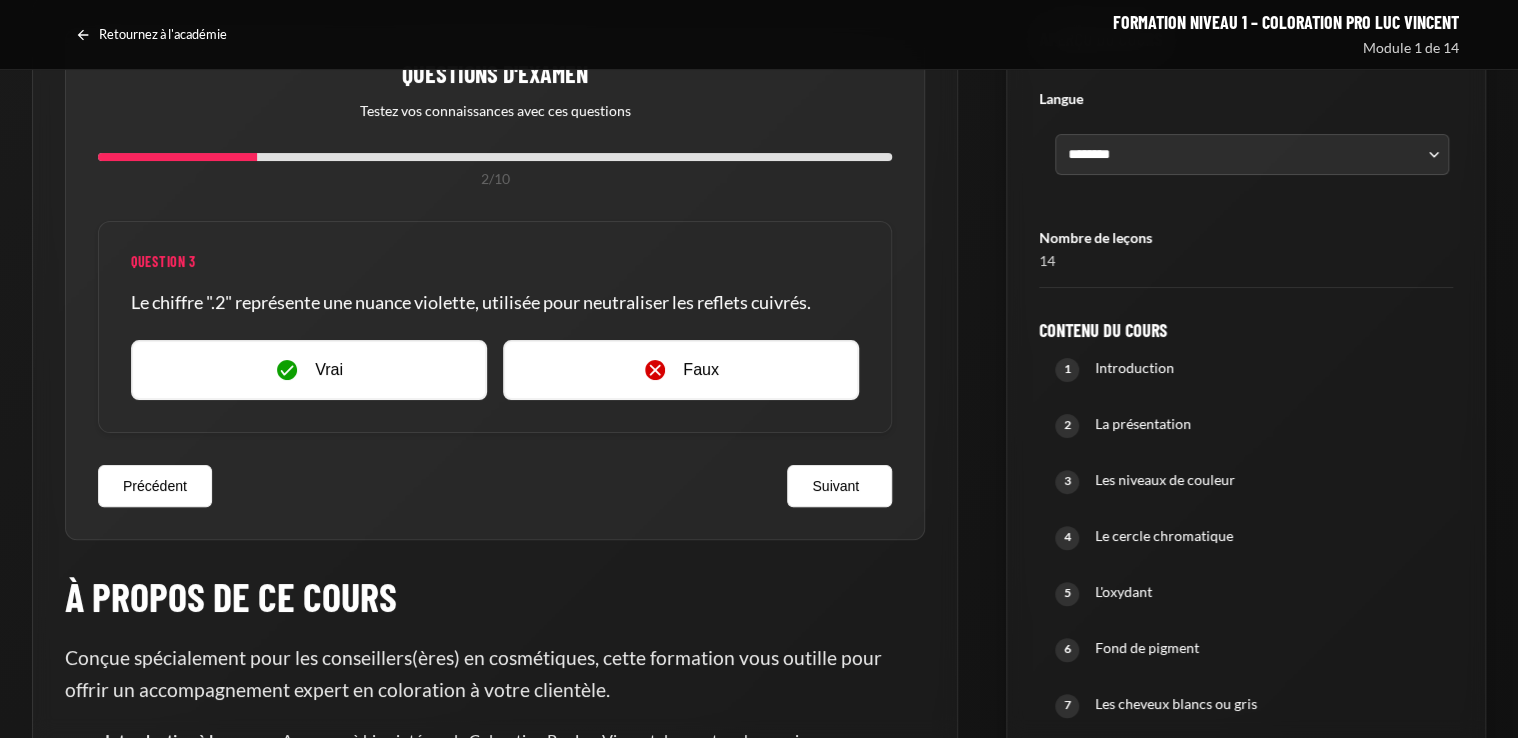 click on "Vrai" at bounding box center (309, 370) 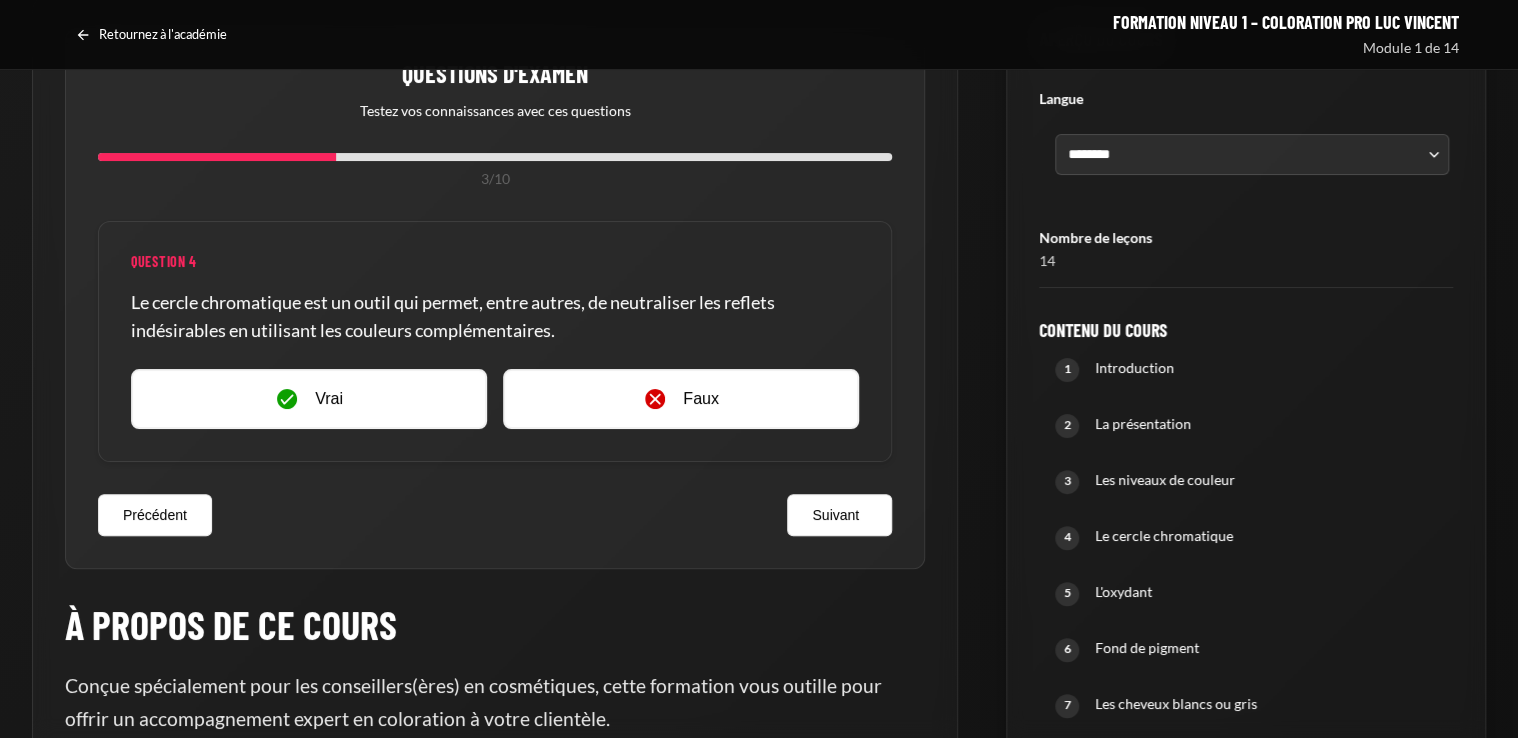 click on "Vrai" at bounding box center [309, 399] 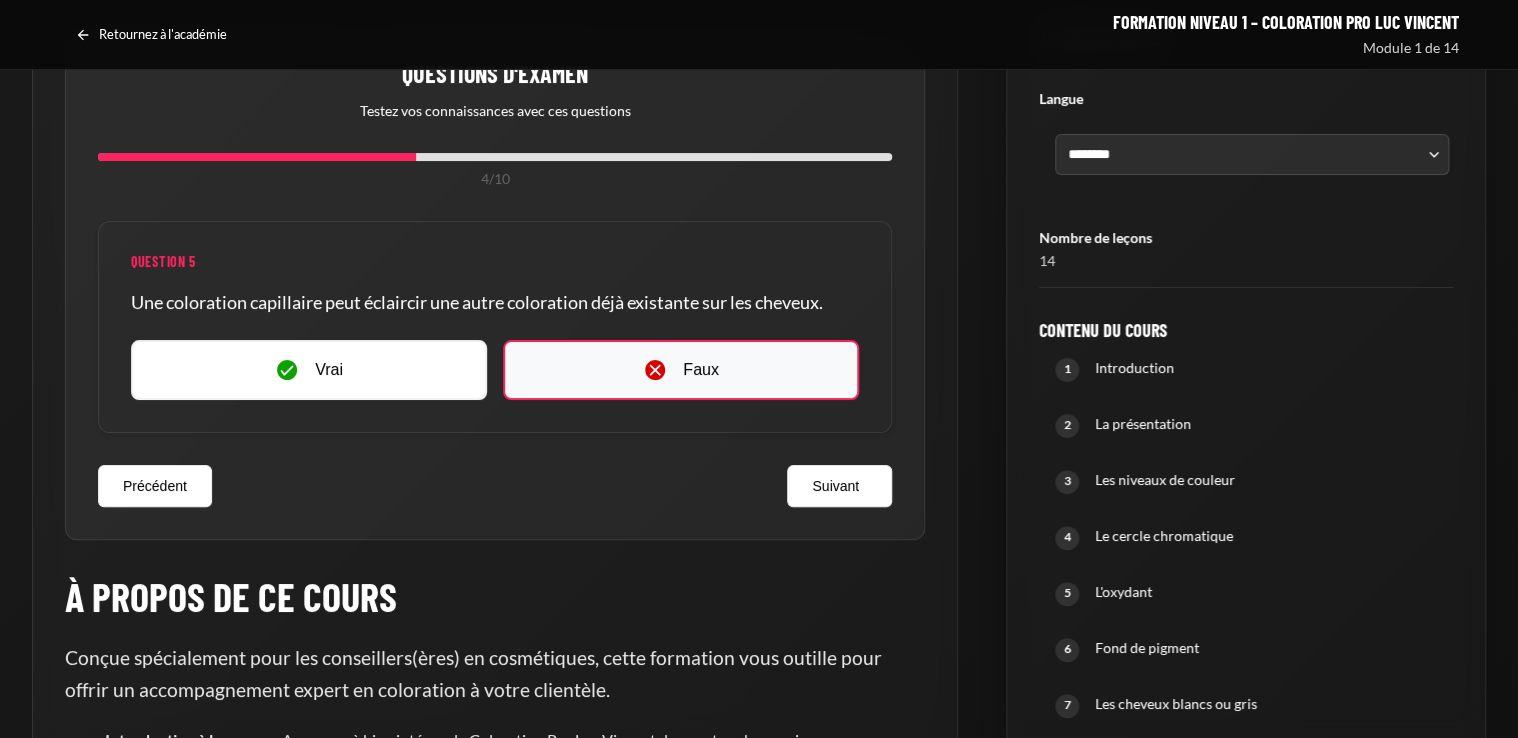 click on "Faux" at bounding box center [681, 370] 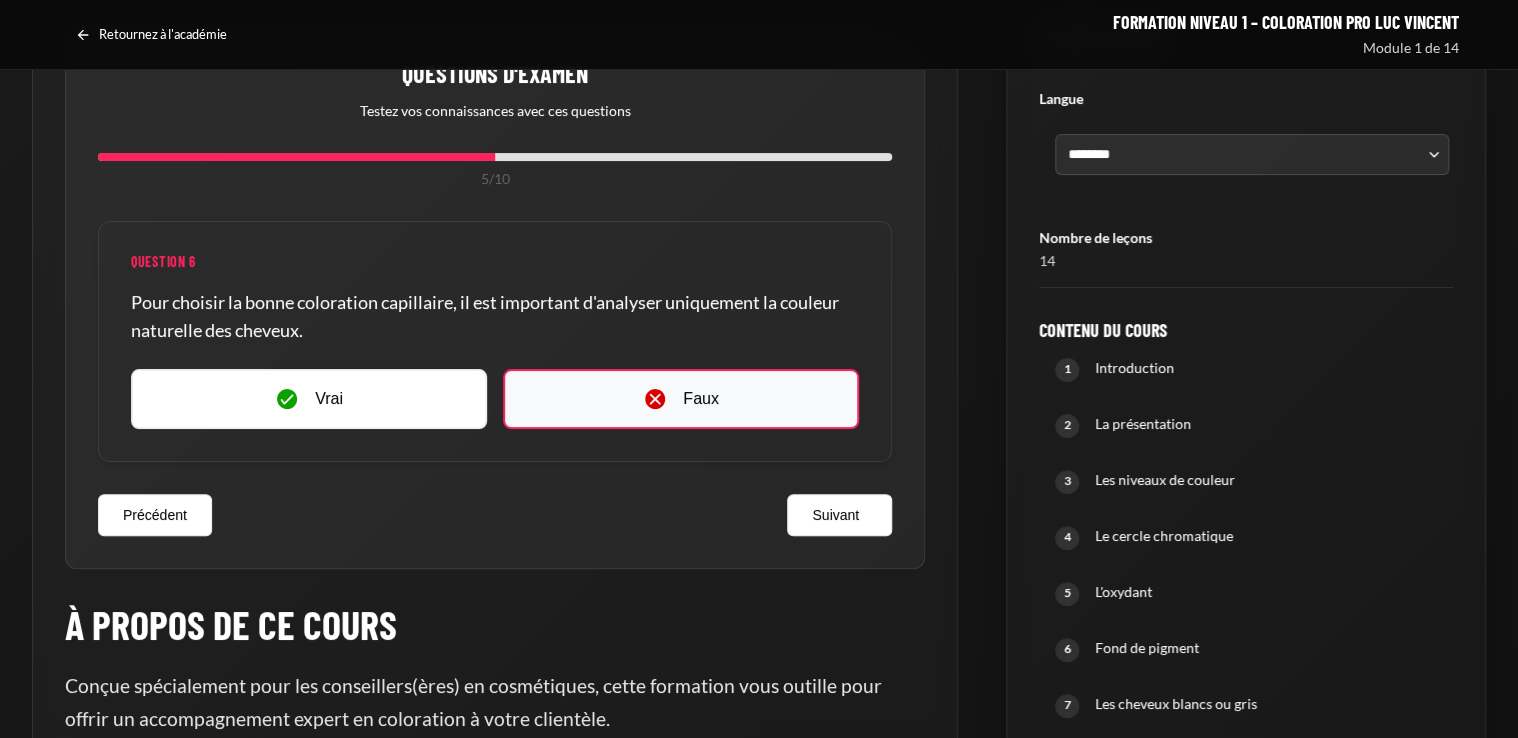click on "Faux" at bounding box center [681, 399] 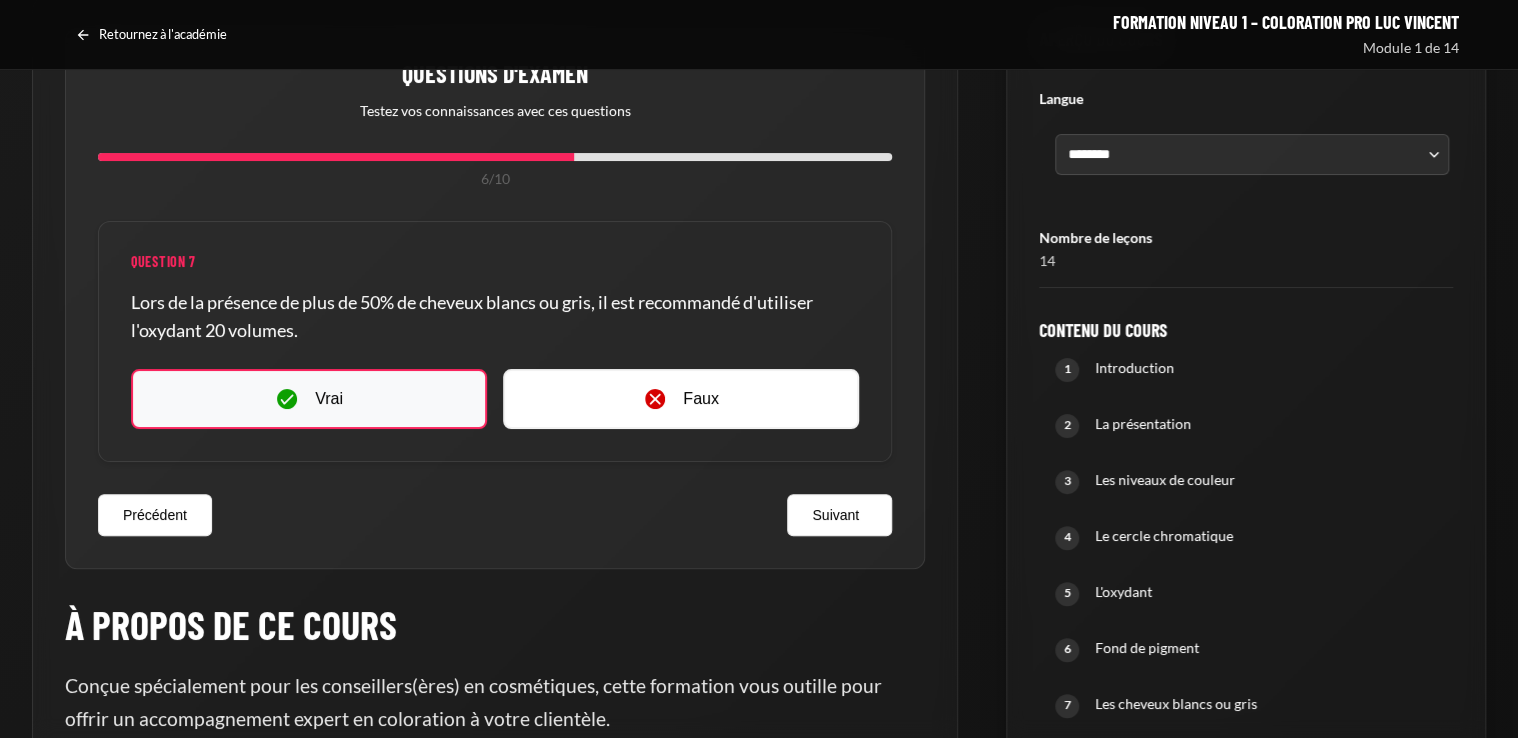 click on "Vrai" at bounding box center (309, 399) 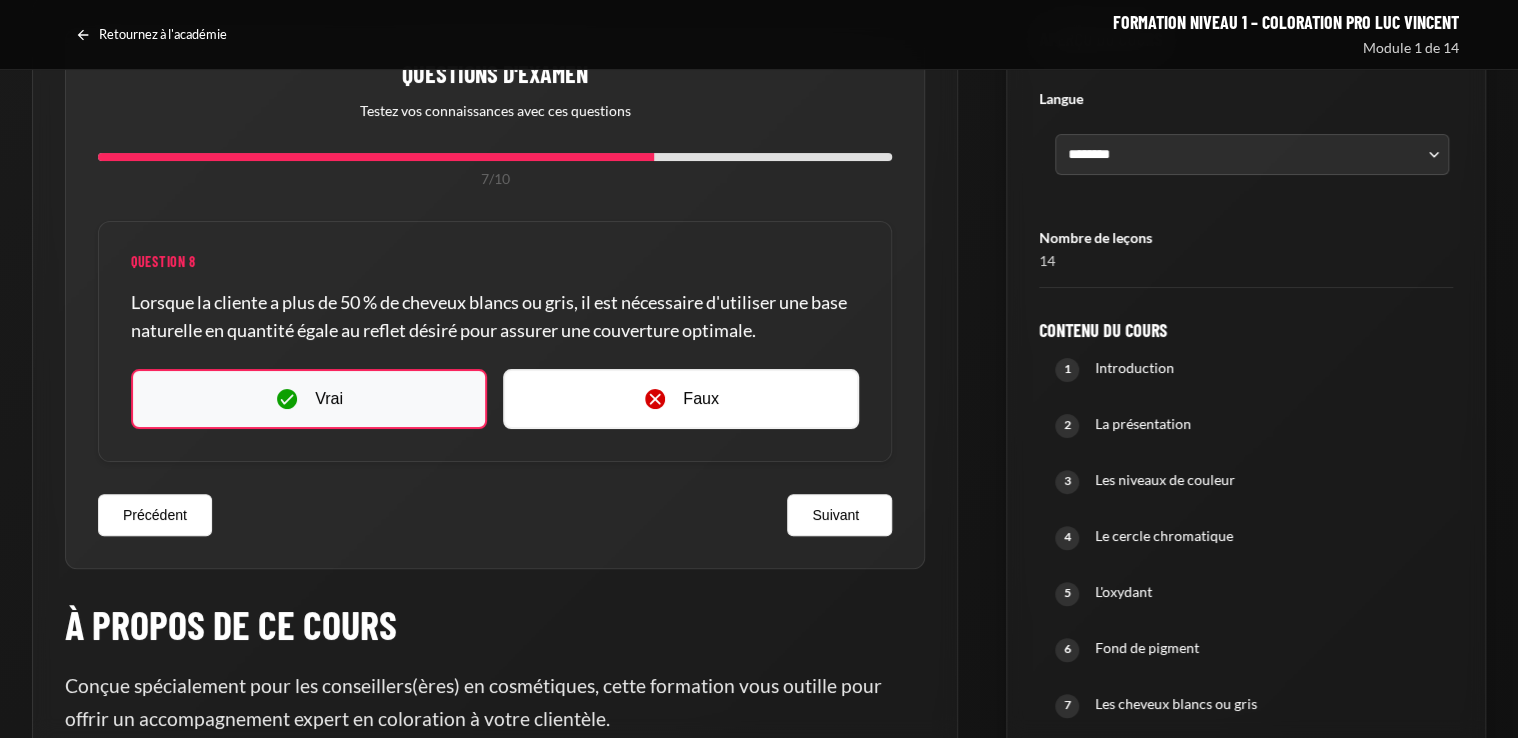 click on "Vrai" at bounding box center [309, 399] 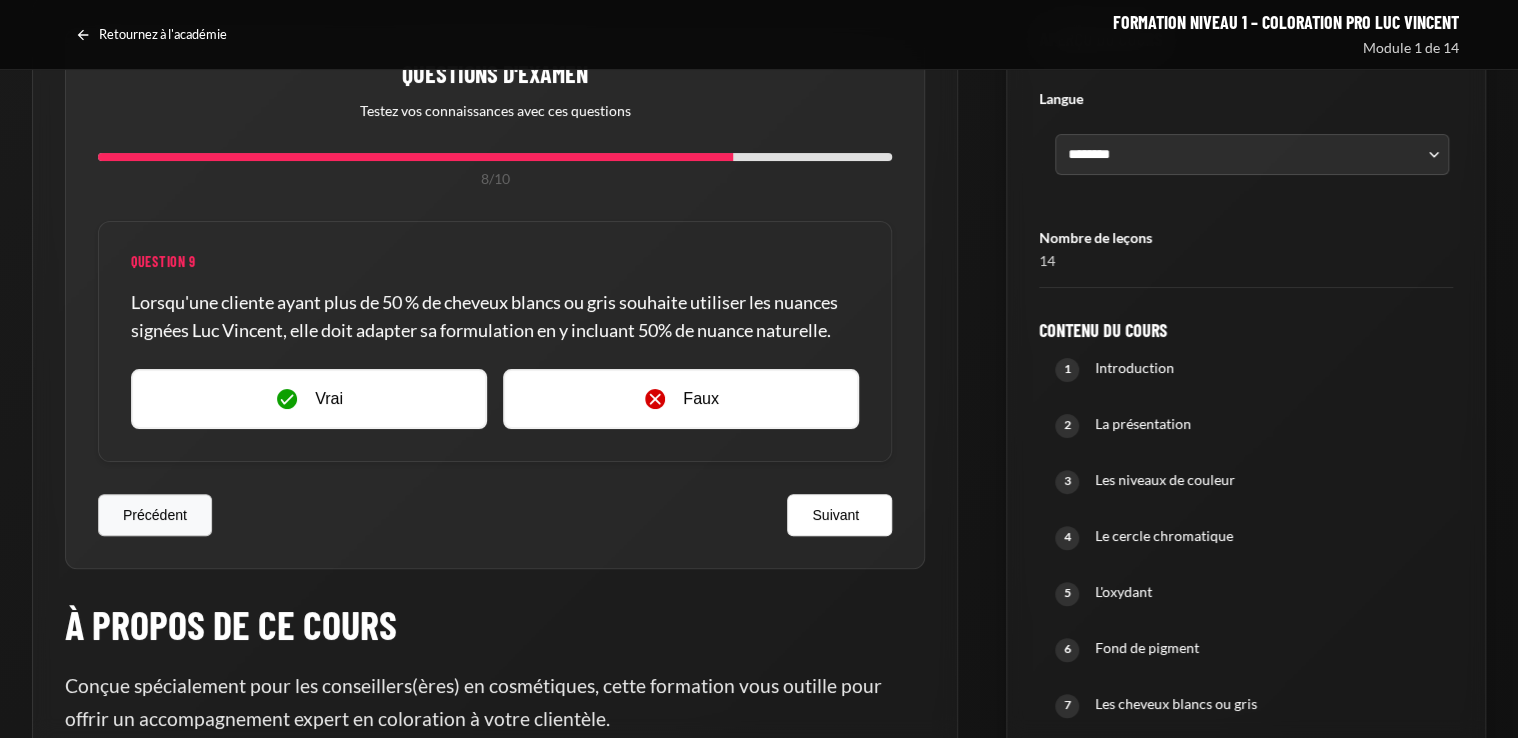 click on "Précédent" at bounding box center [155, 515] 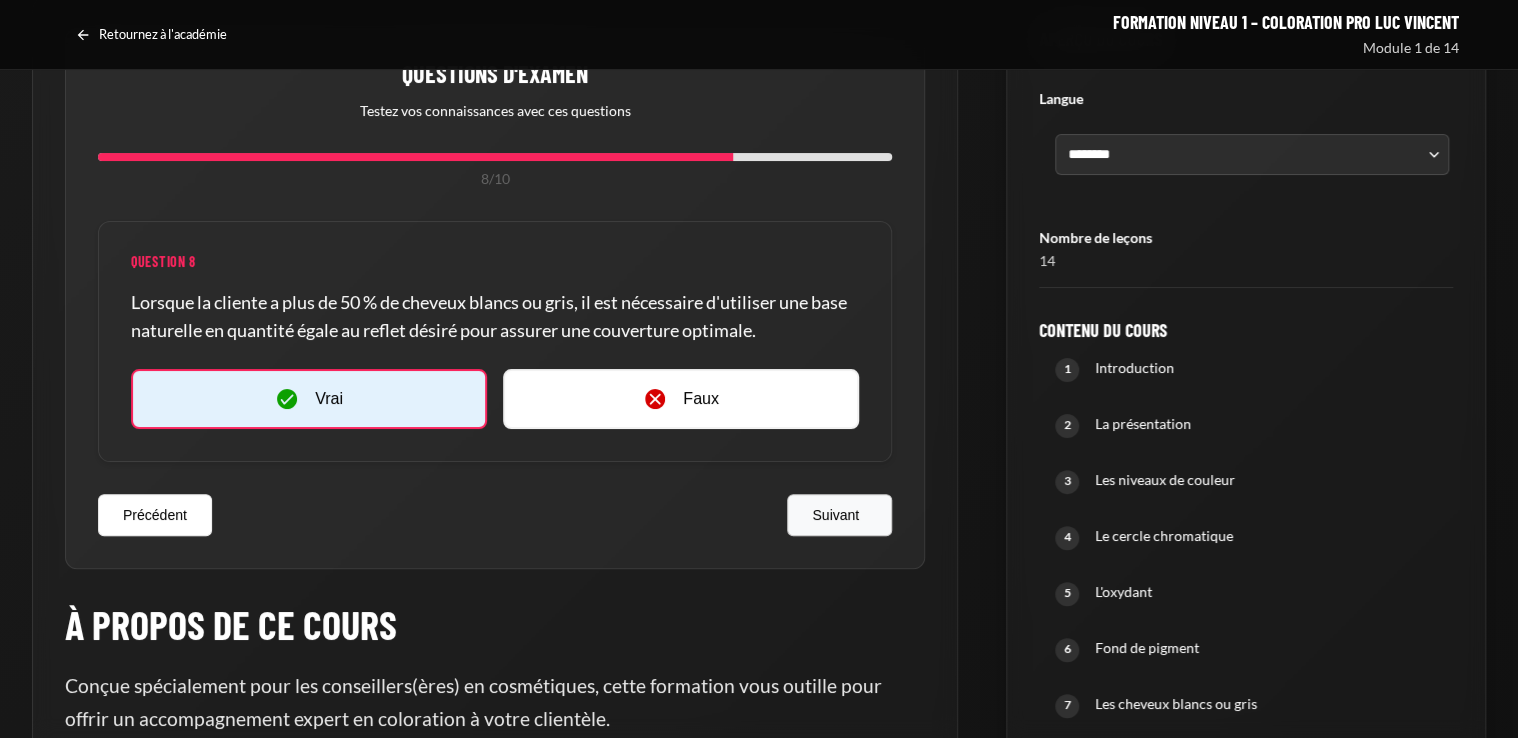 click on "Suivant" at bounding box center [839, 515] 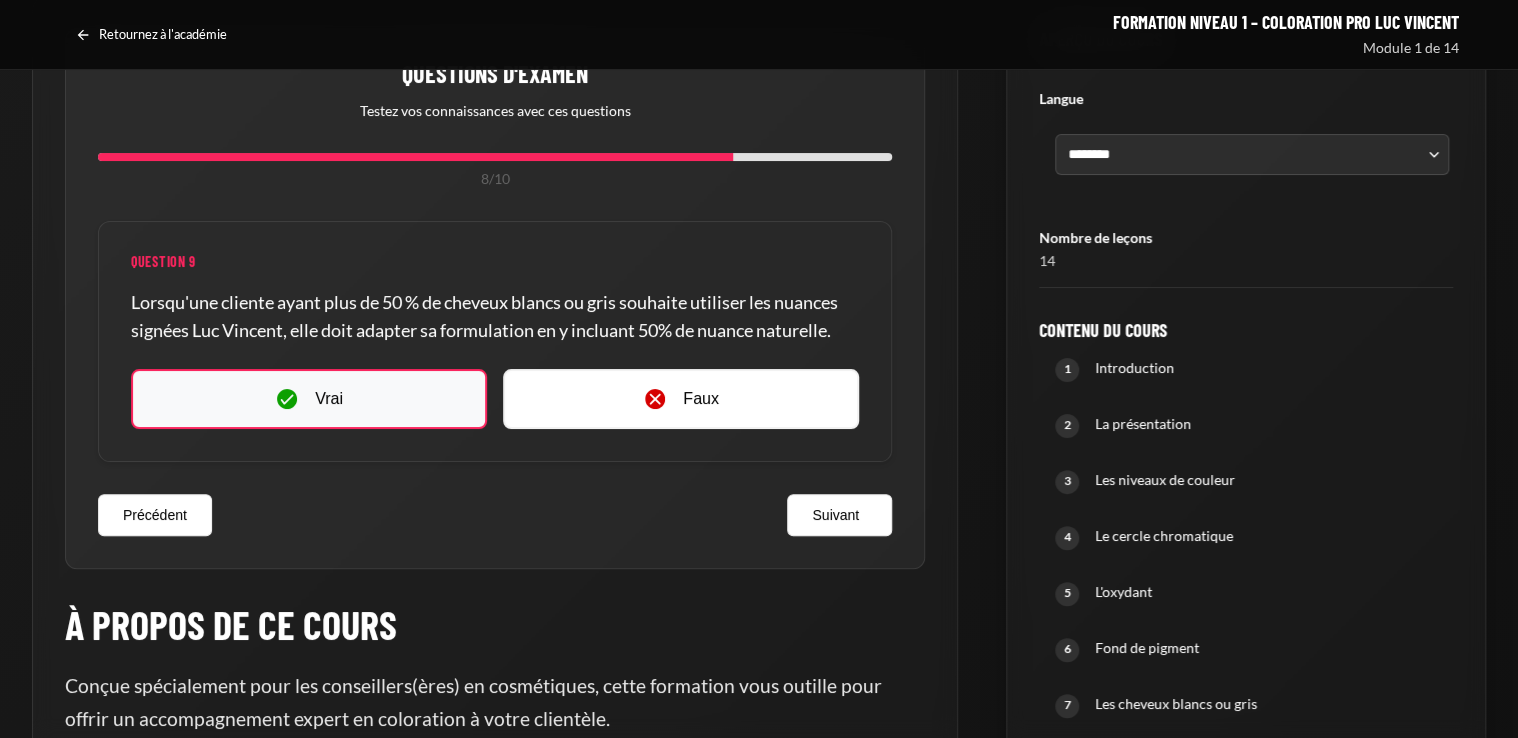 click on "Vrai" at bounding box center (309, 399) 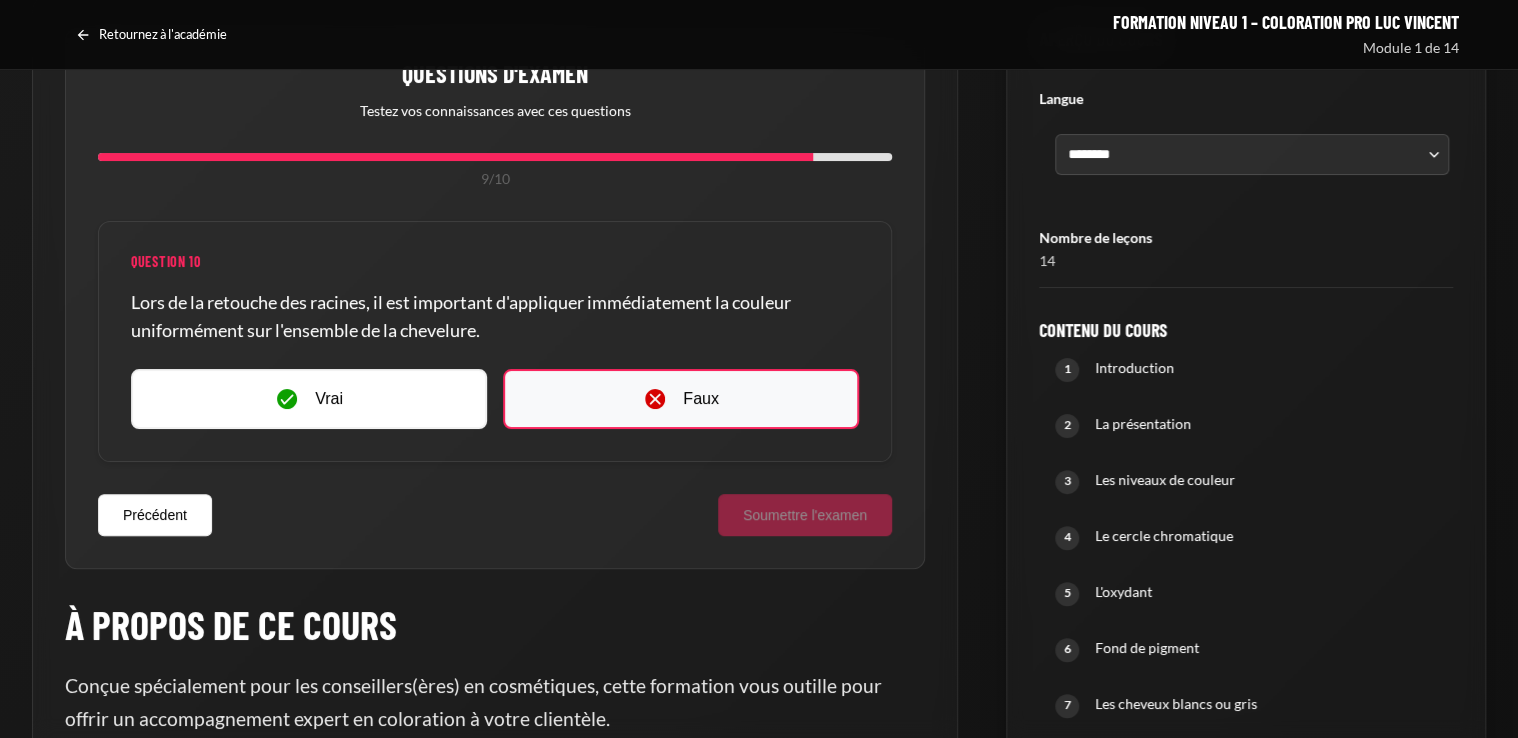 click on "Faux" at bounding box center [681, 399] 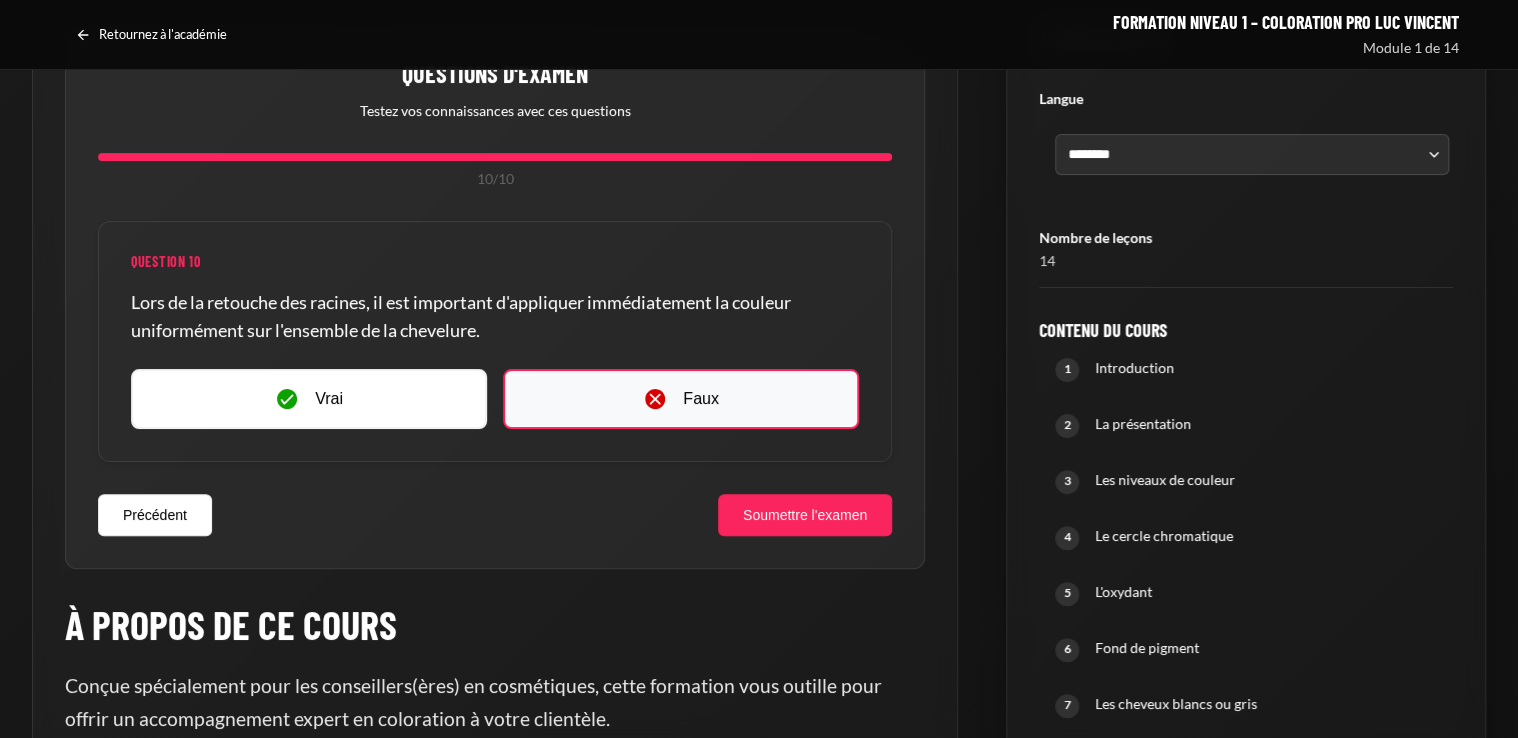 click on "Faux" at bounding box center (681, 399) 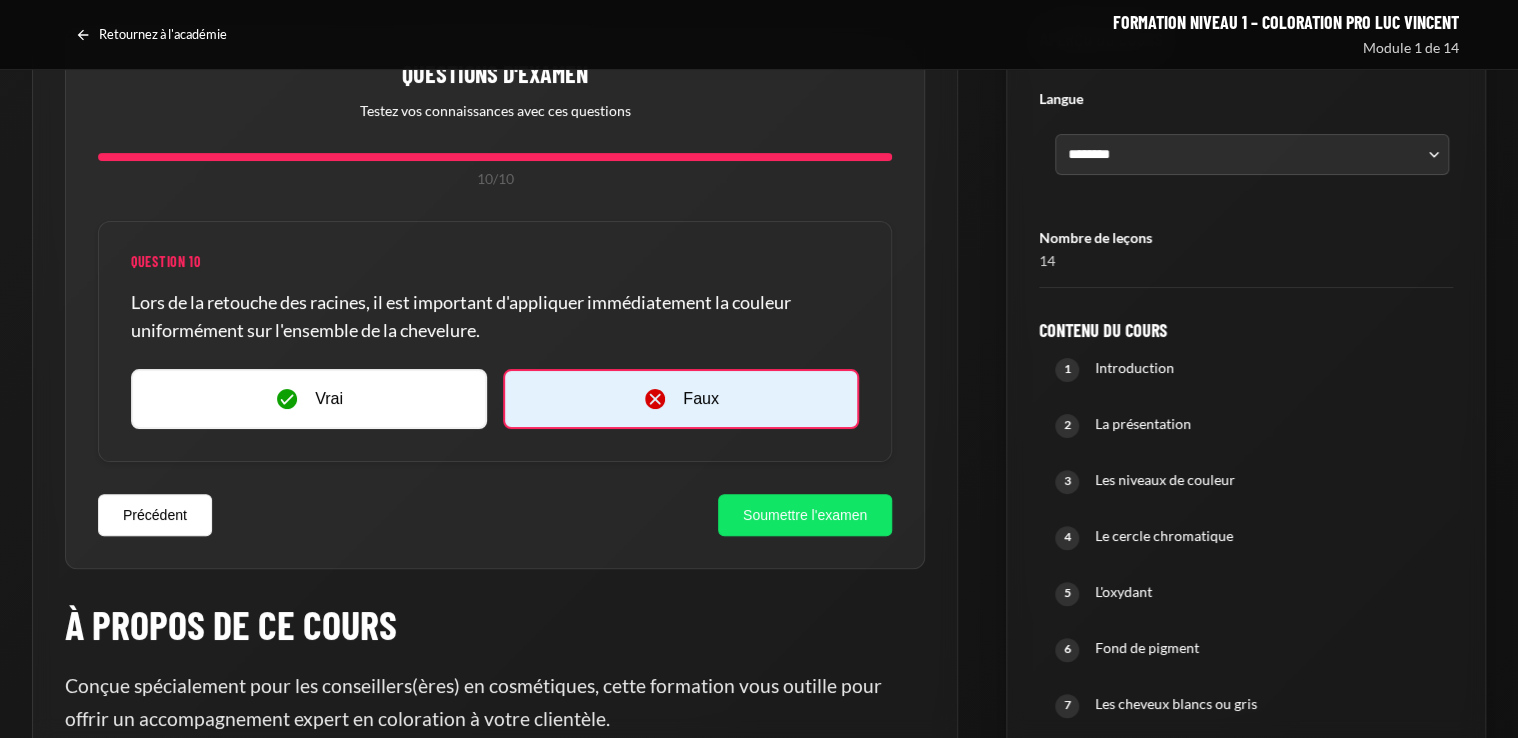 click on "Soumettre l'examen" at bounding box center [805, 515] 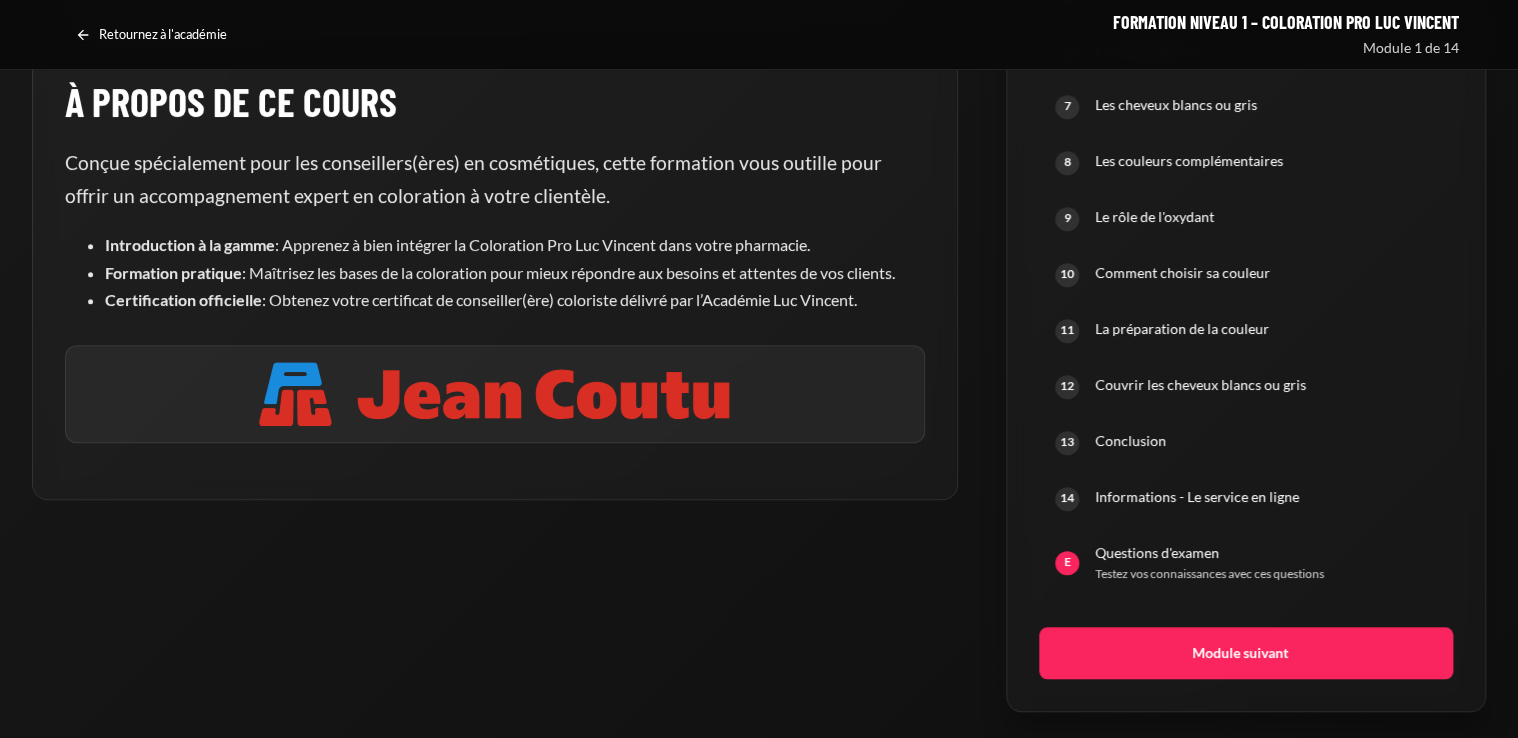 scroll, scrollTop: 672, scrollLeft: 0, axis: vertical 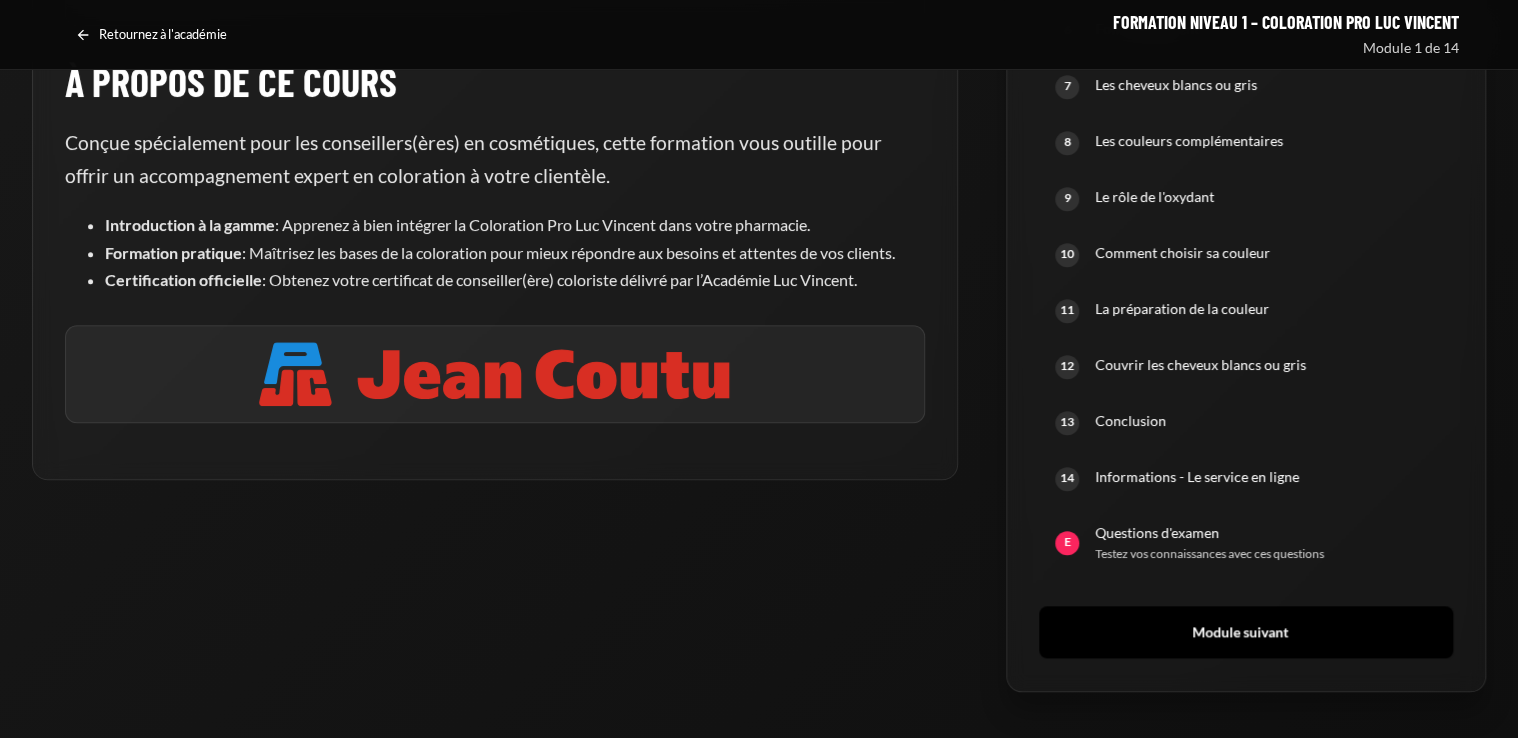 click on "Module suivant" at bounding box center (1246, 632) 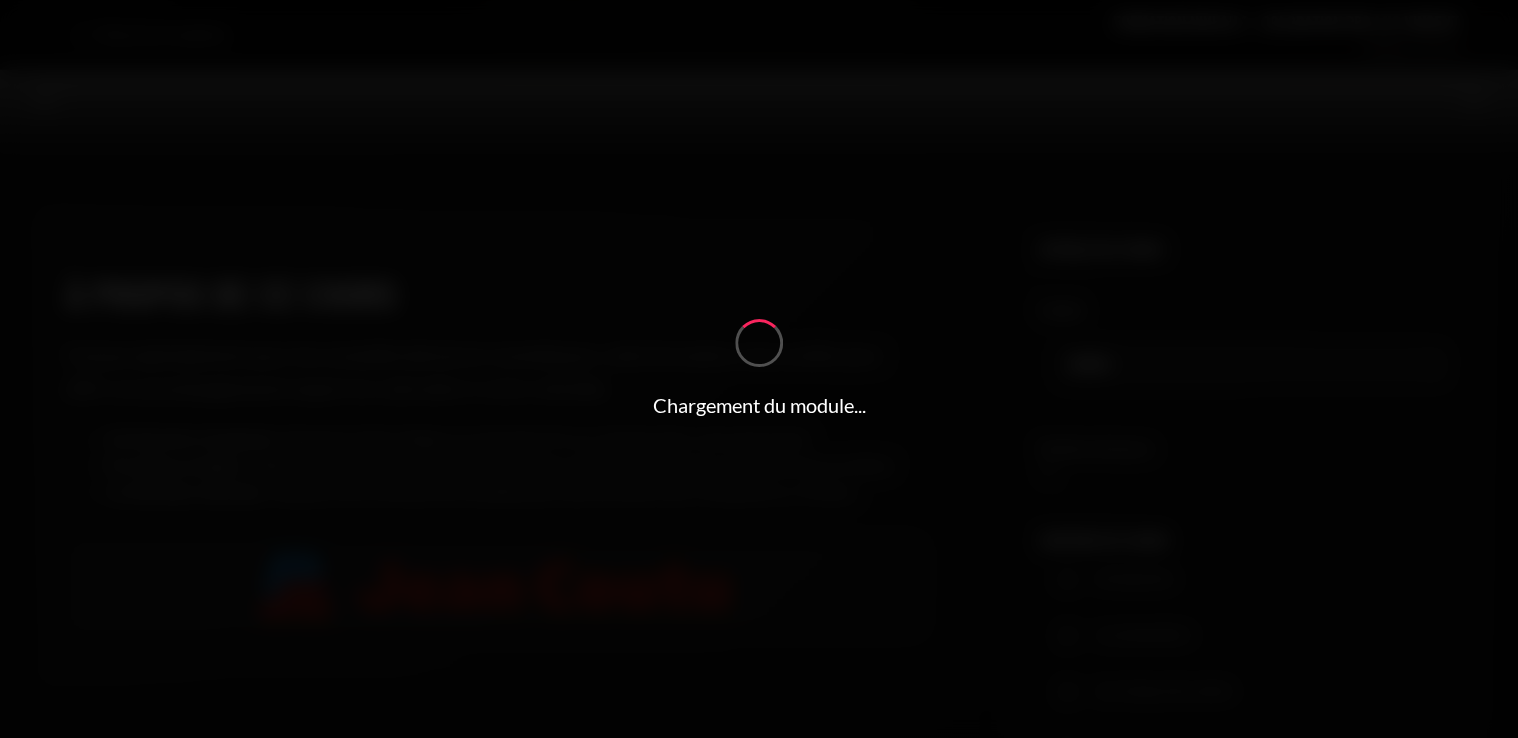 scroll, scrollTop: 888, scrollLeft: 0, axis: vertical 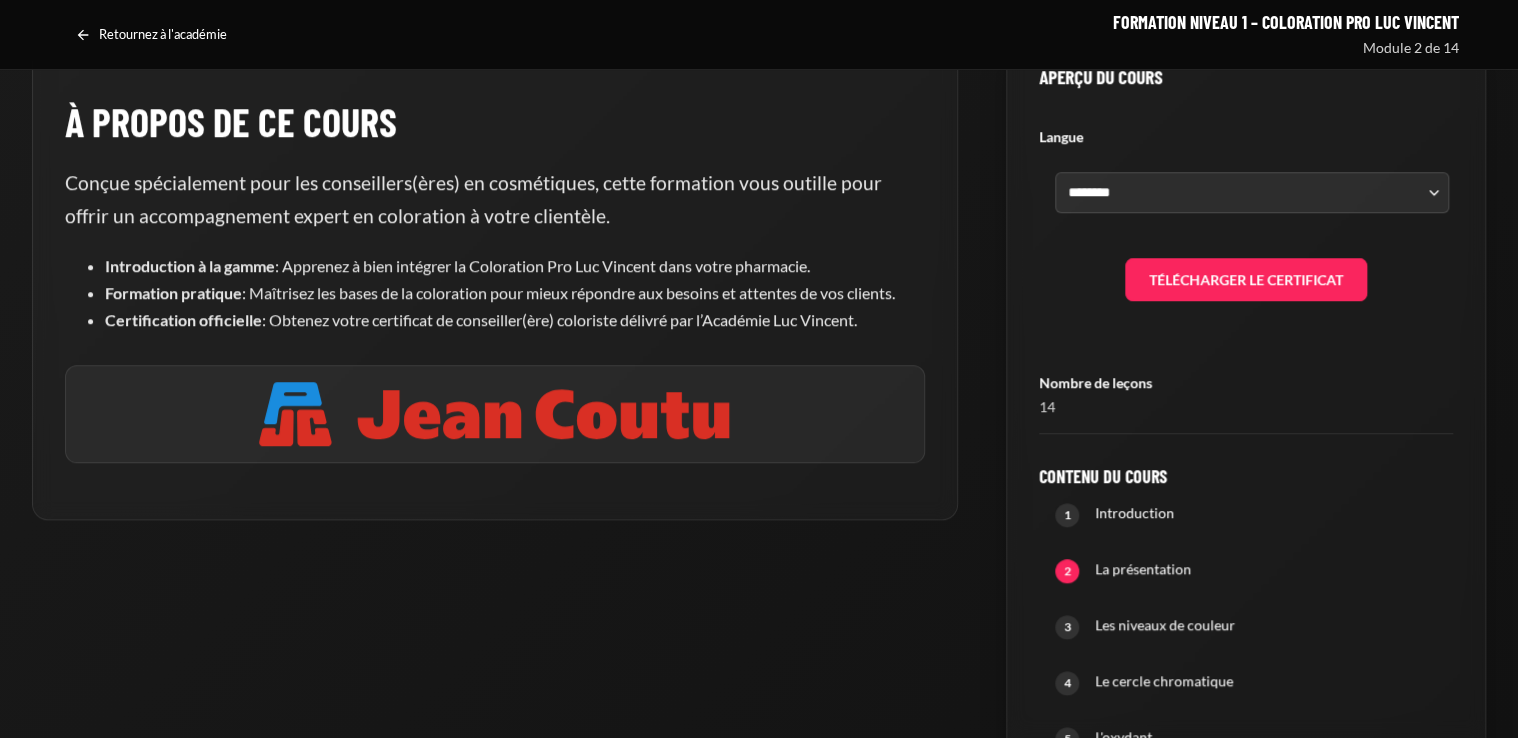 click on "Télécharger le certificat" at bounding box center (1246, 280) 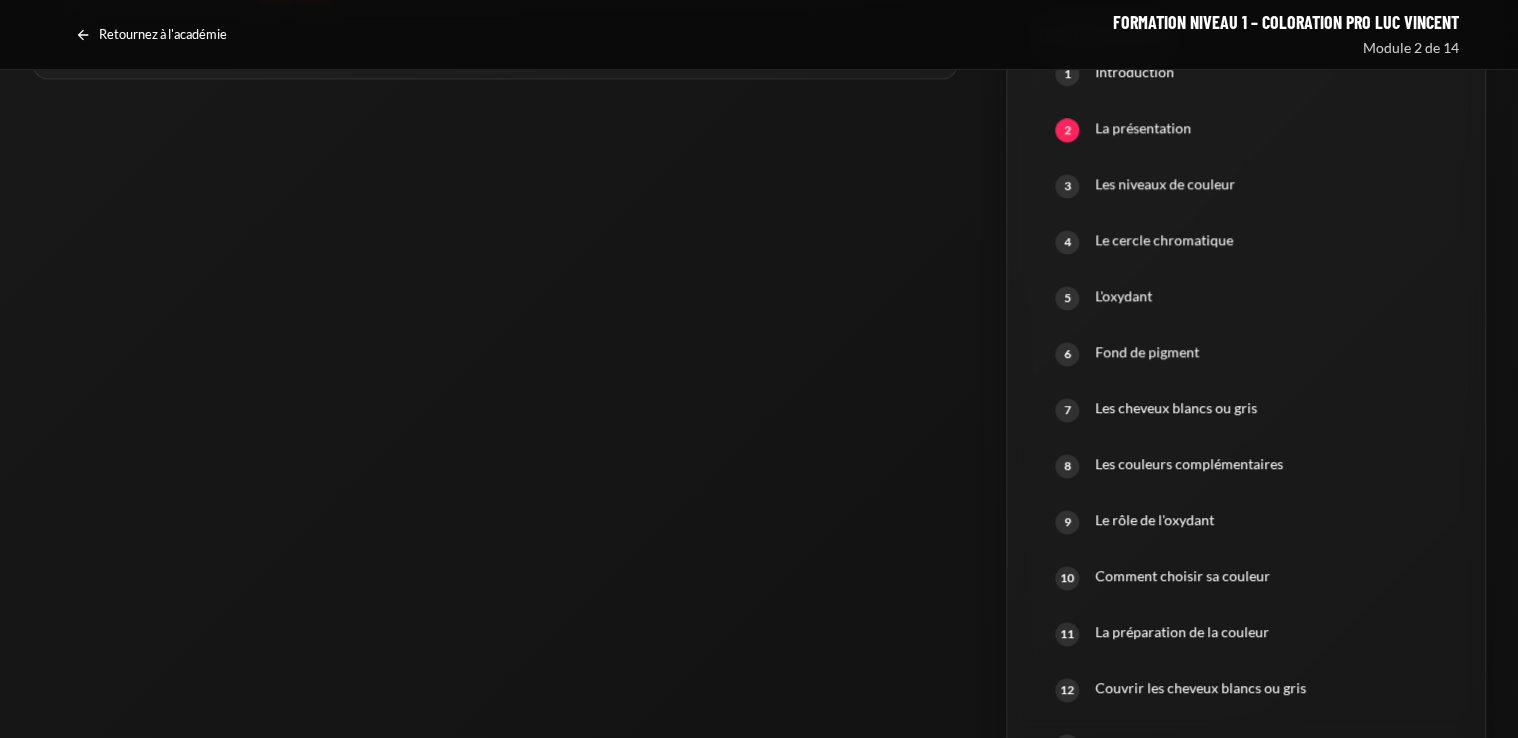 scroll, scrollTop: 1683, scrollLeft: 0, axis: vertical 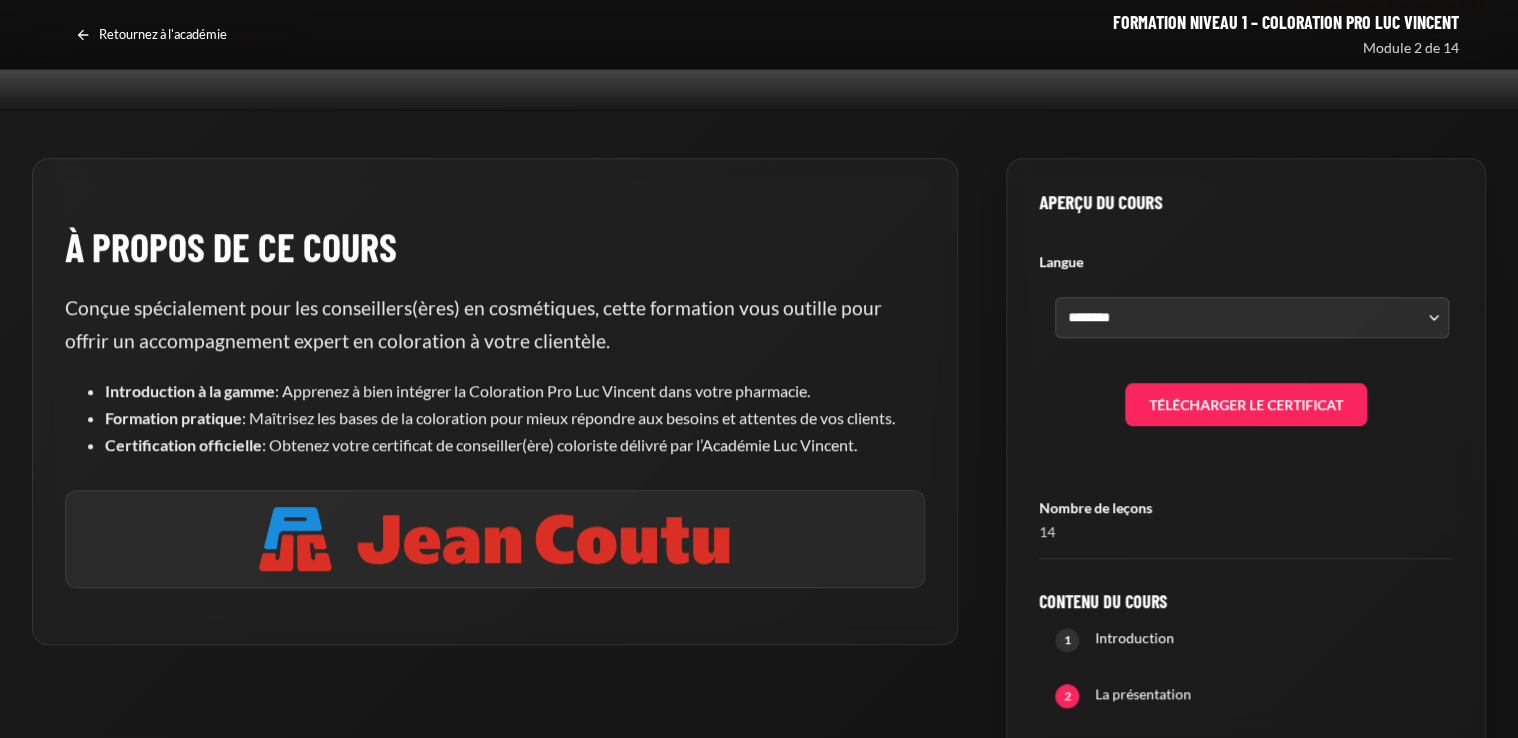 click on "Télécharger le certificat" at bounding box center [1246, 405] 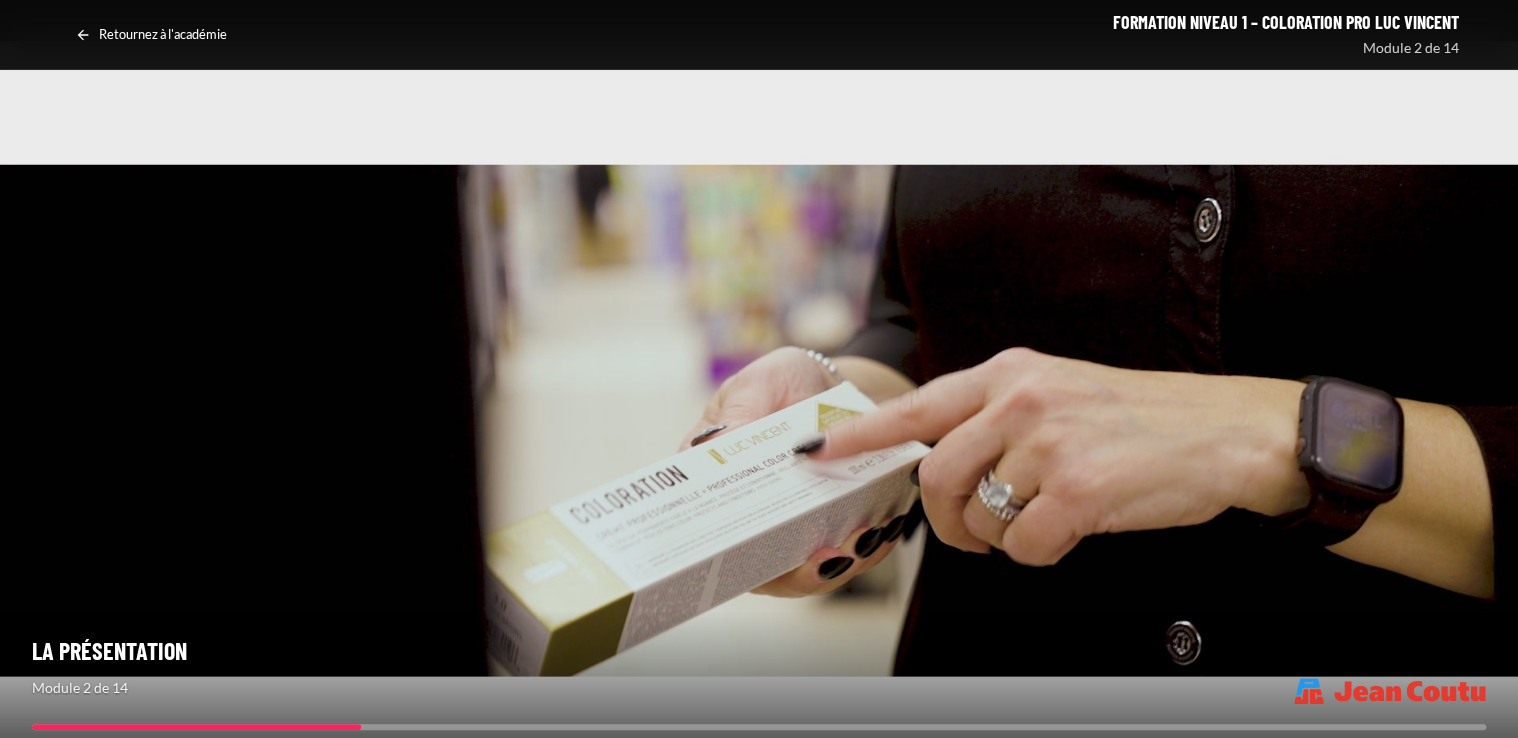 scroll, scrollTop: 26, scrollLeft: 0, axis: vertical 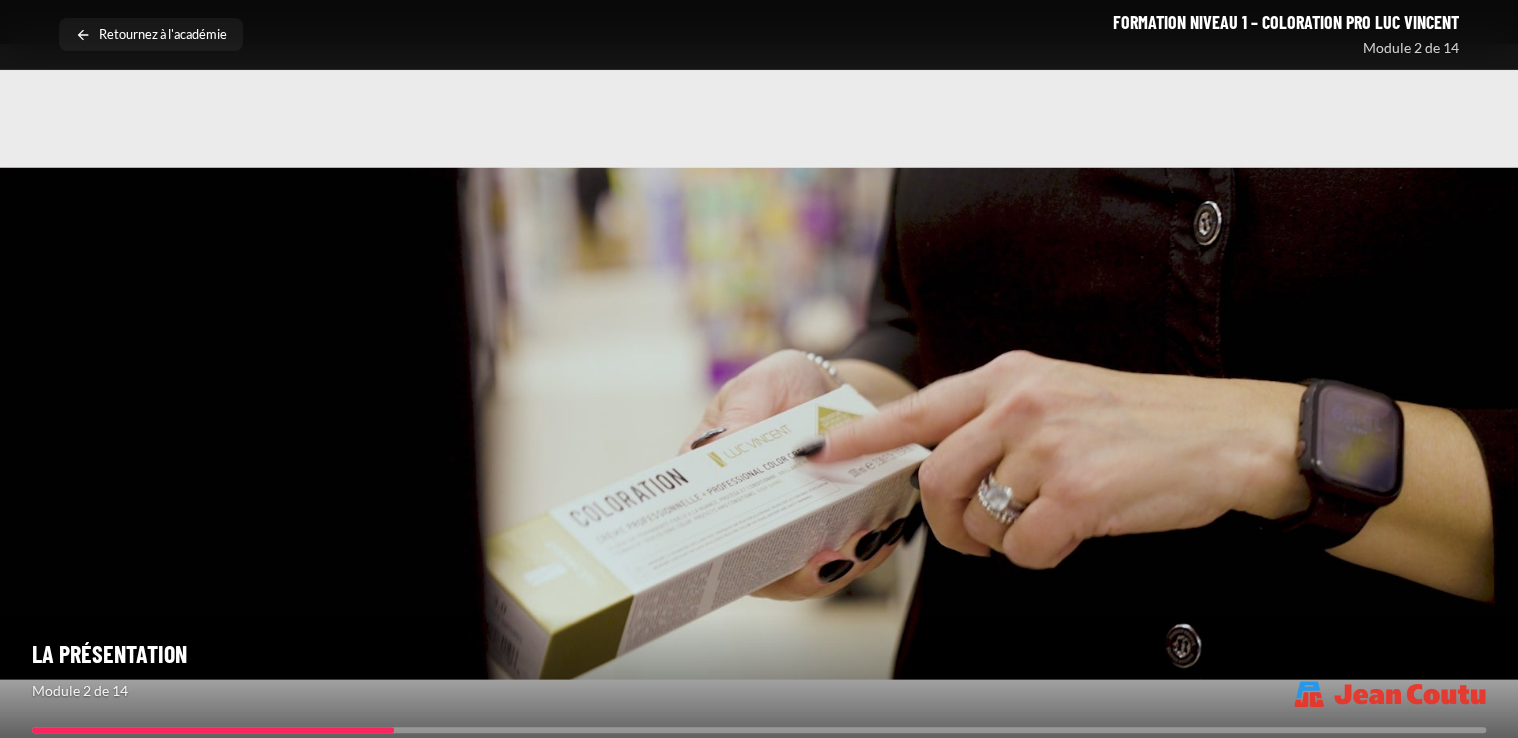 click on "Retournez à l'académie" at bounding box center [163, 35] 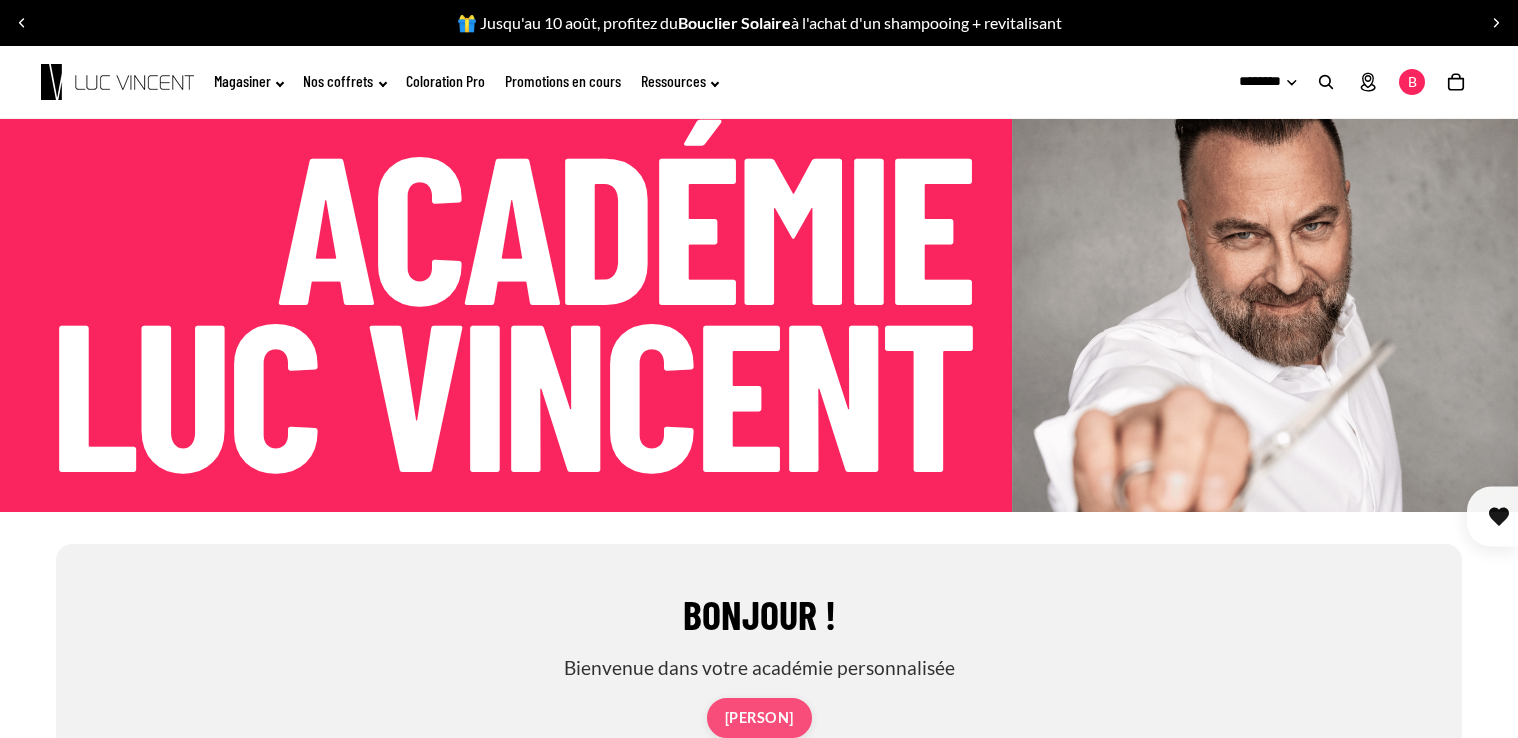 scroll, scrollTop: 0, scrollLeft: 0, axis: both 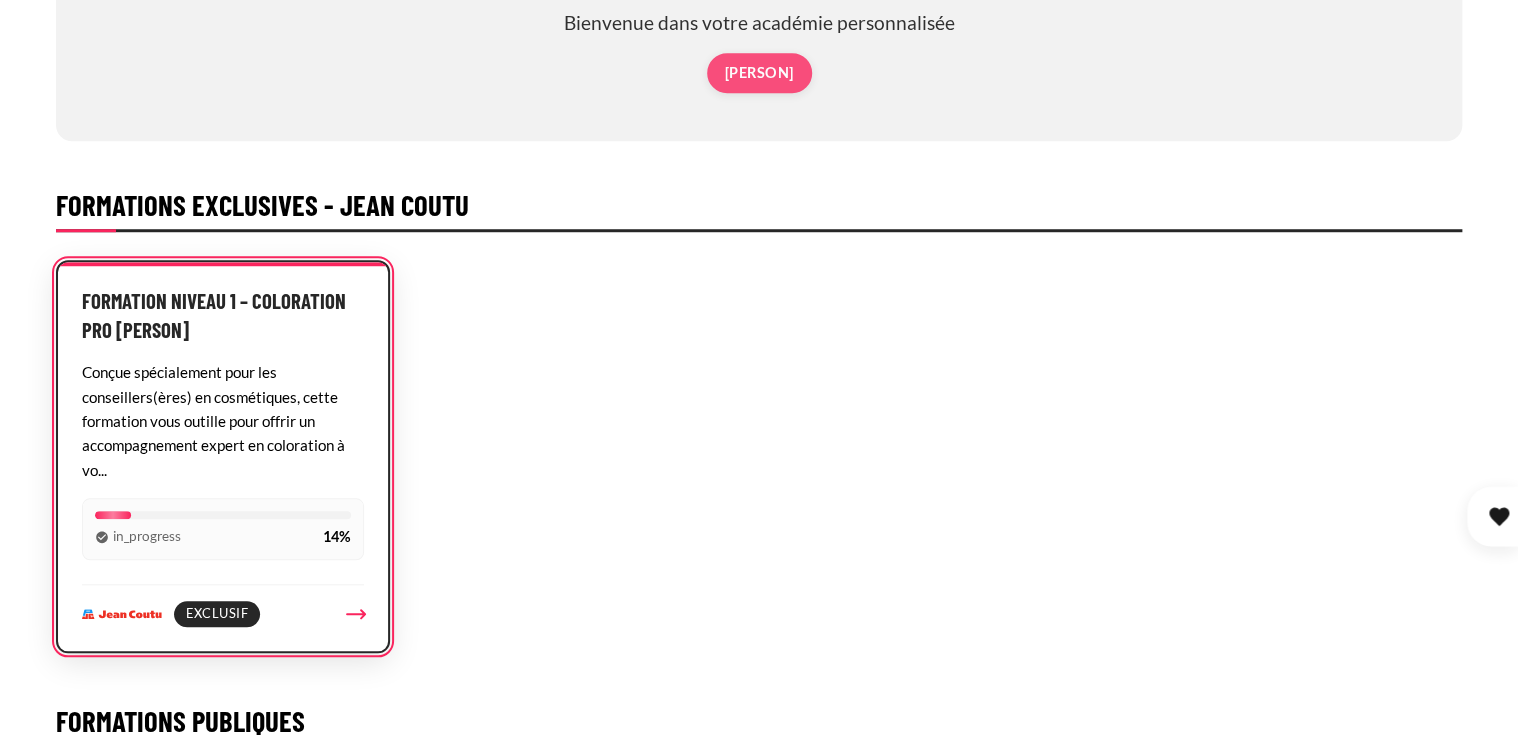 click on "Exclusif" at bounding box center (203, 614) 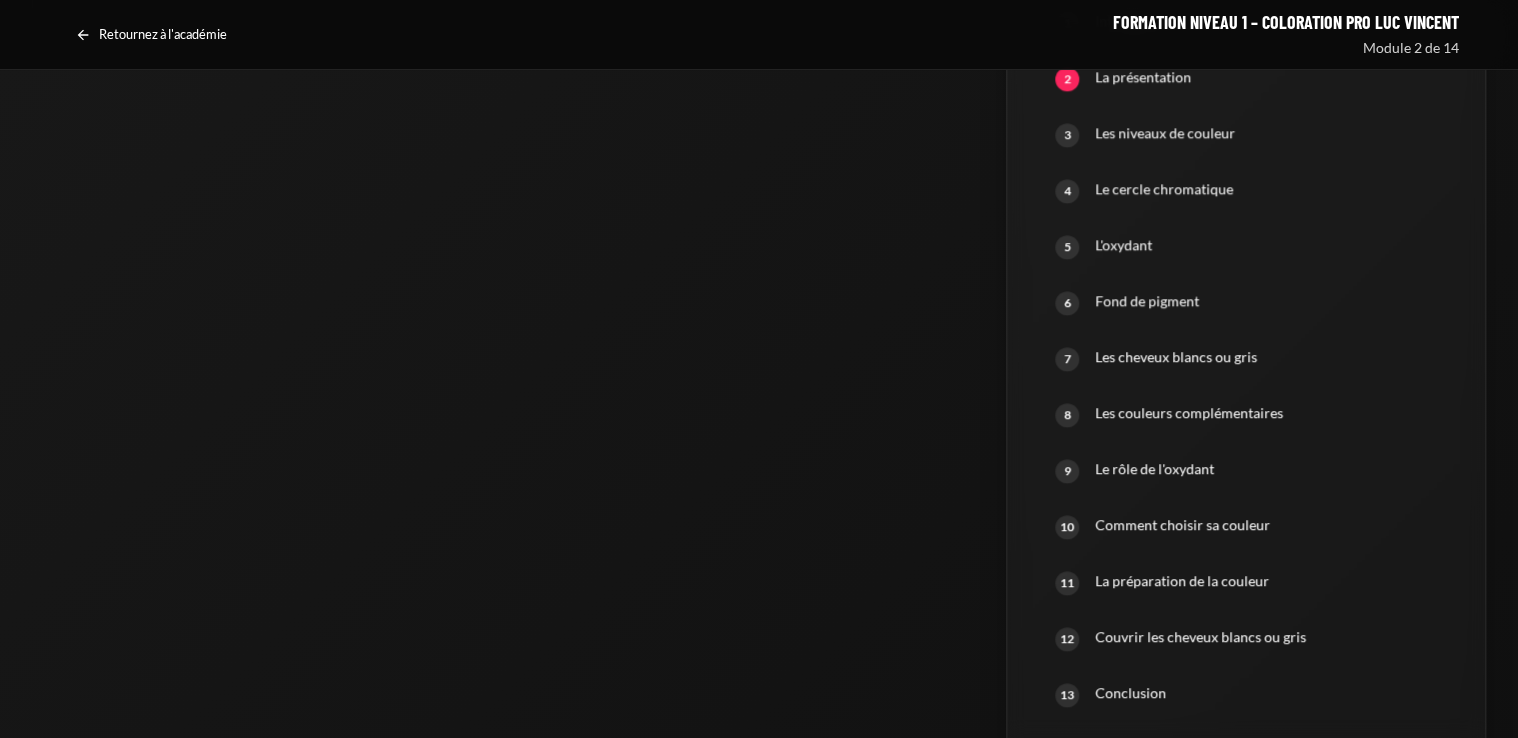 scroll, scrollTop: 1683, scrollLeft: 0, axis: vertical 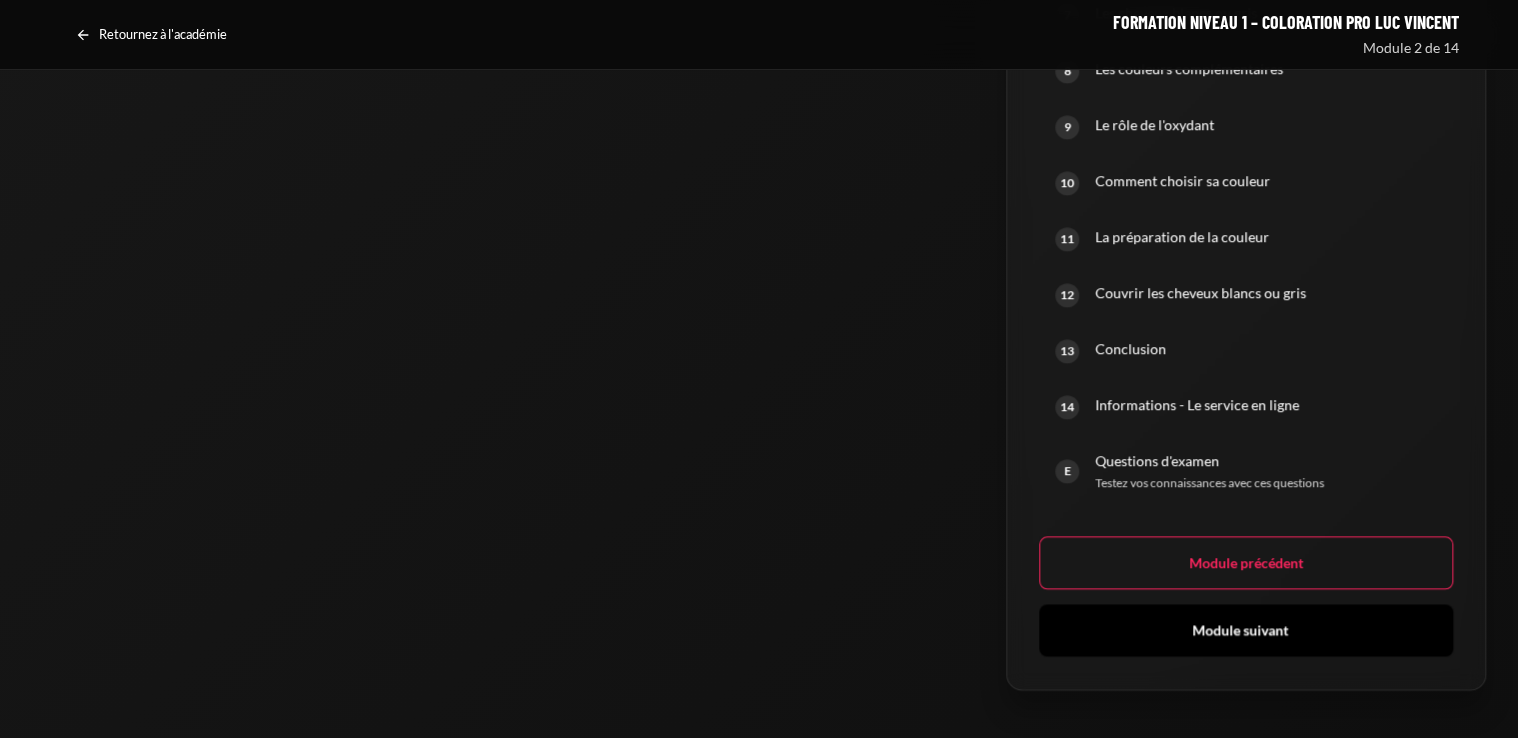 click on "Module suivant" at bounding box center [1246, 630] 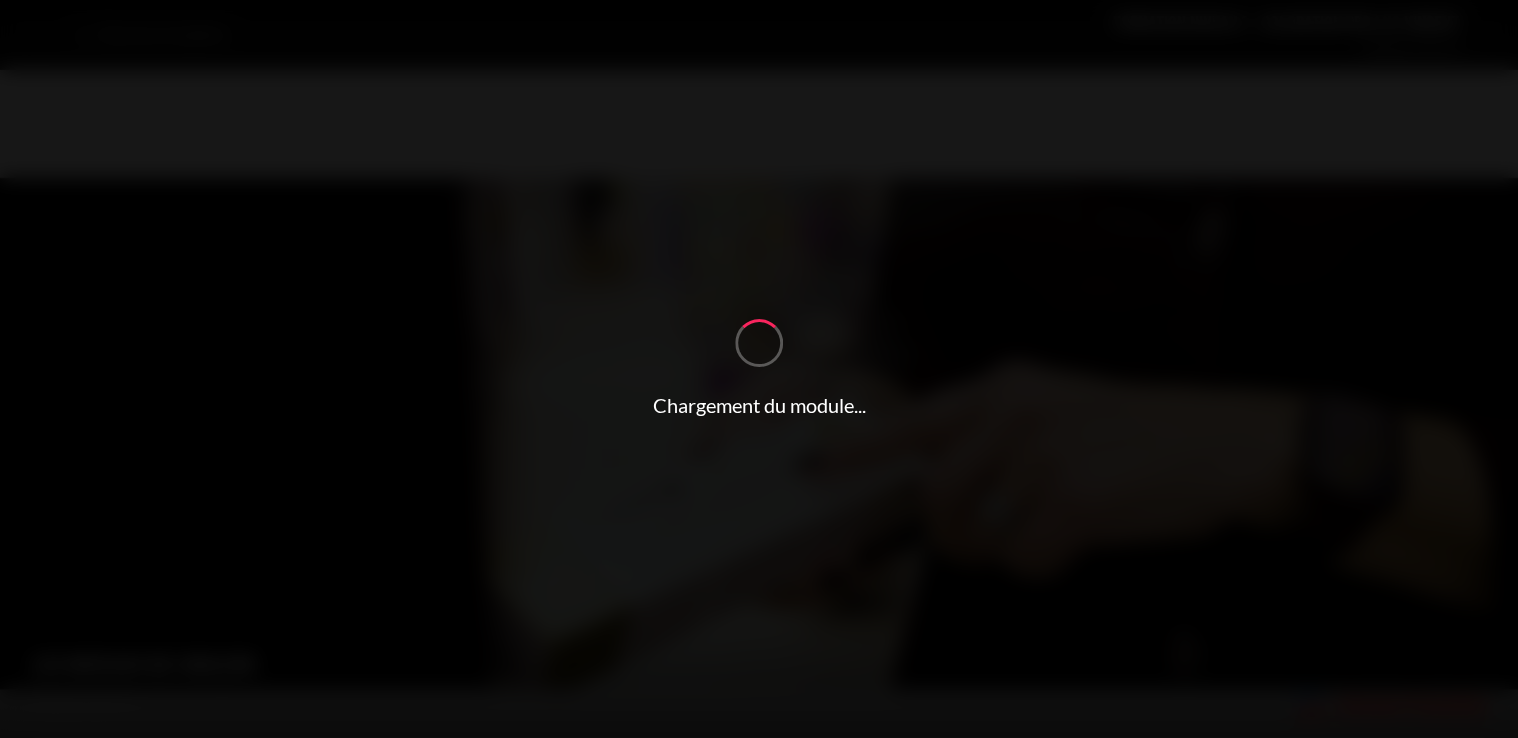 scroll, scrollTop: 0, scrollLeft: 0, axis: both 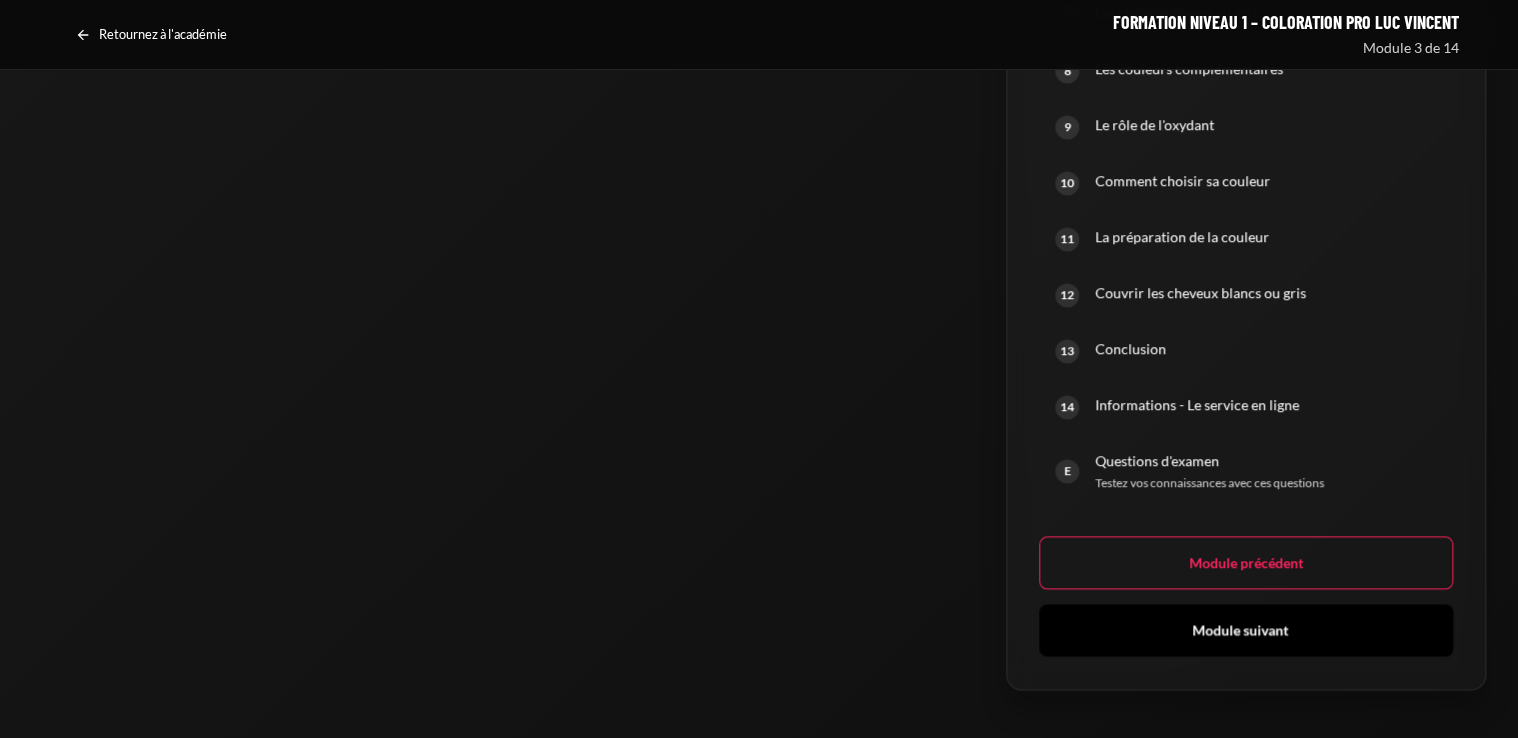 click on "Module suivant" at bounding box center [1246, 630] 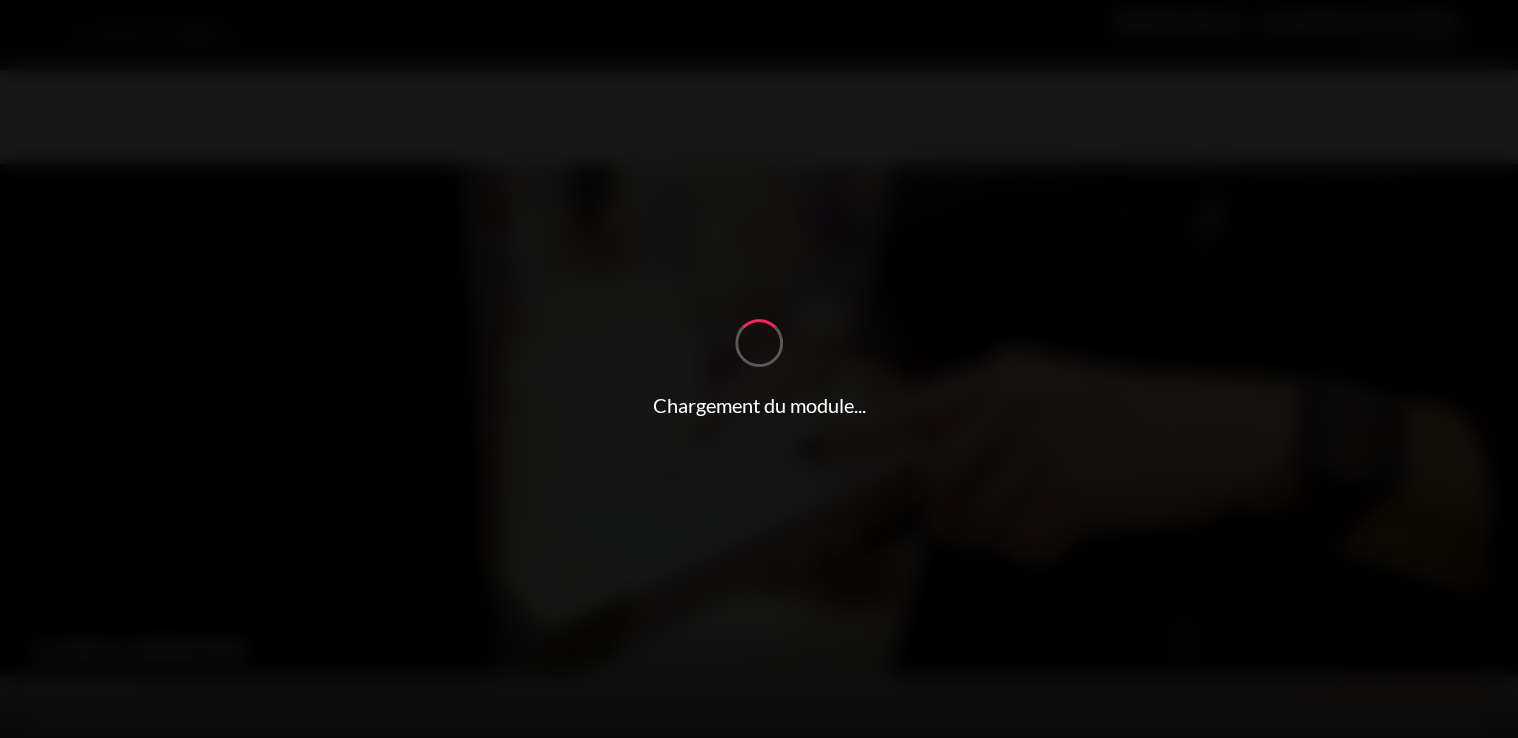 scroll, scrollTop: 0, scrollLeft: 0, axis: both 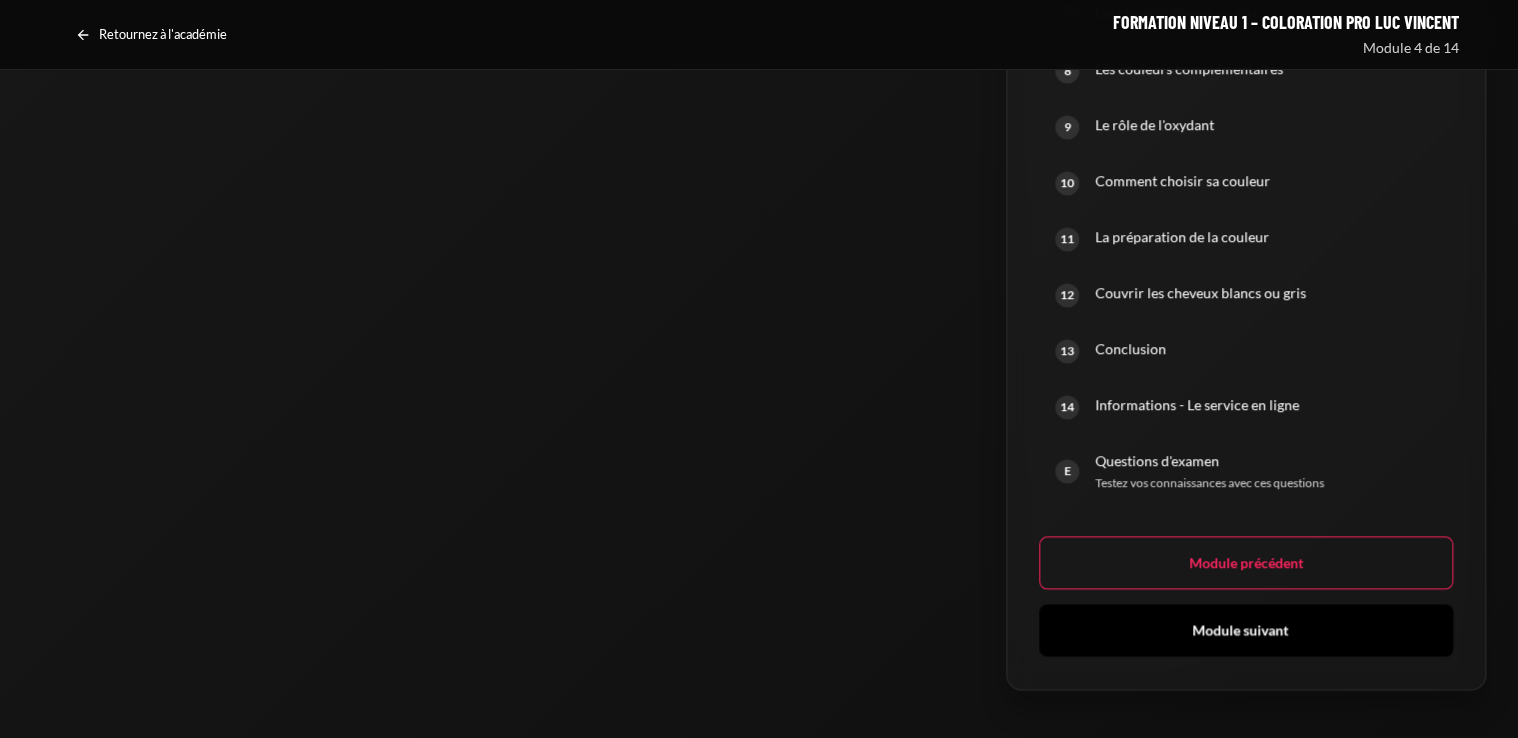 click on "Module suivant" at bounding box center [1246, 630] 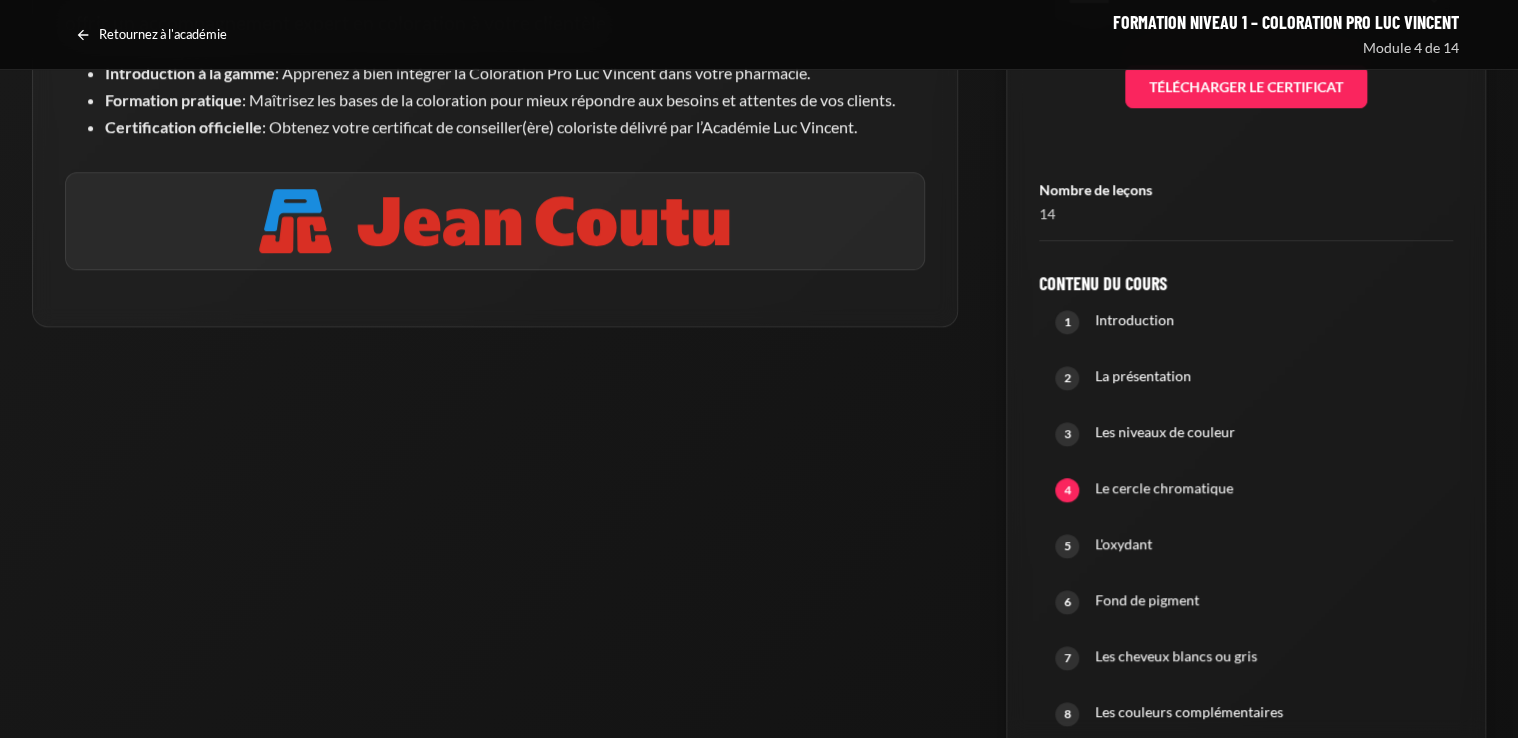 scroll, scrollTop: 392, scrollLeft: 0, axis: vertical 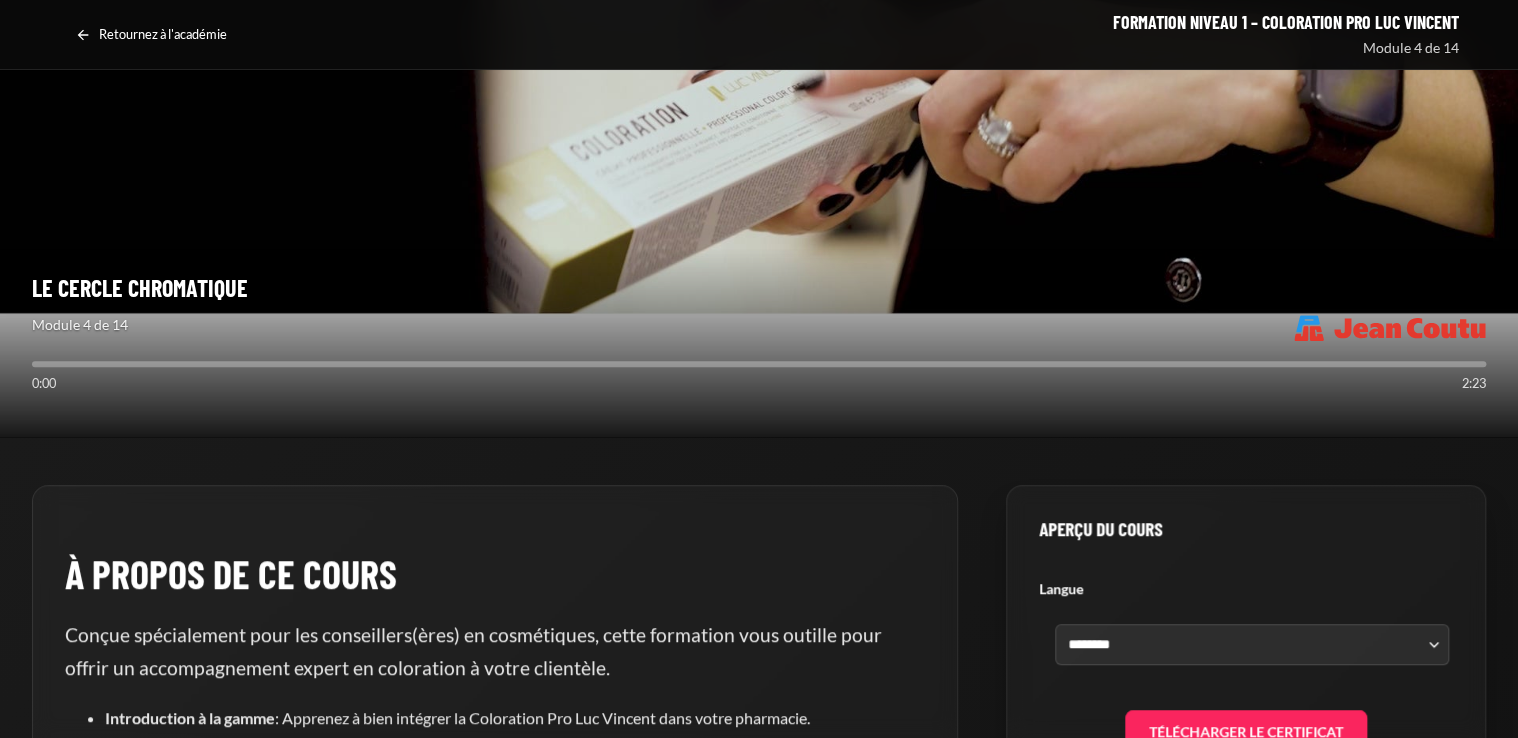 click on "Télécharger le certificat" at bounding box center (1246, 732) 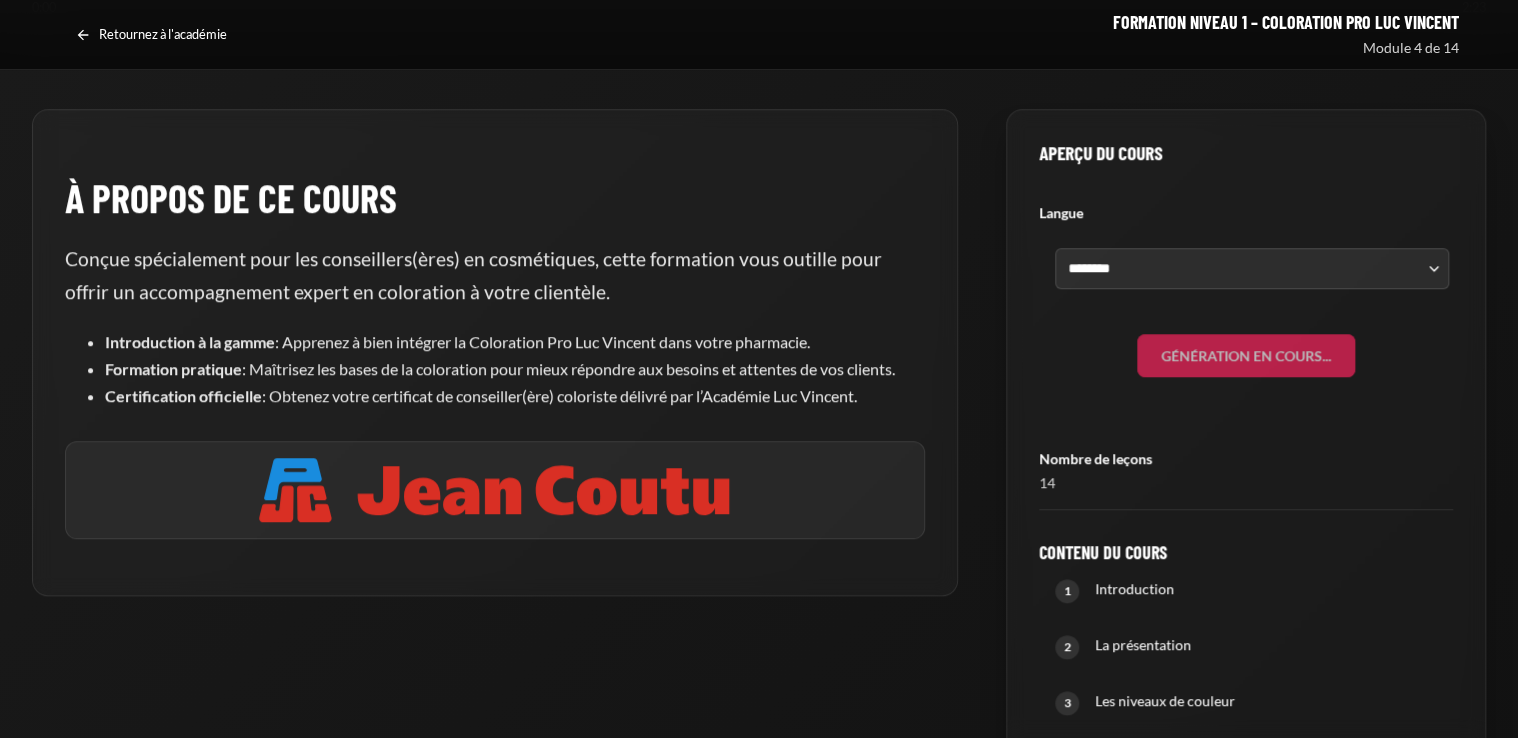 scroll, scrollTop: 779, scrollLeft: 0, axis: vertical 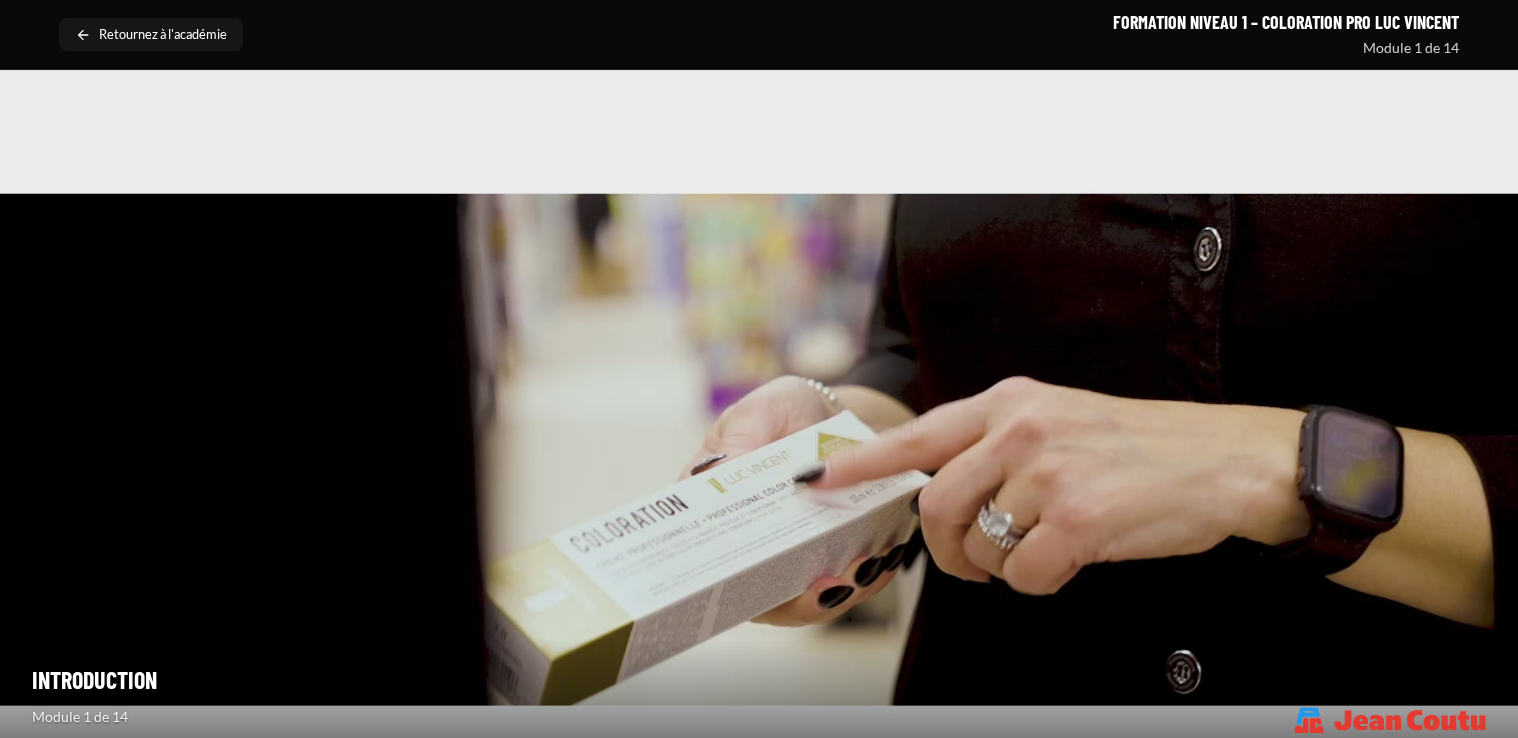 click on "Retournez à l'académie" at bounding box center [163, 35] 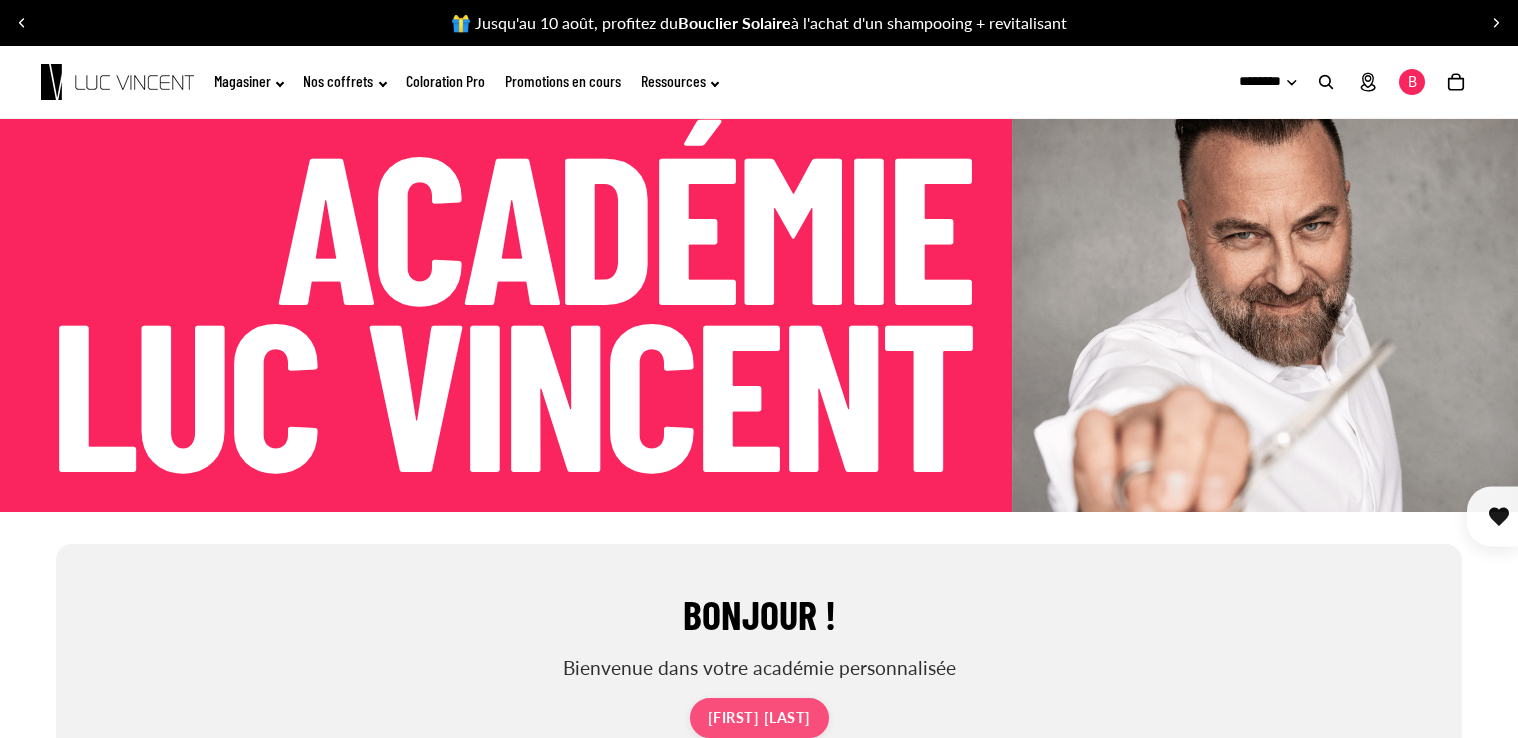 scroll, scrollTop: 0, scrollLeft: 0, axis: both 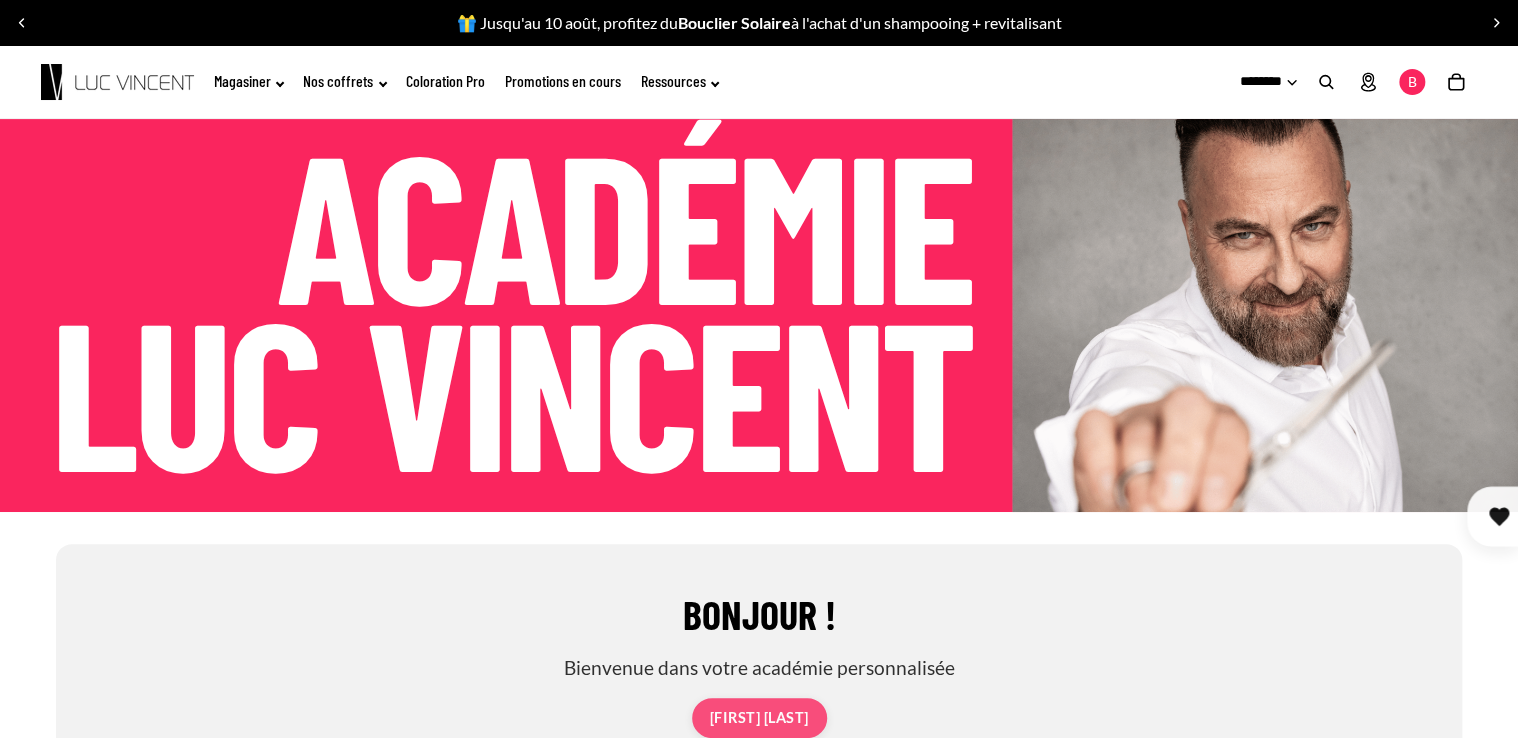 click on "b" 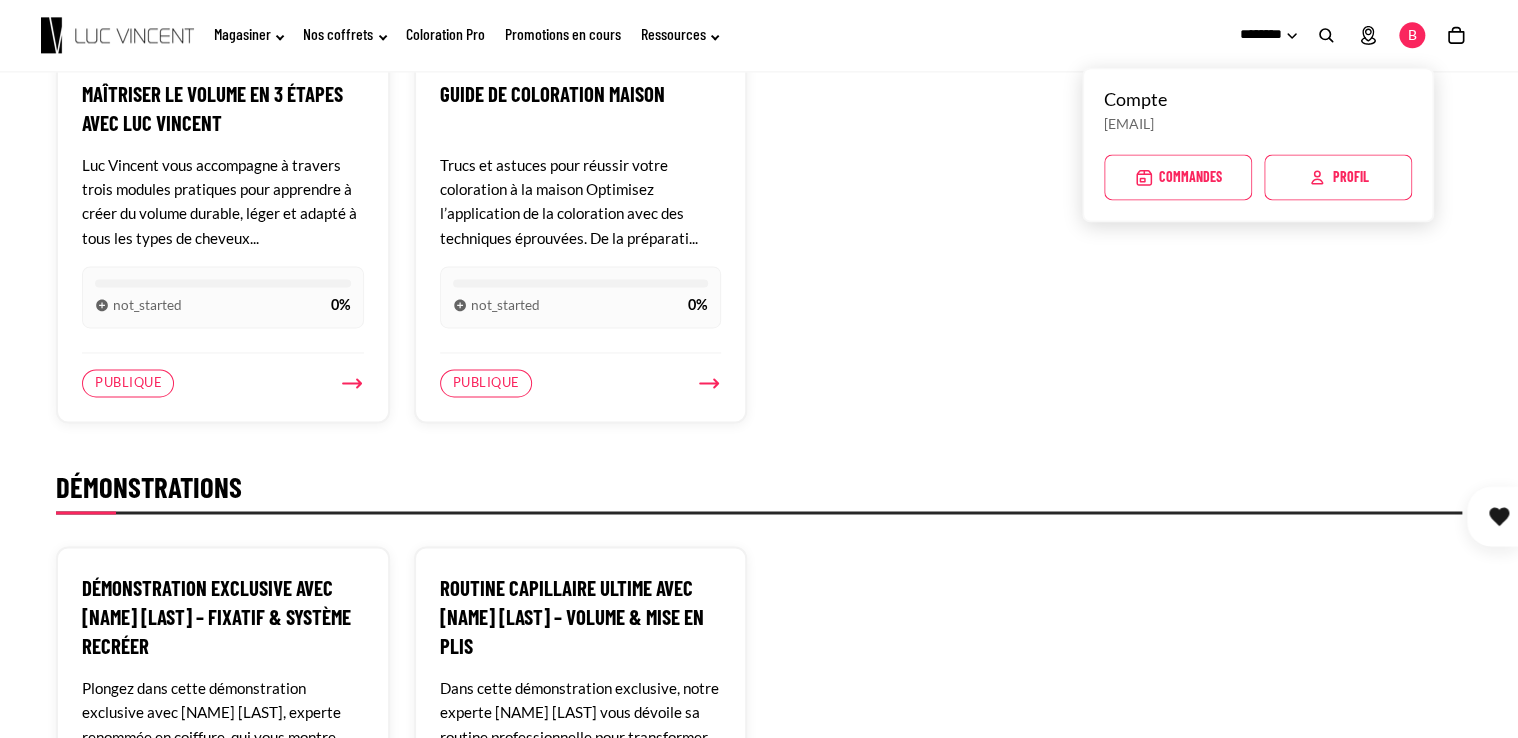 scroll, scrollTop: 1343, scrollLeft: 0, axis: vertical 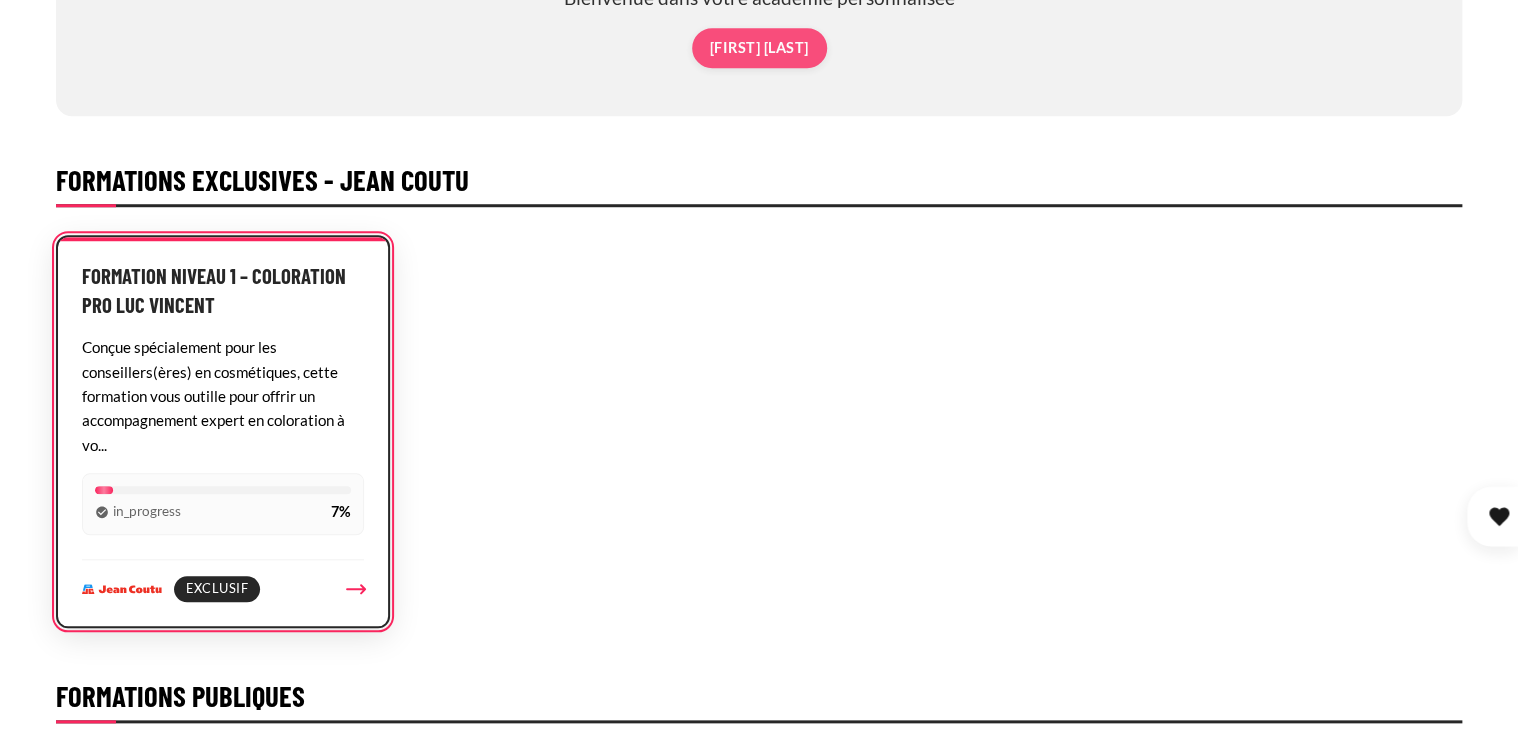 click on "Exclusif" at bounding box center [217, 589] 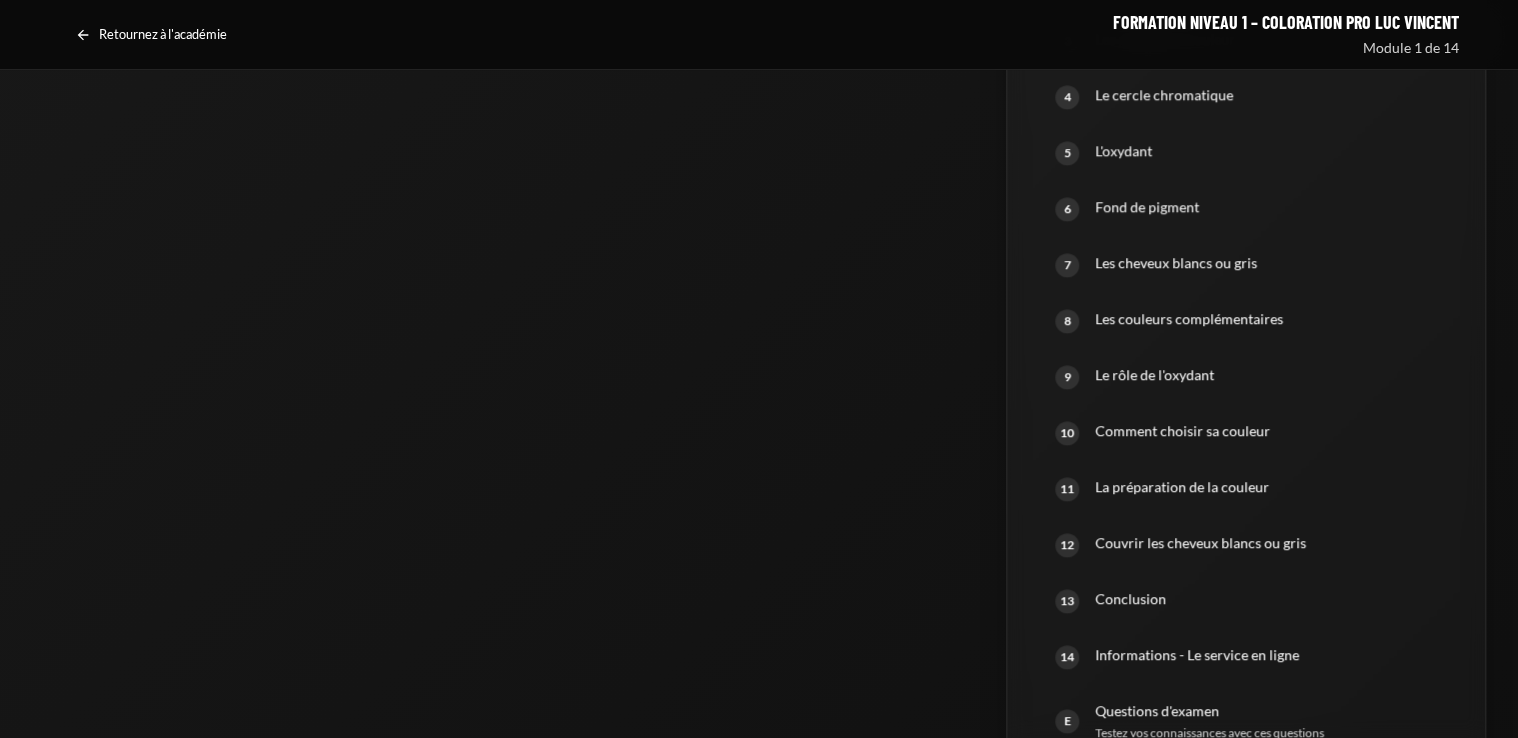 scroll, scrollTop: 1613, scrollLeft: 0, axis: vertical 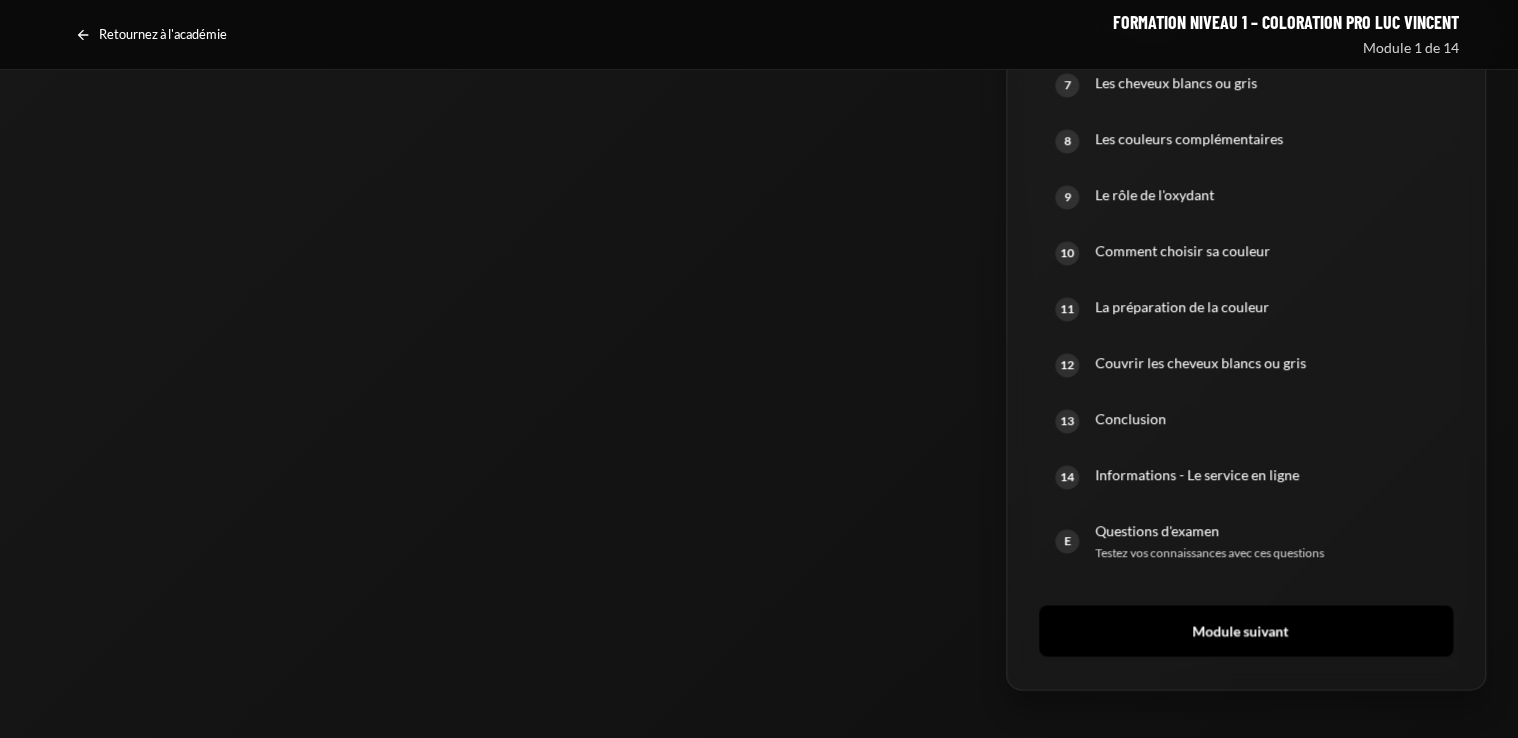 click on "Module suivant" at bounding box center [1246, 631] 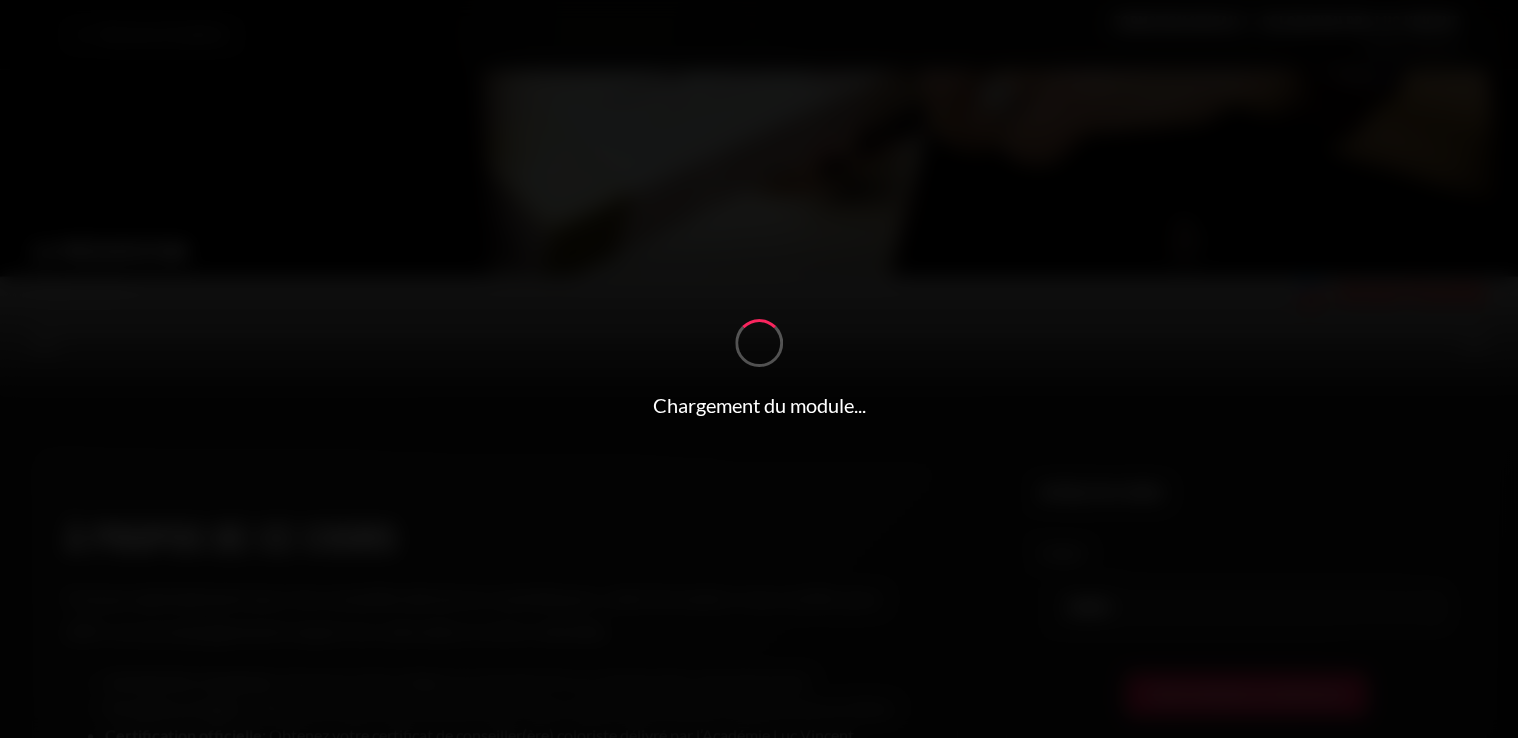 scroll, scrollTop: 0, scrollLeft: 0, axis: both 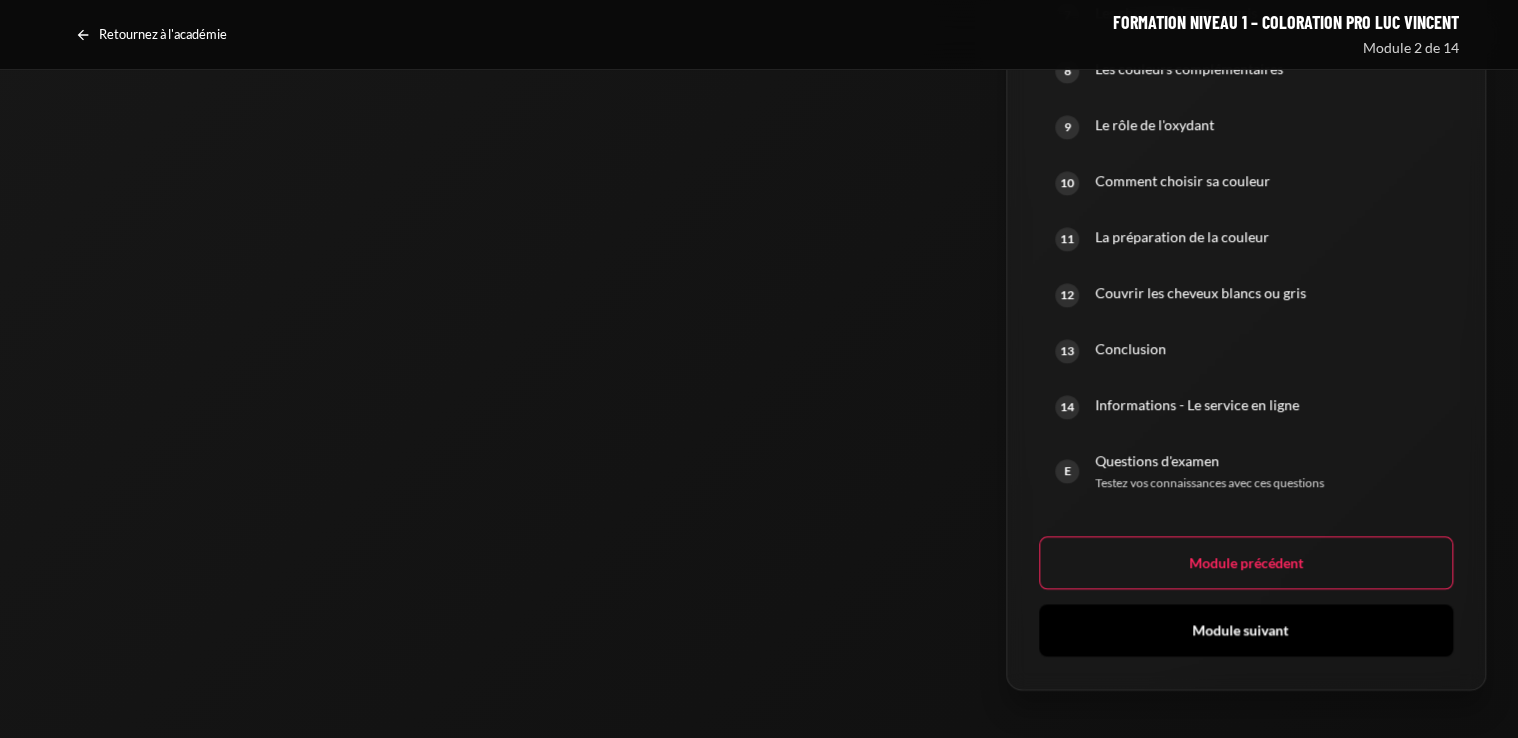 click on "Module suivant" at bounding box center [1246, 630] 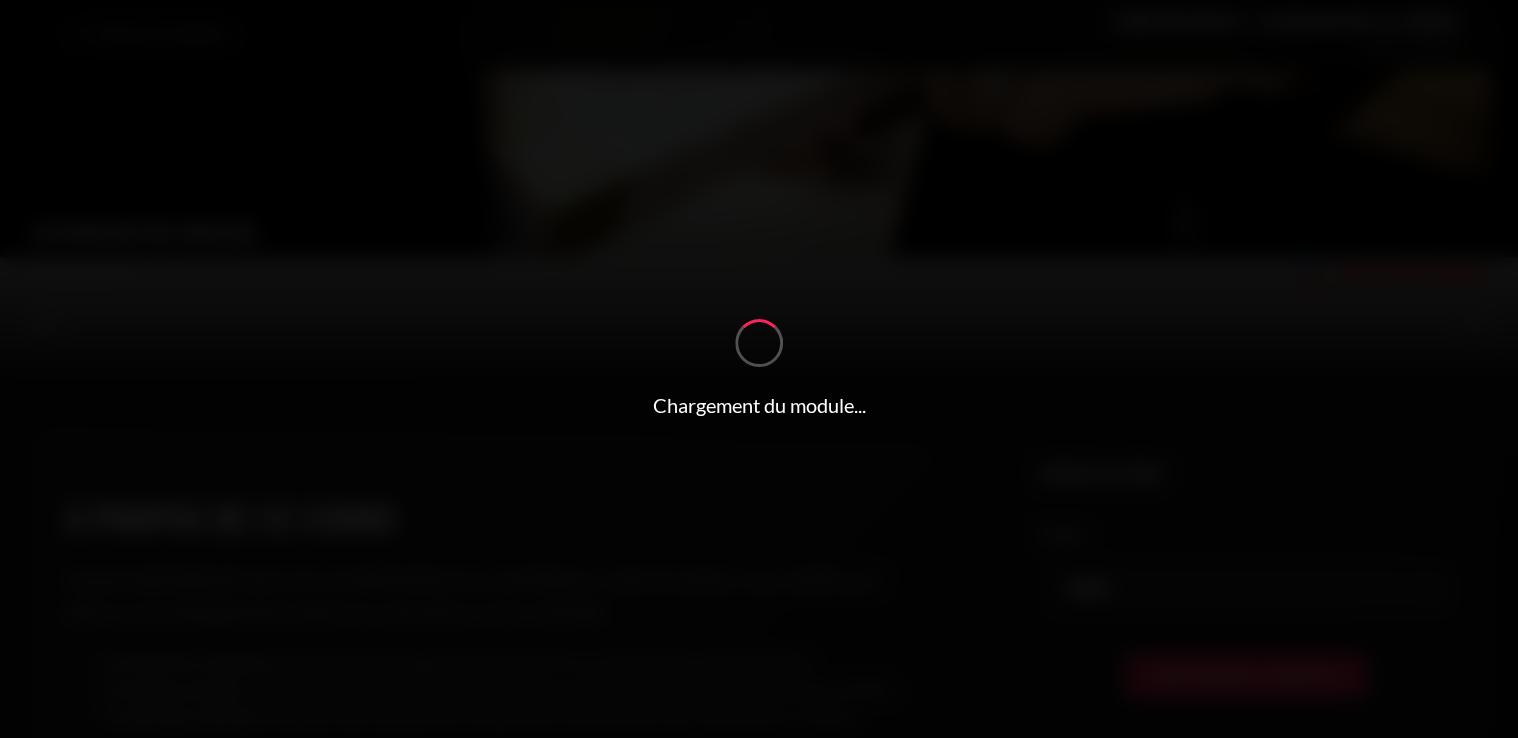 scroll, scrollTop: 0, scrollLeft: 0, axis: both 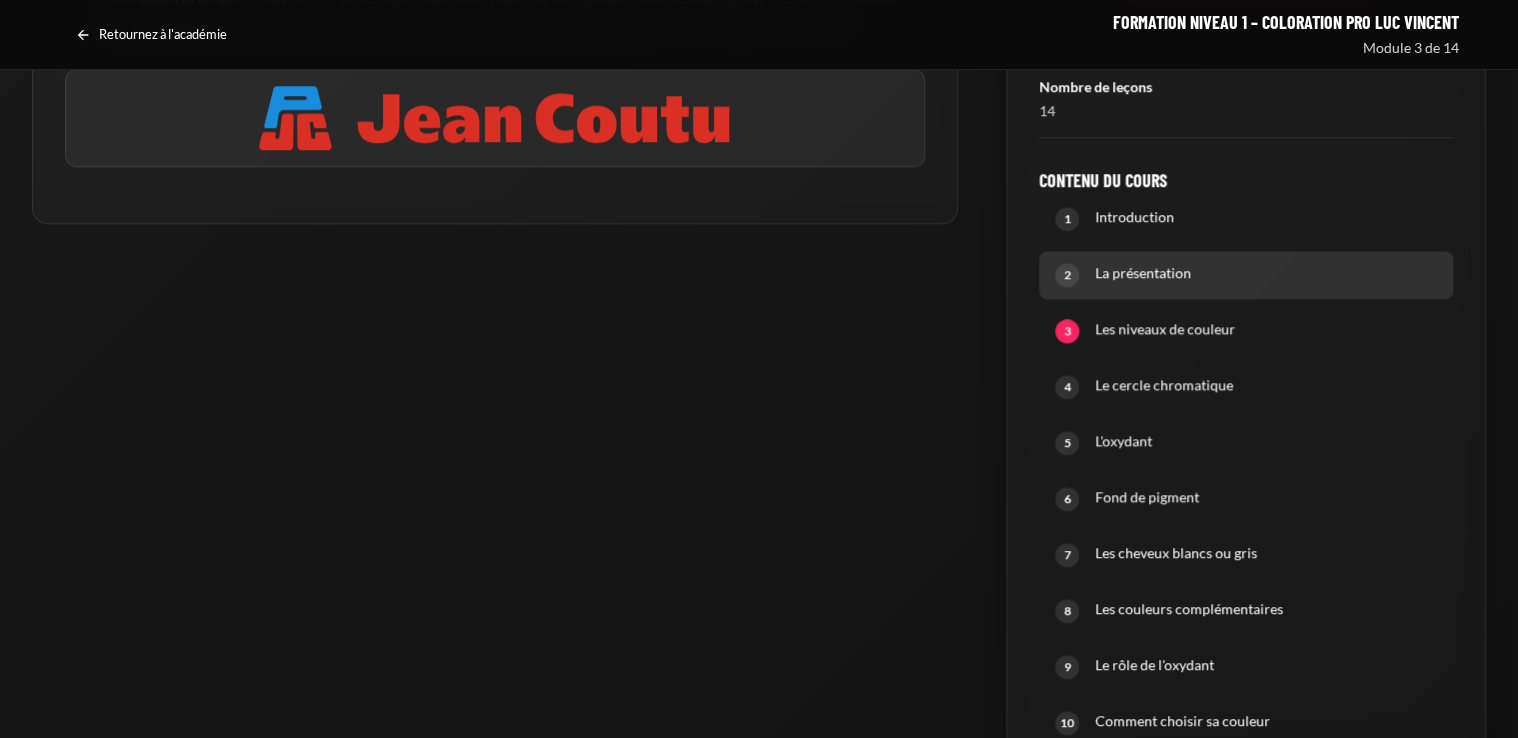 click on "La présentation" at bounding box center (1266, 273) 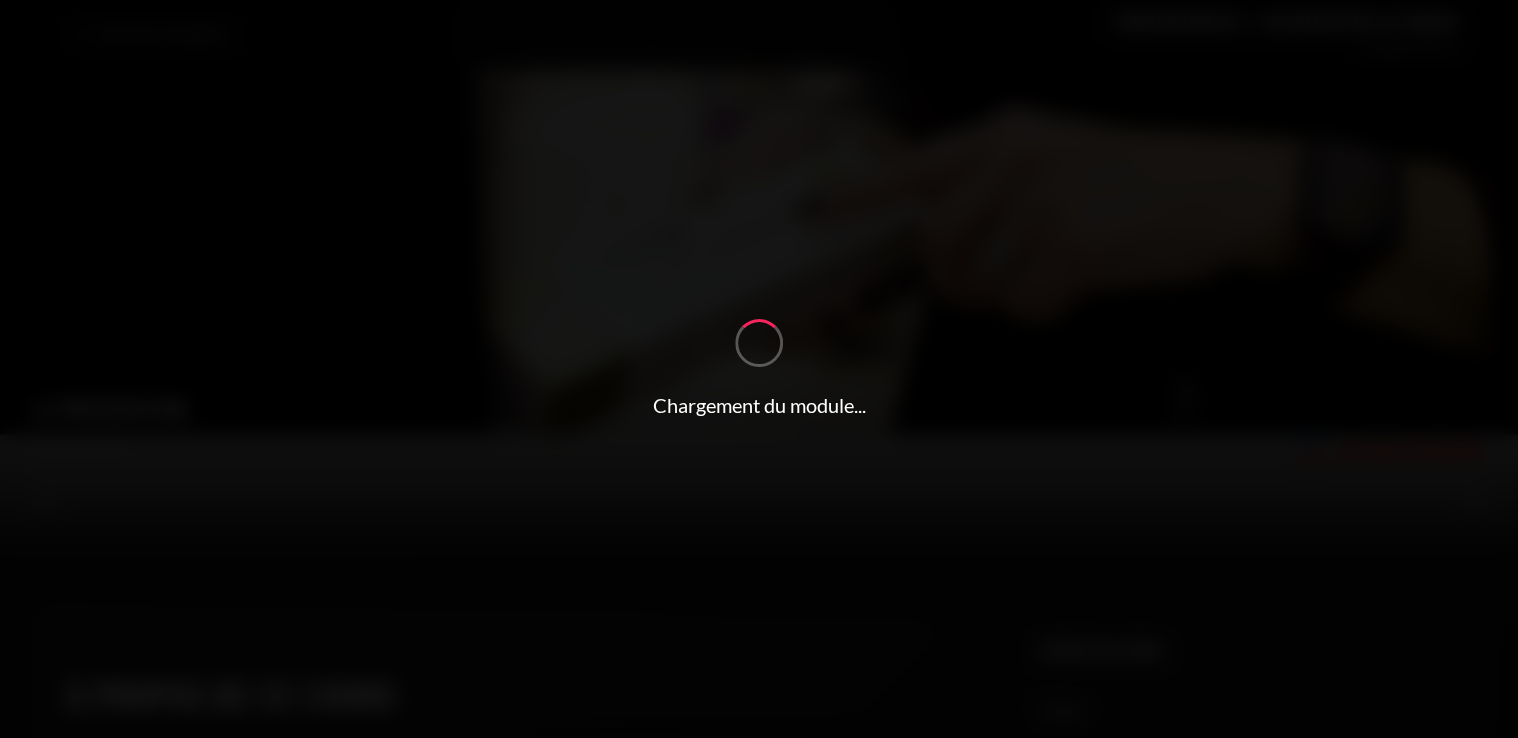 scroll, scrollTop: 0, scrollLeft: 0, axis: both 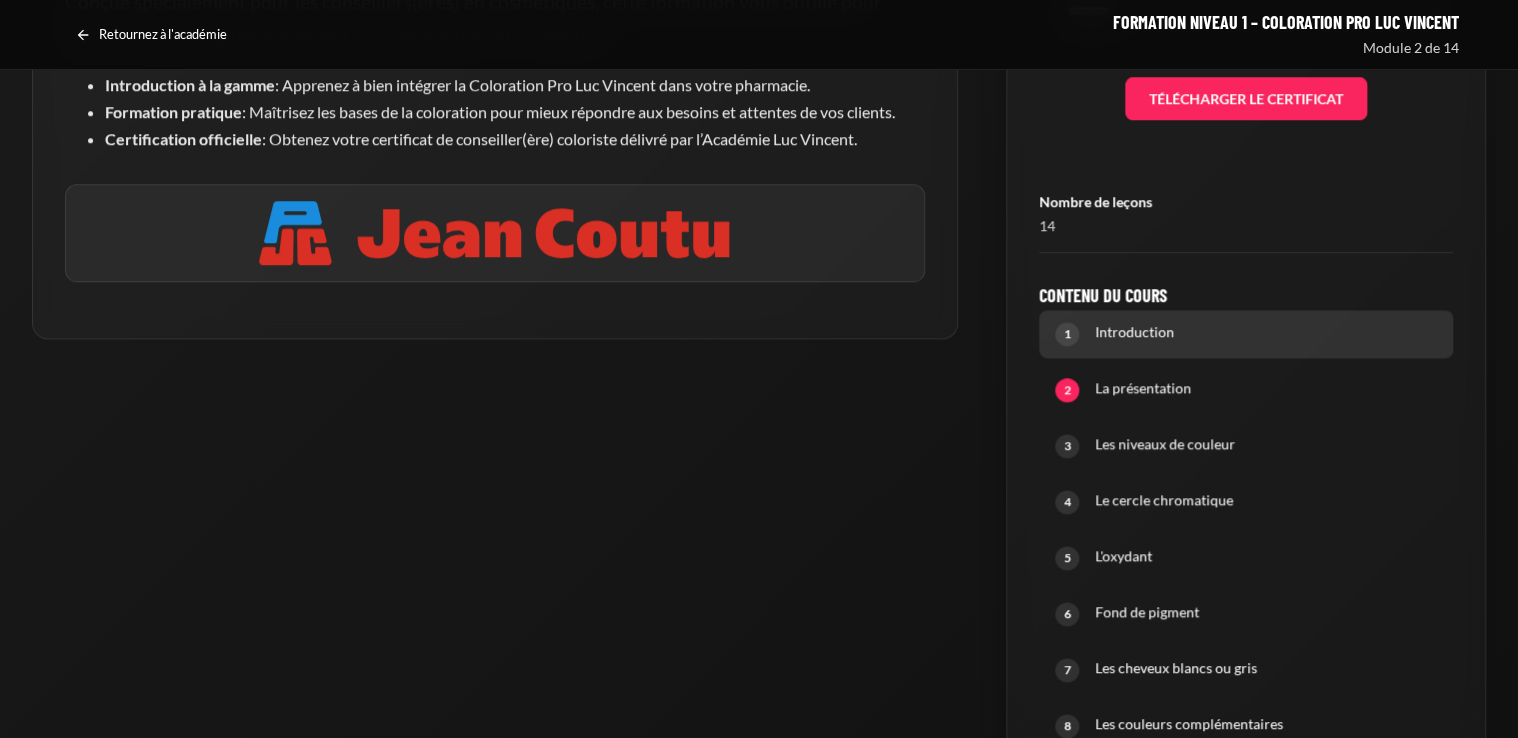 click on "Introduction" at bounding box center (1266, 332) 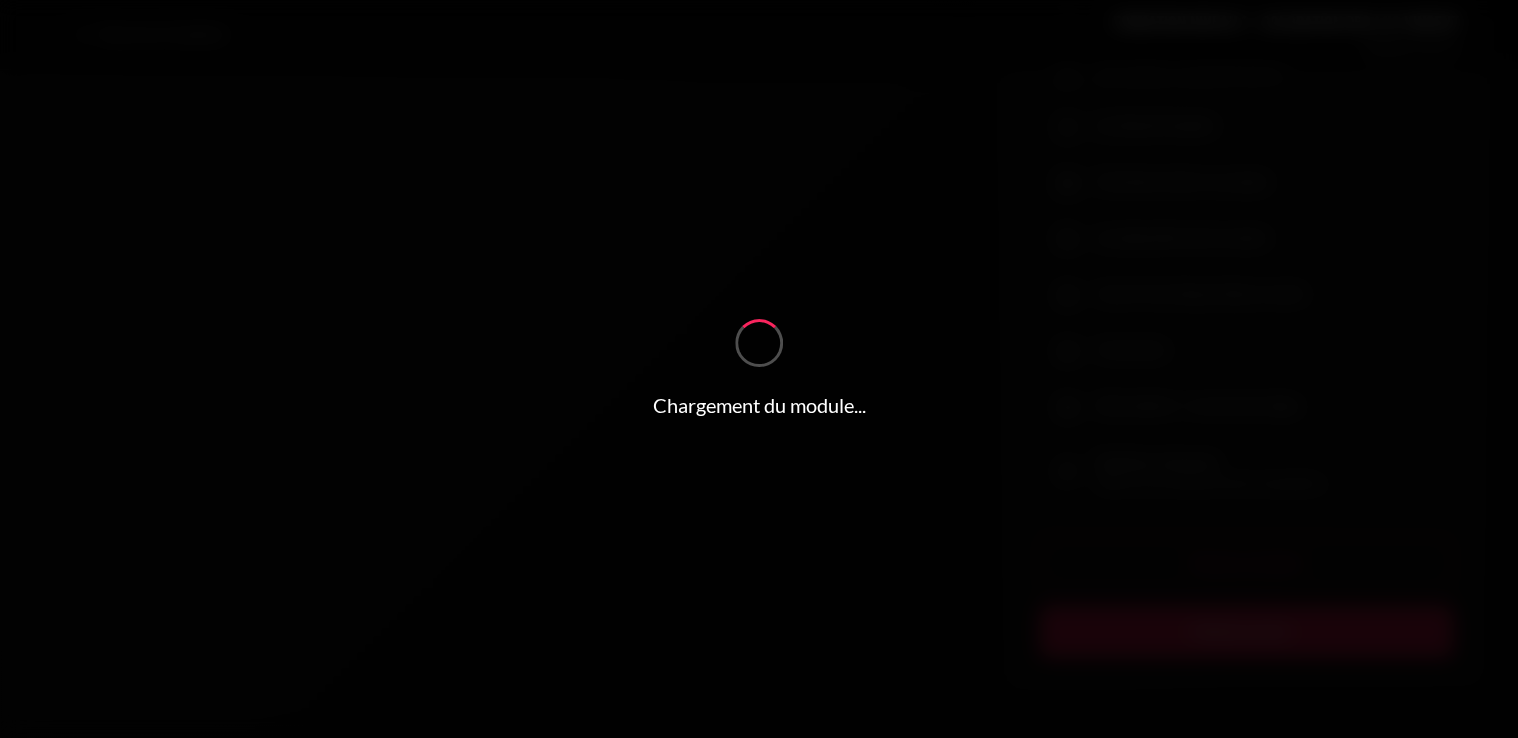 scroll, scrollTop: 0, scrollLeft: 0, axis: both 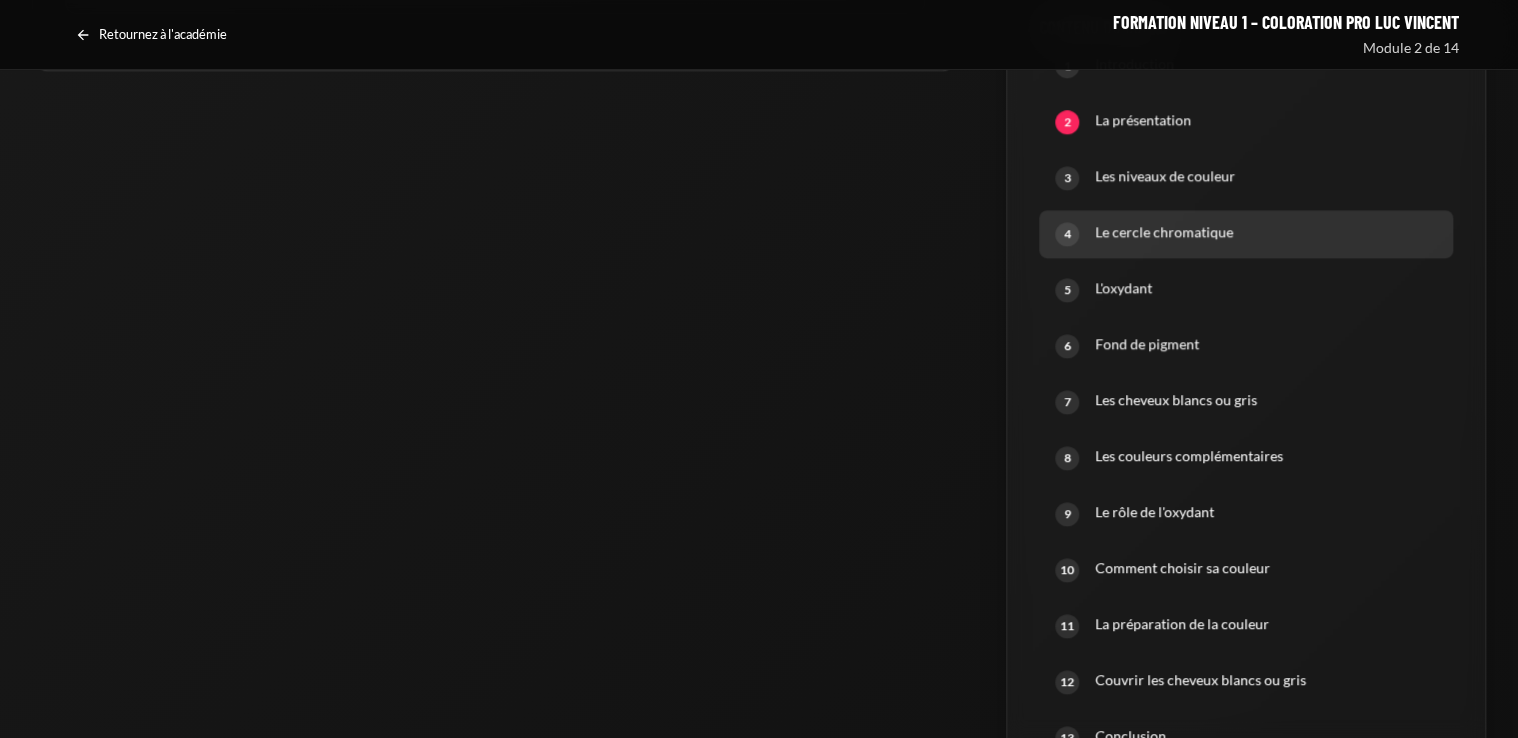 click on "Le cercle chromatique" at bounding box center (1266, 232) 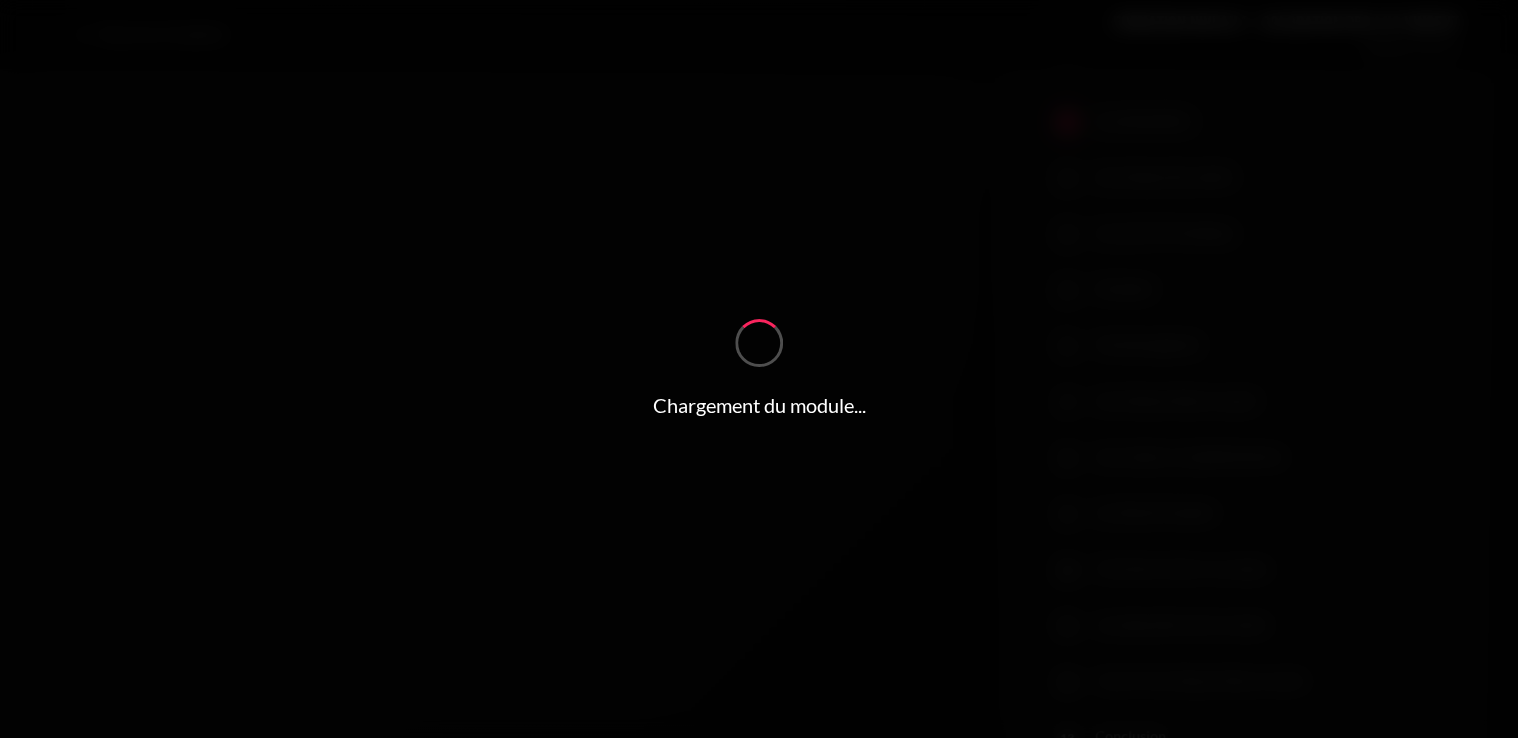 drag, startPoint x: 1516, startPoint y: 424, endPoint x: 1501, endPoint y: 525, distance: 102.10779 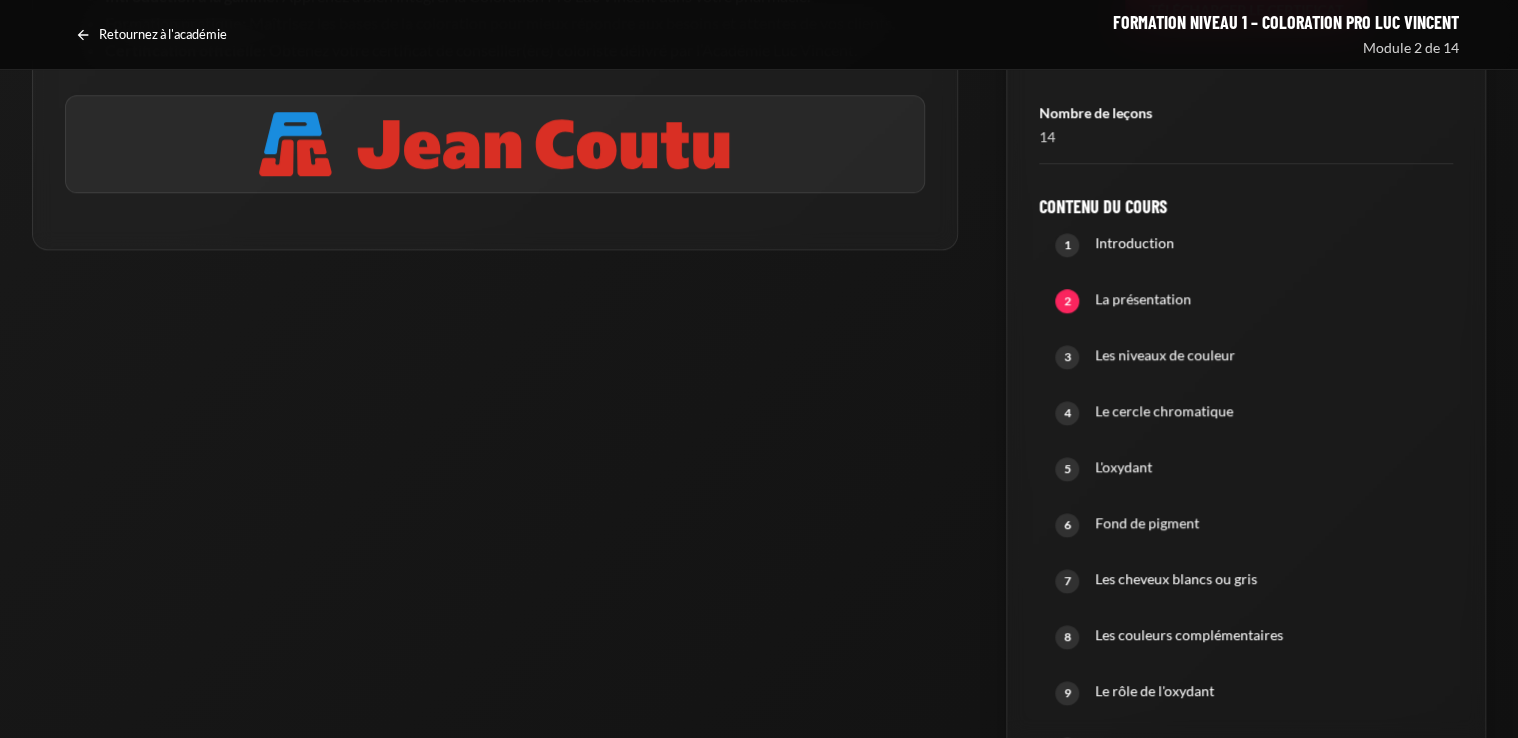 scroll, scrollTop: 1232, scrollLeft: 0, axis: vertical 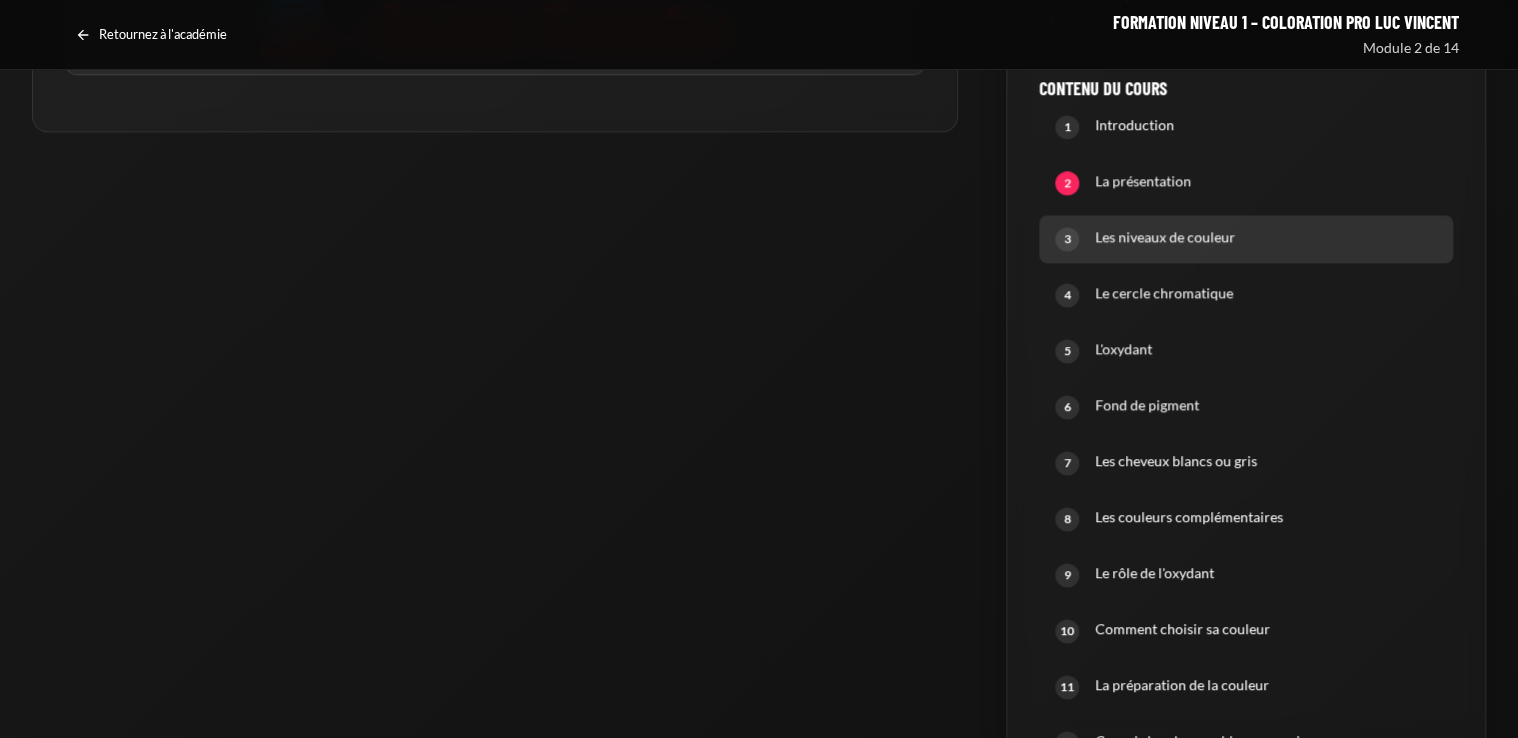 click on "Les niveaux de couleur" at bounding box center [1266, 237] 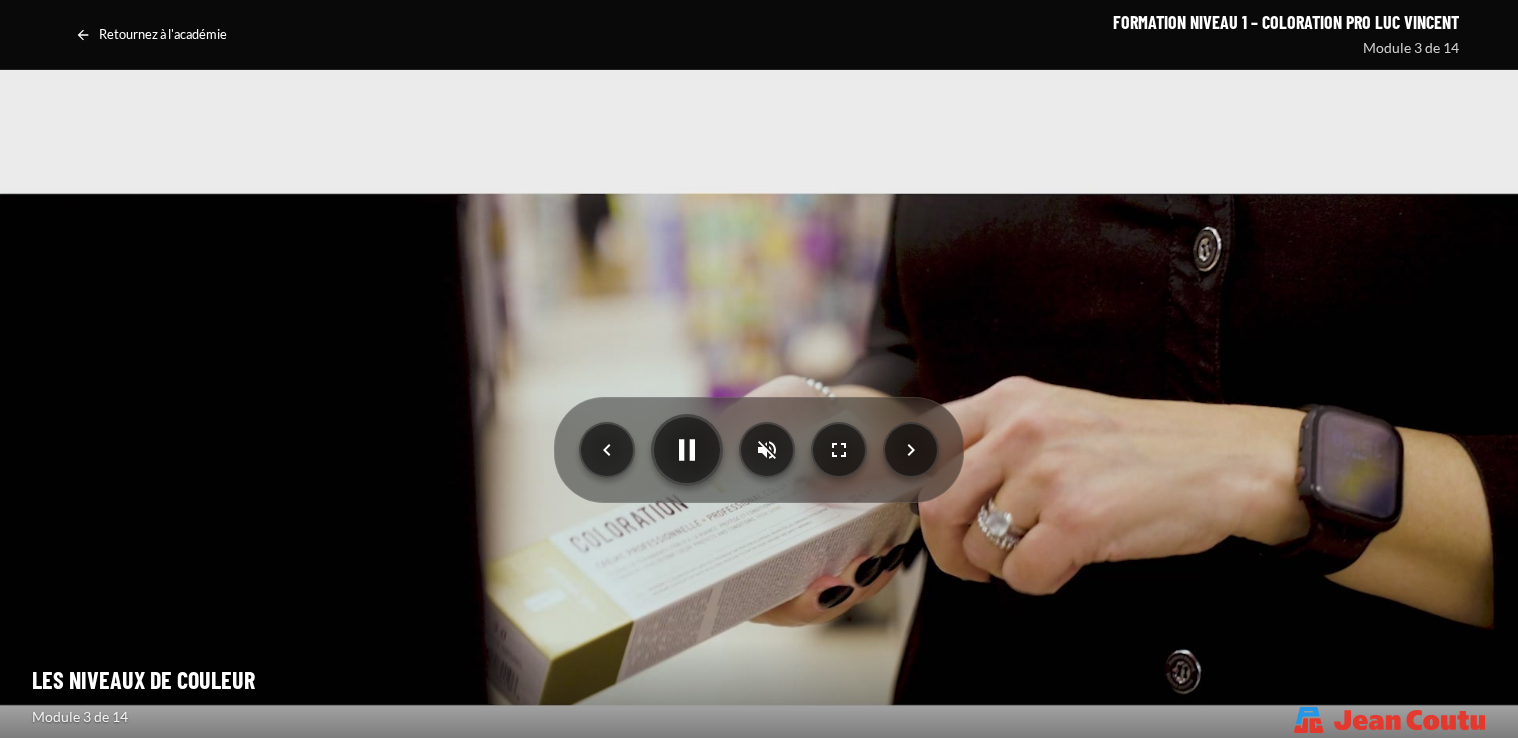 scroll, scrollTop: 0, scrollLeft: 0, axis: both 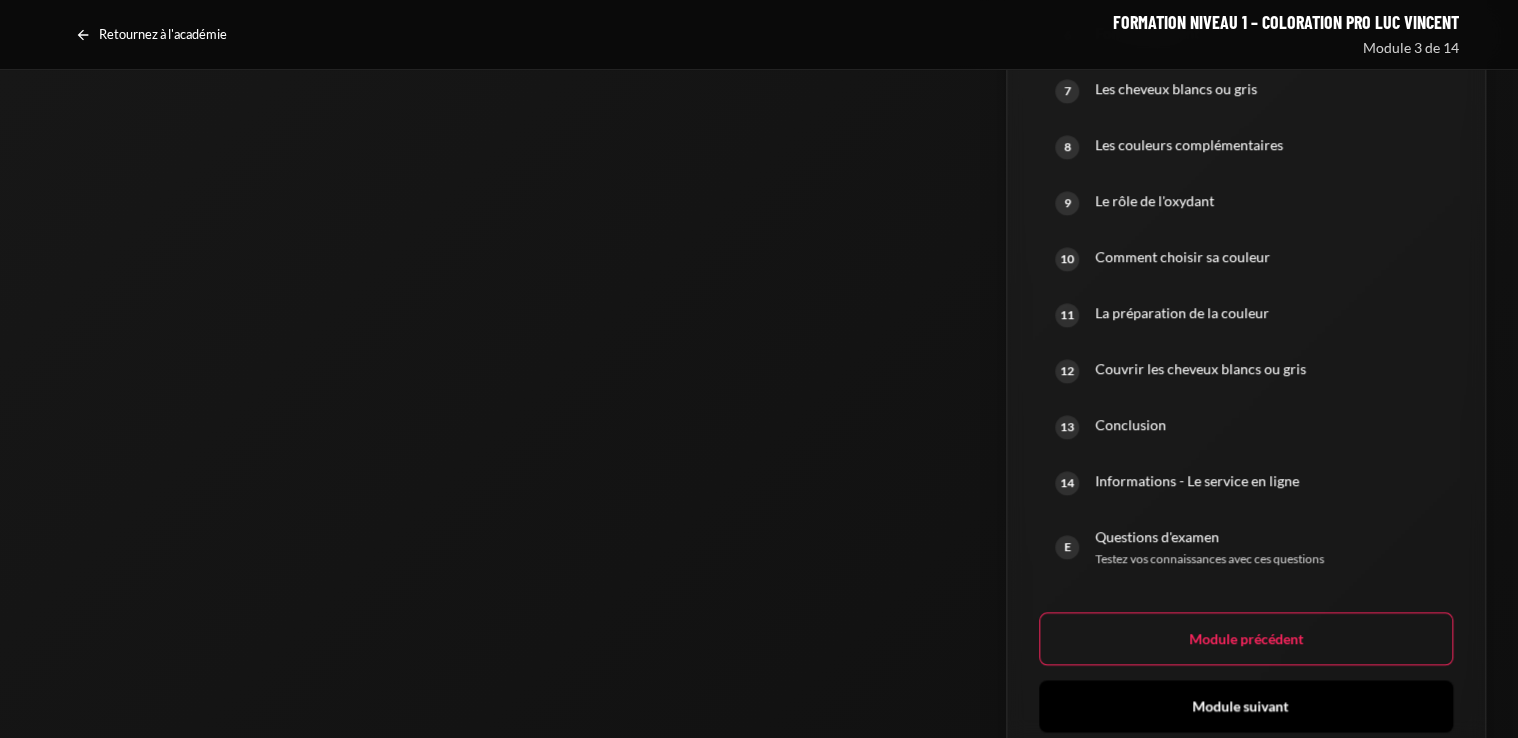 click on "Module suivant" at bounding box center [1246, 706] 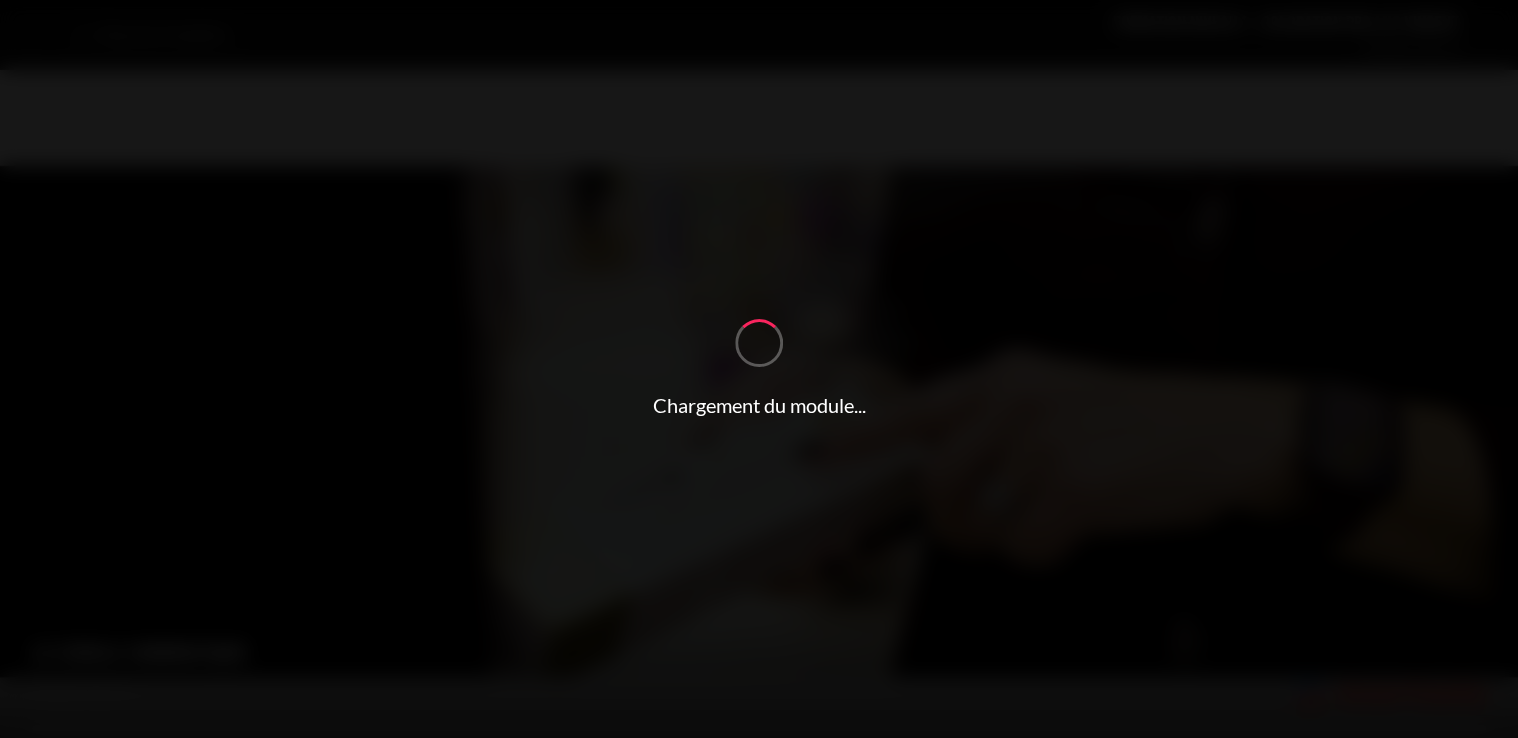 scroll, scrollTop: 0, scrollLeft: 0, axis: both 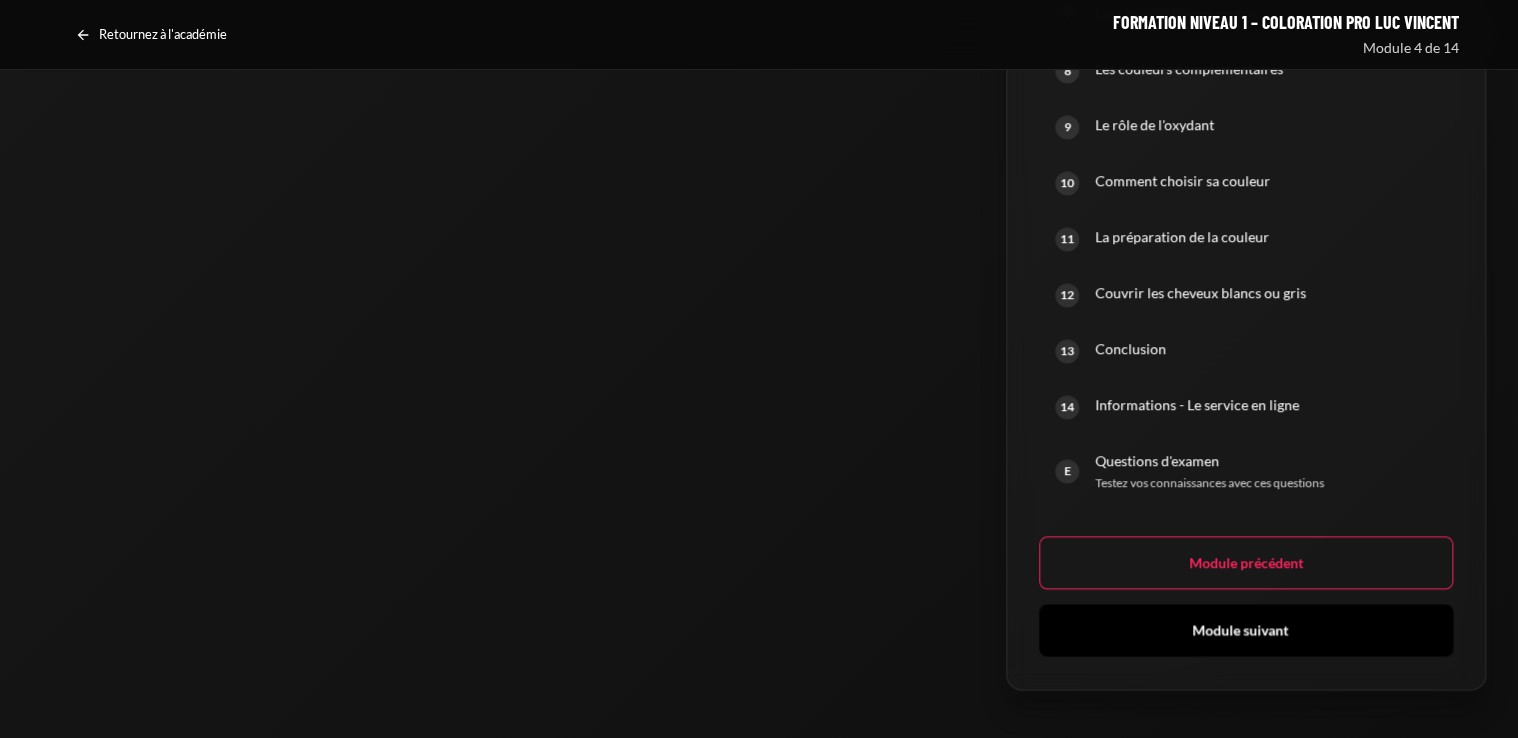 click on "Module suivant" at bounding box center (1246, 630) 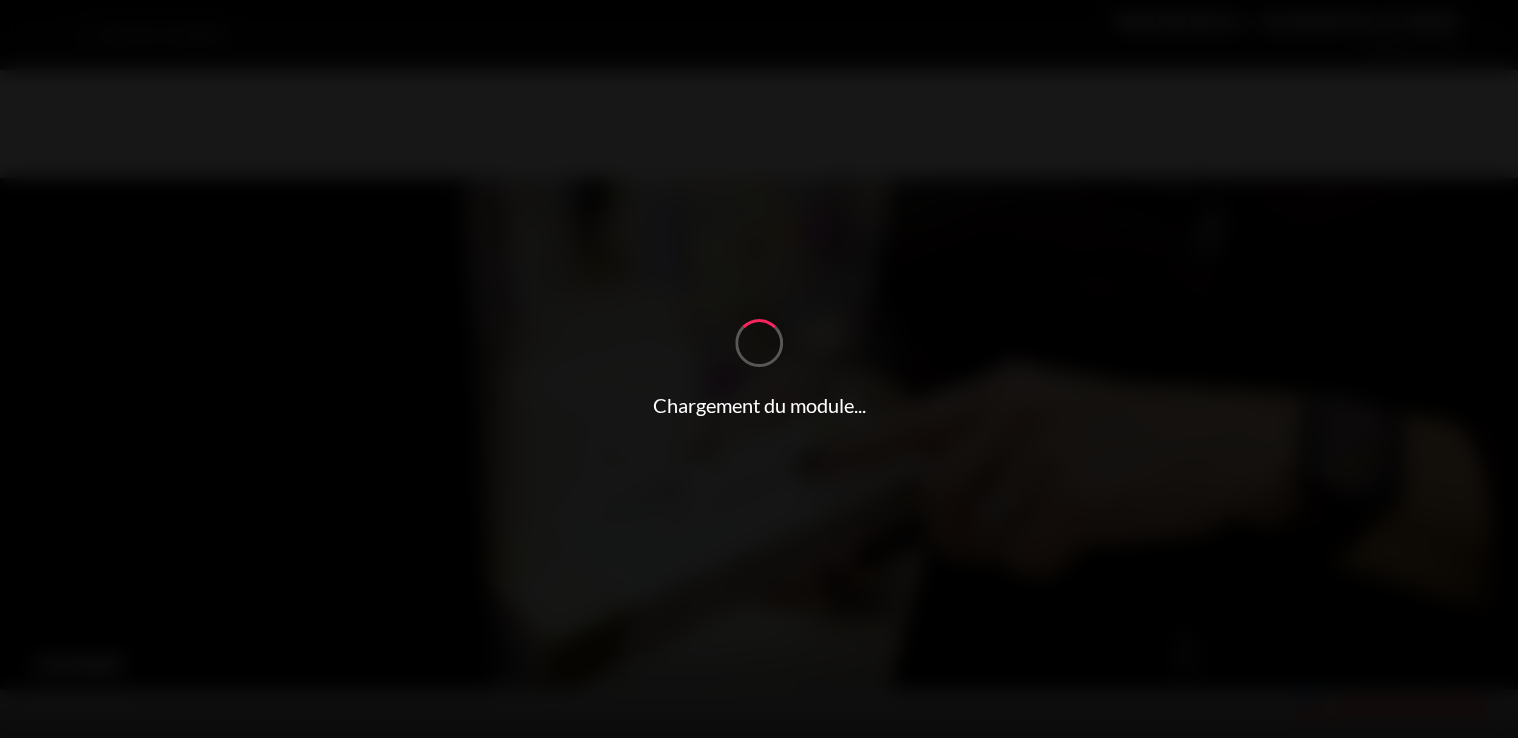 scroll, scrollTop: 0, scrollLeft: 0, axis: both 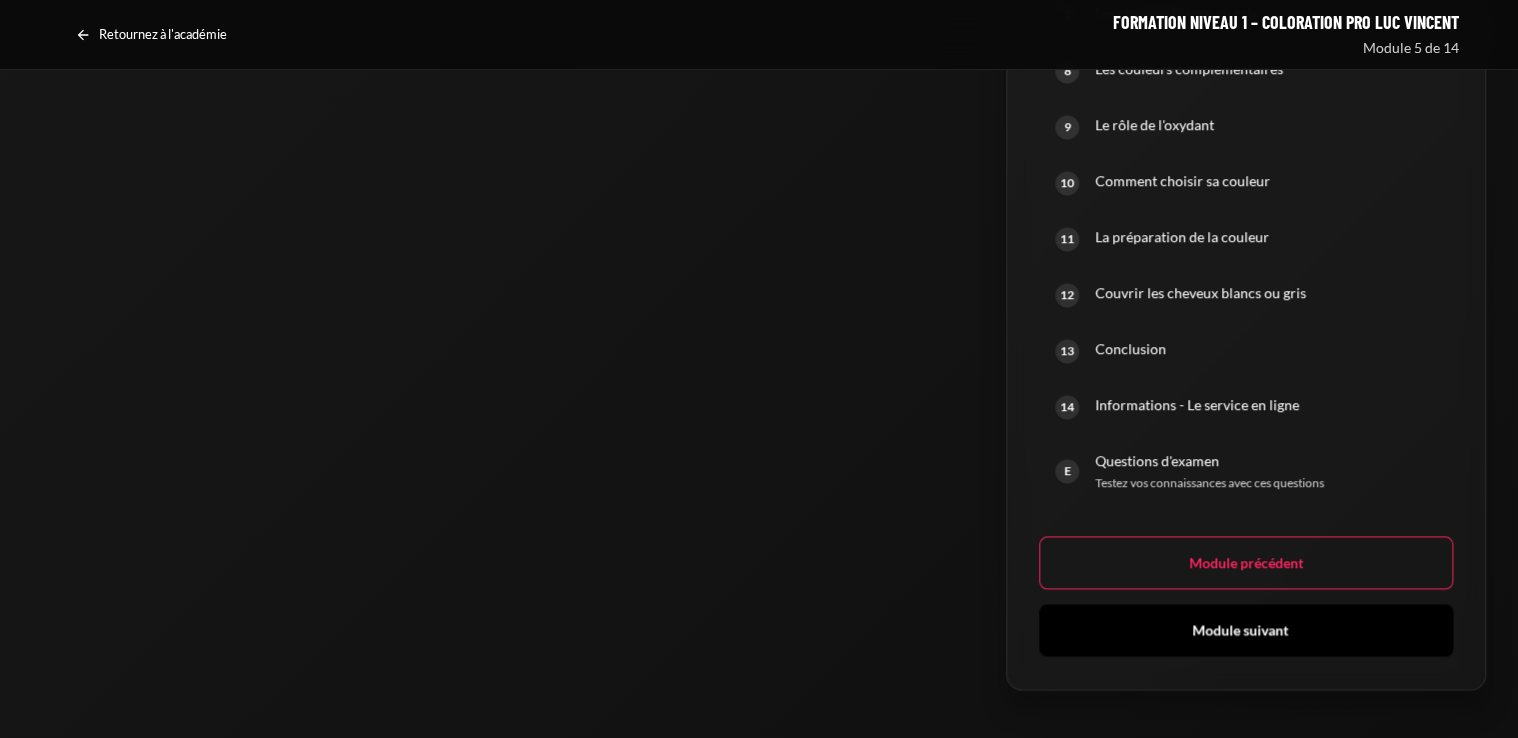 click on "Module suivant" at bounding box center (1246, 630) 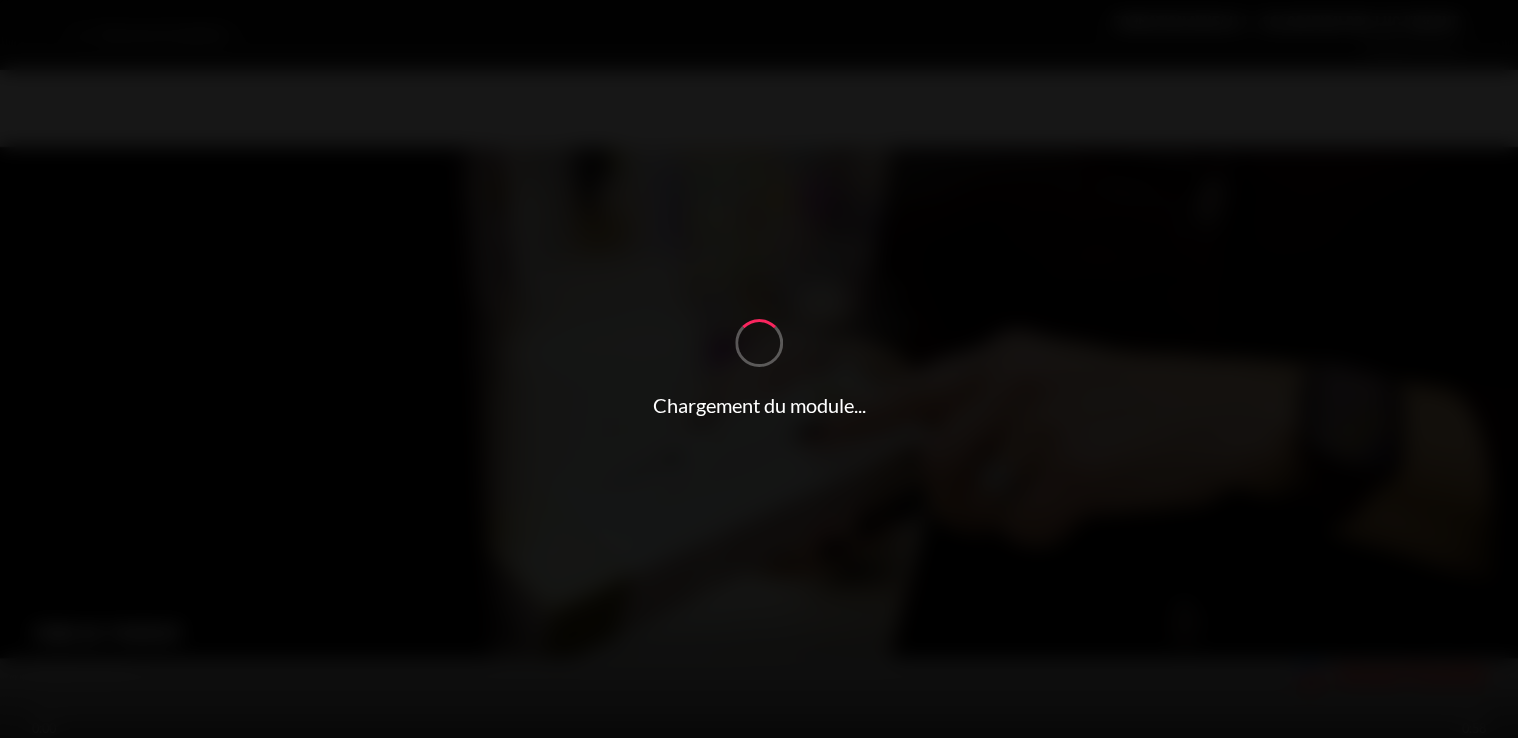scroll, scrollTop: 0, scrollLeft: 0, axis: both 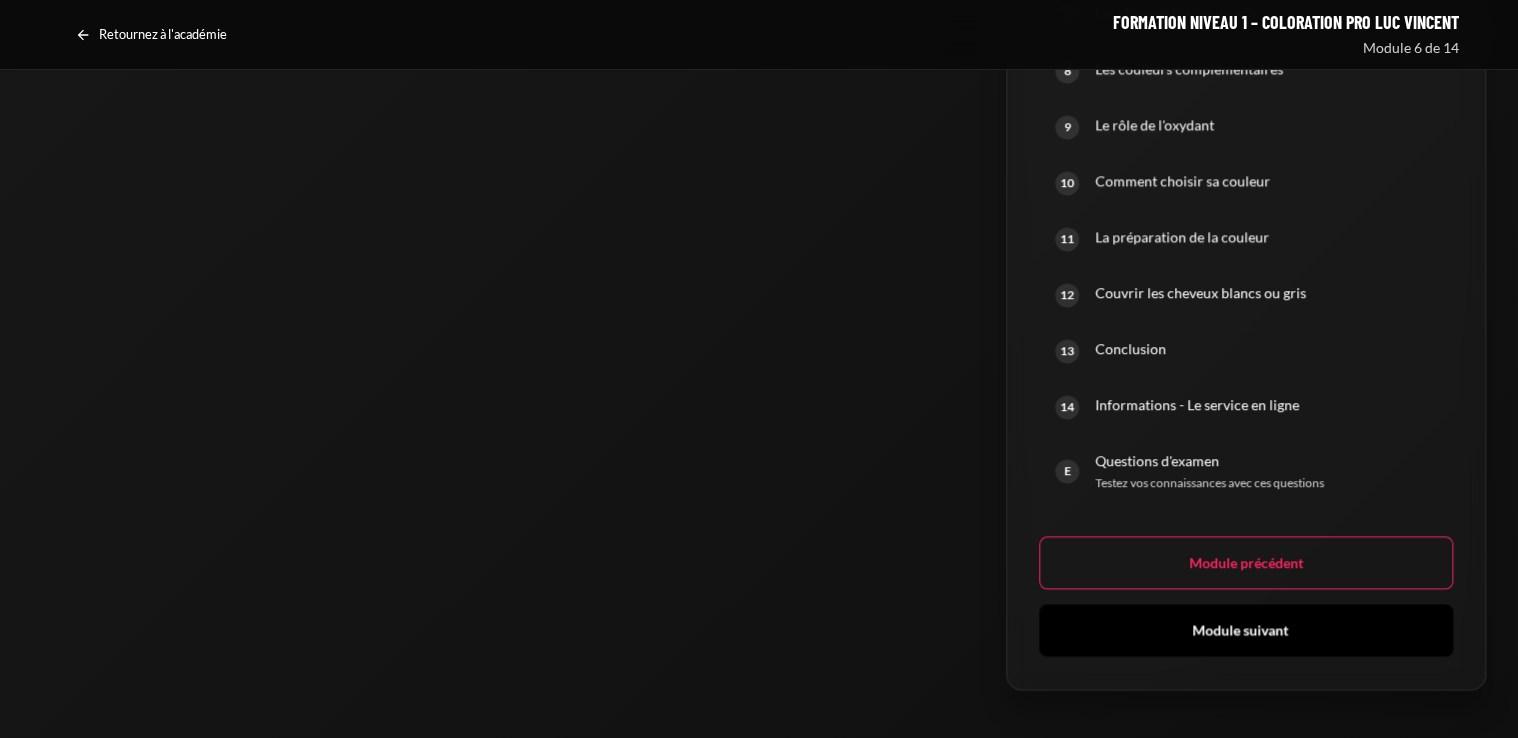 click on "Module suivant" at bounding box center (1246, 630) 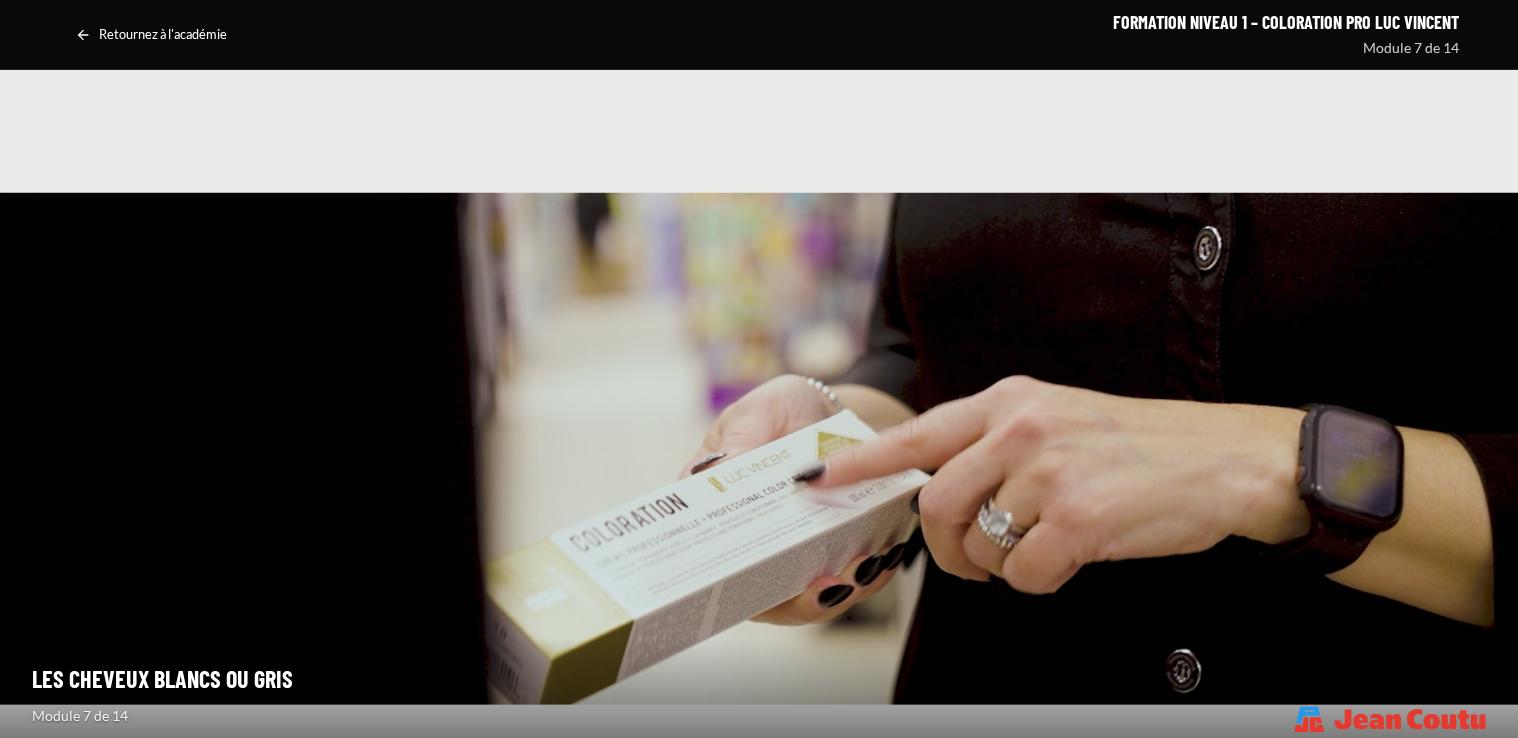scroll, scrollTop: 0, scrollLeft: 0, axis: both 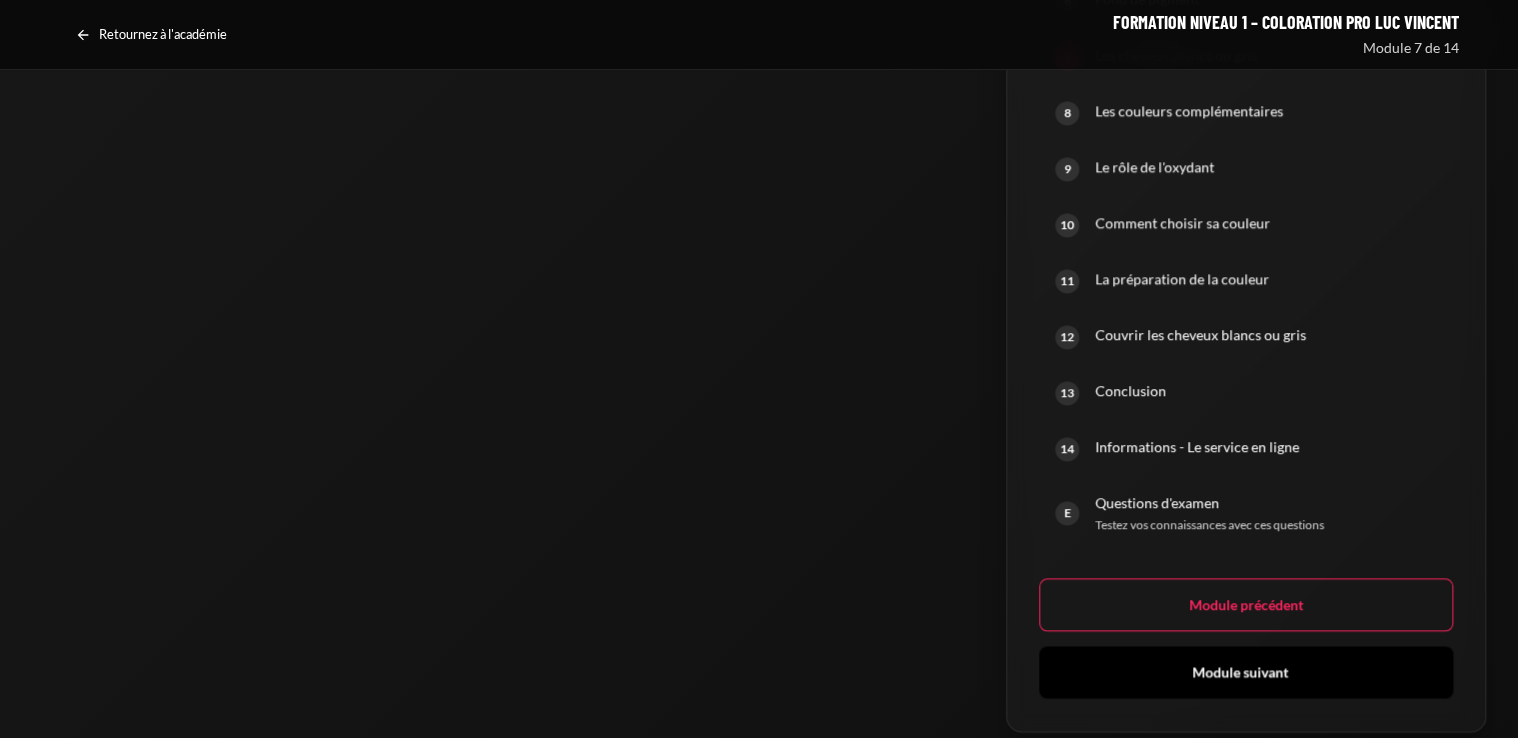 click on "Module suivant" at bounding box center [1246, 672] 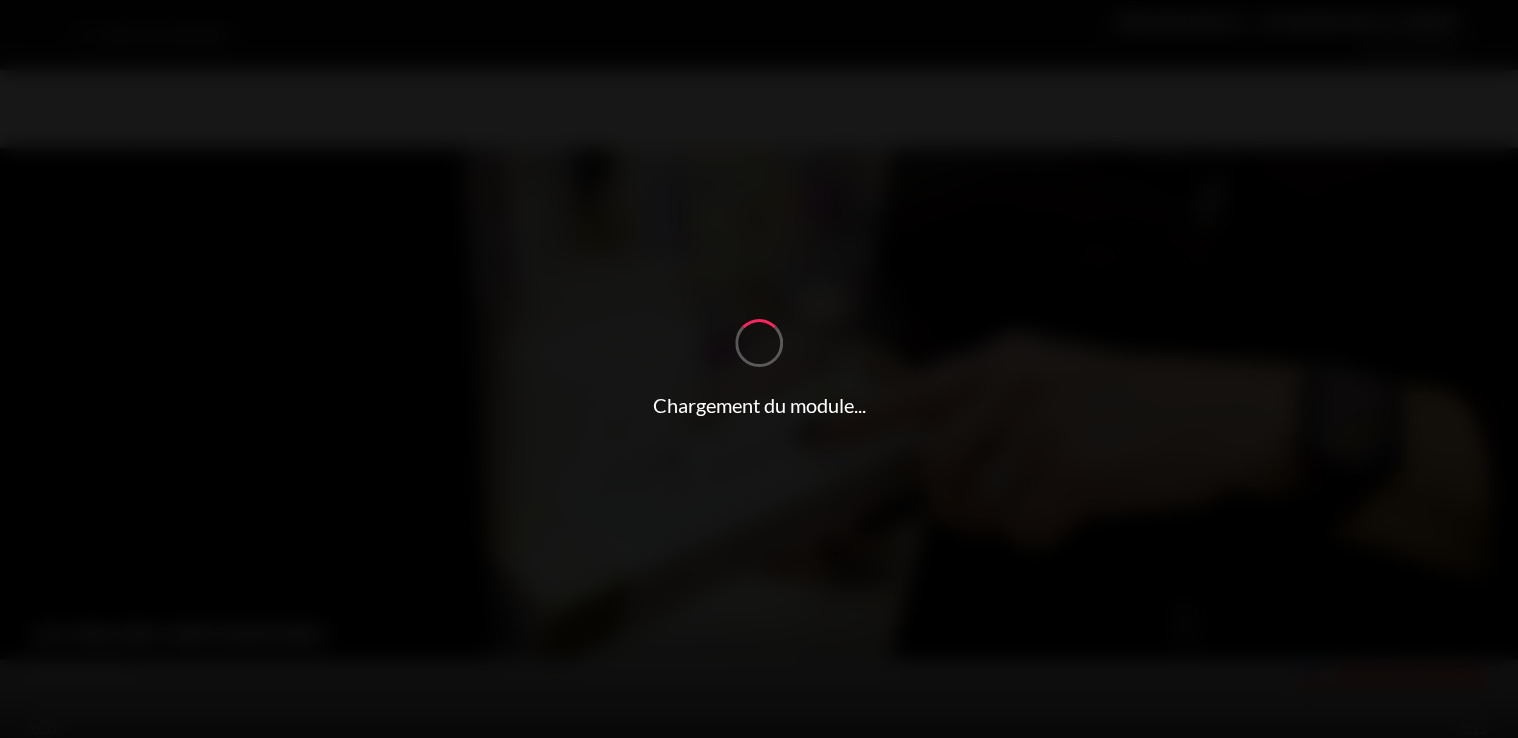 scroll, scrollTop: 0, scrollLeft: 0, axis: both 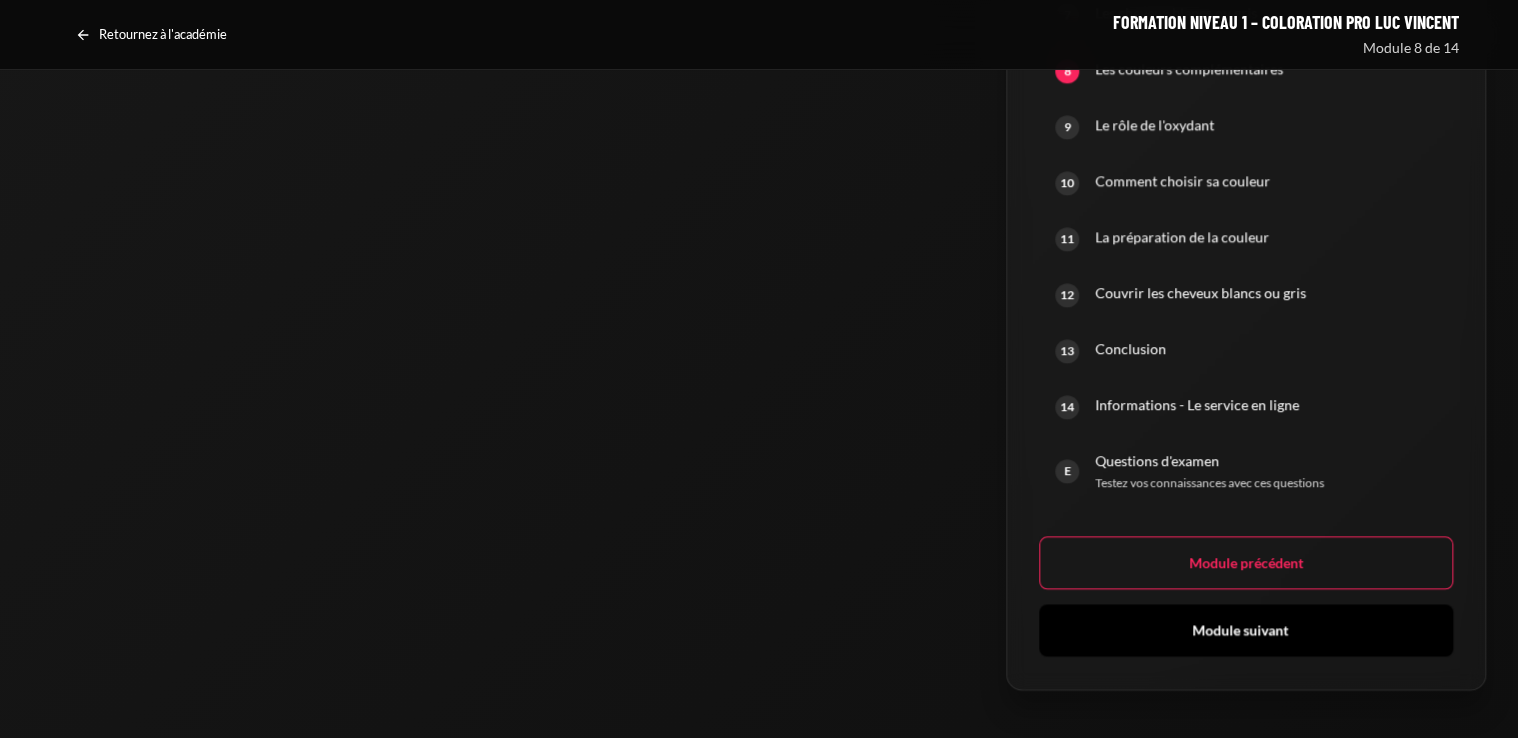 click on "Module suivant" at bounding box center [1246, 630] 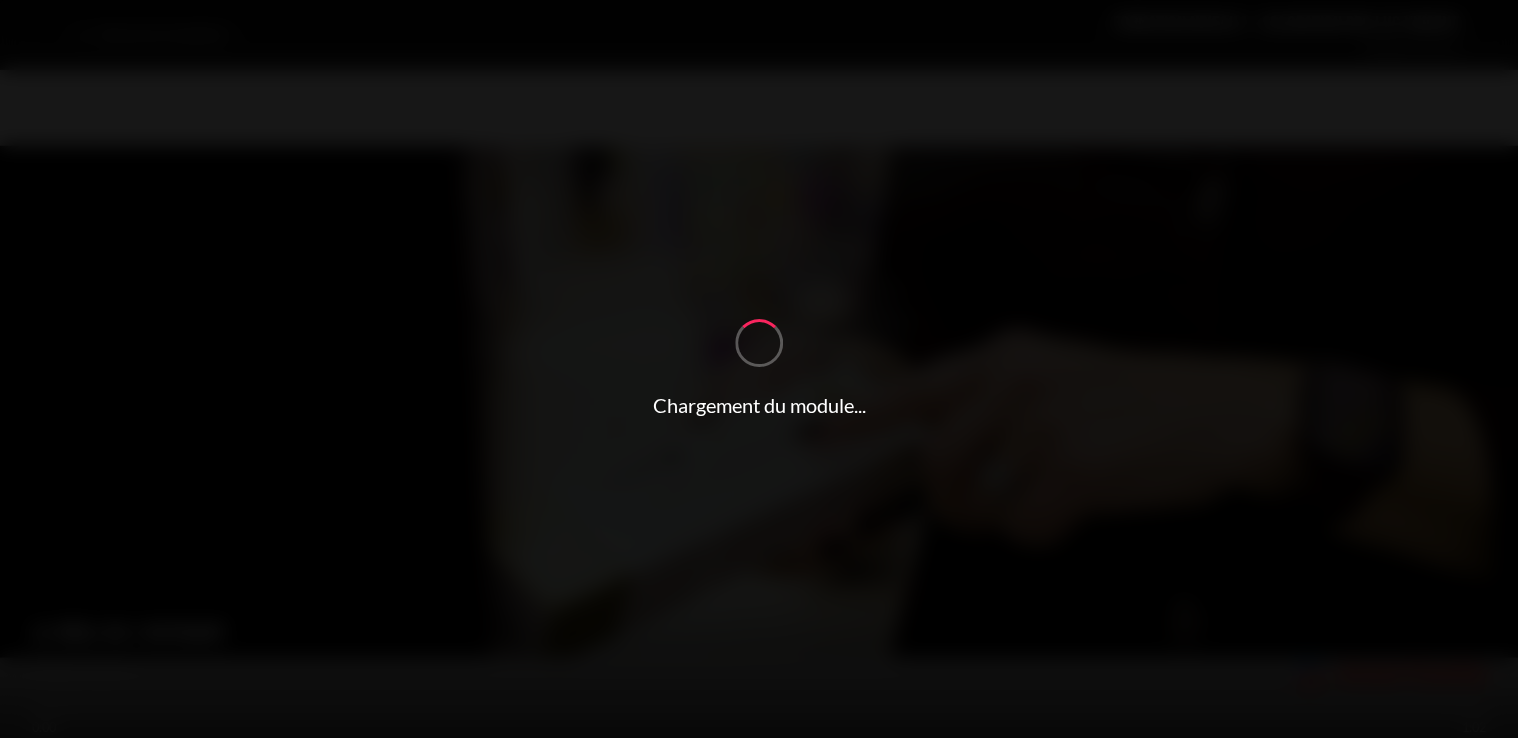 scroll, scrollTop: 0, scrollLeft: 0, axis: both 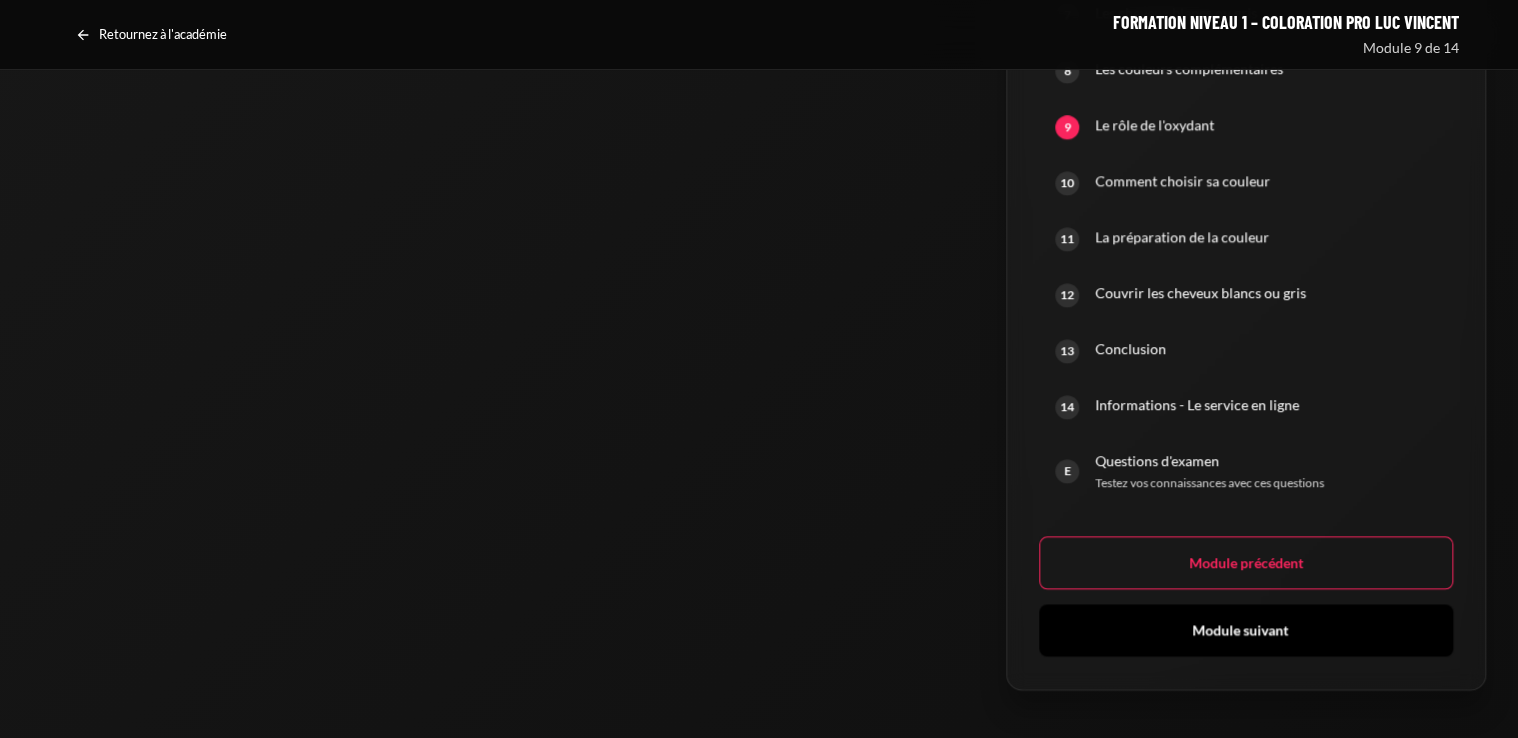 click on "Module suivant" at bounding box center (1246, 630) 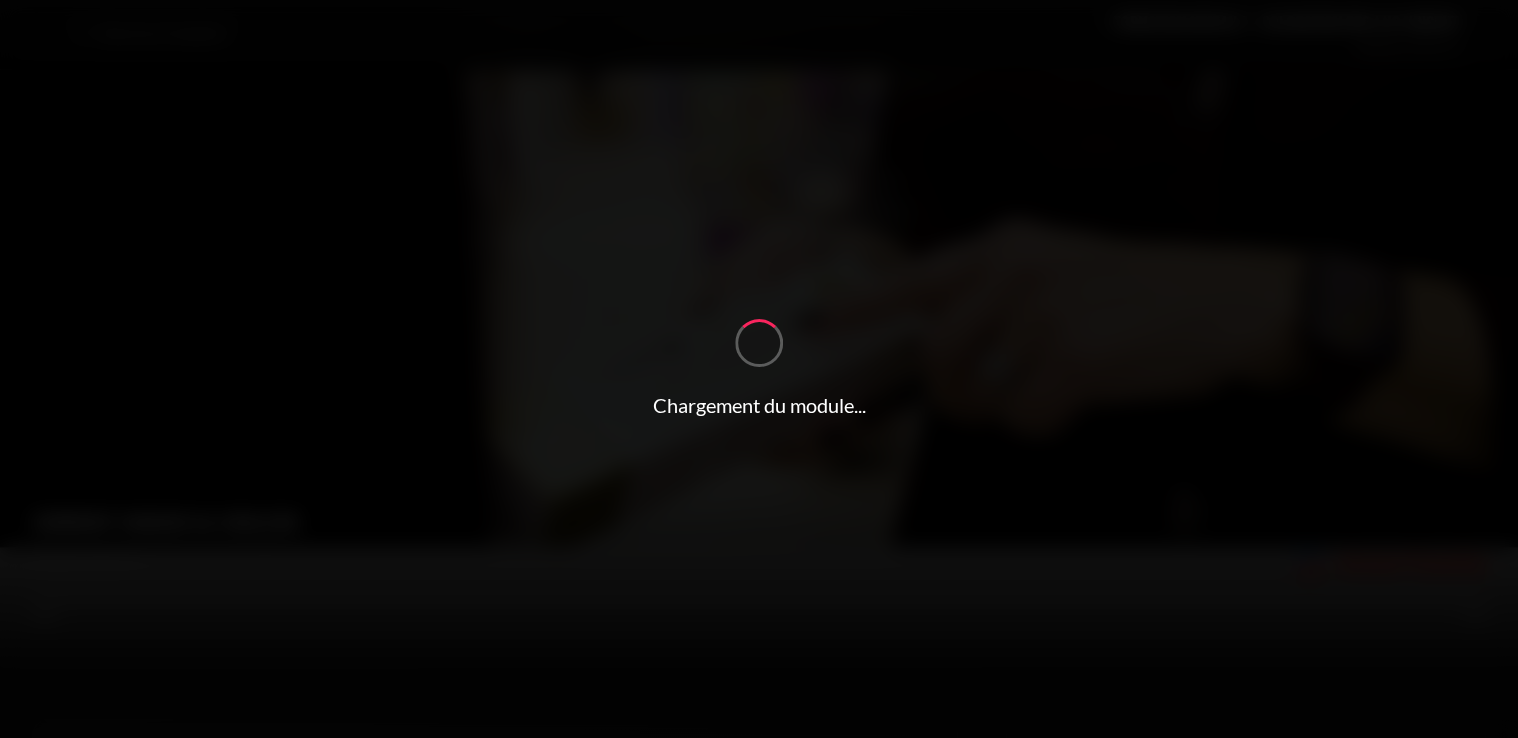 scroll, scrollTop: 0, scrollLeft: 0, axis: both 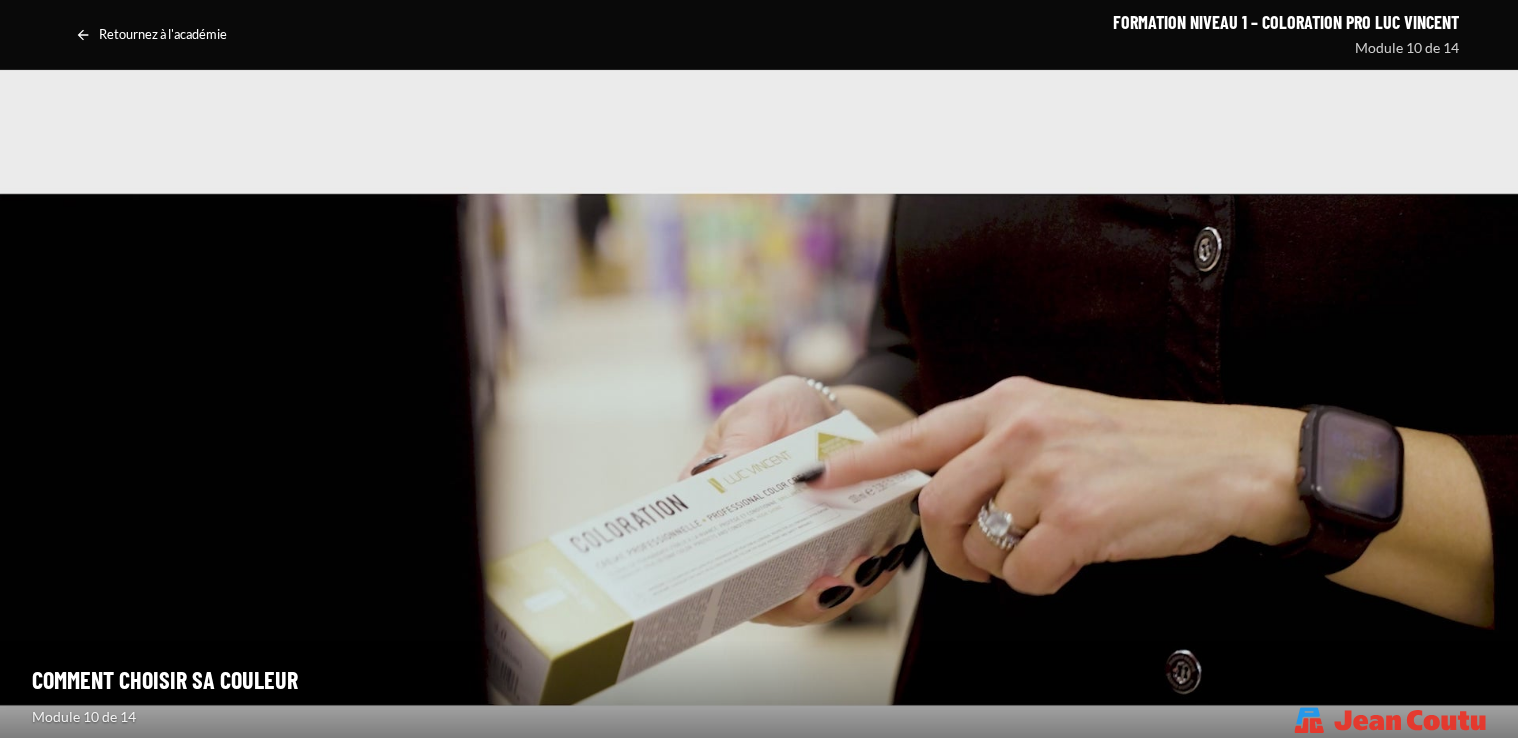 drag, startPoint x: 1514, startPoint y: 158, endPoint x: 1531, endPoint y: 365, distance: 207.6969 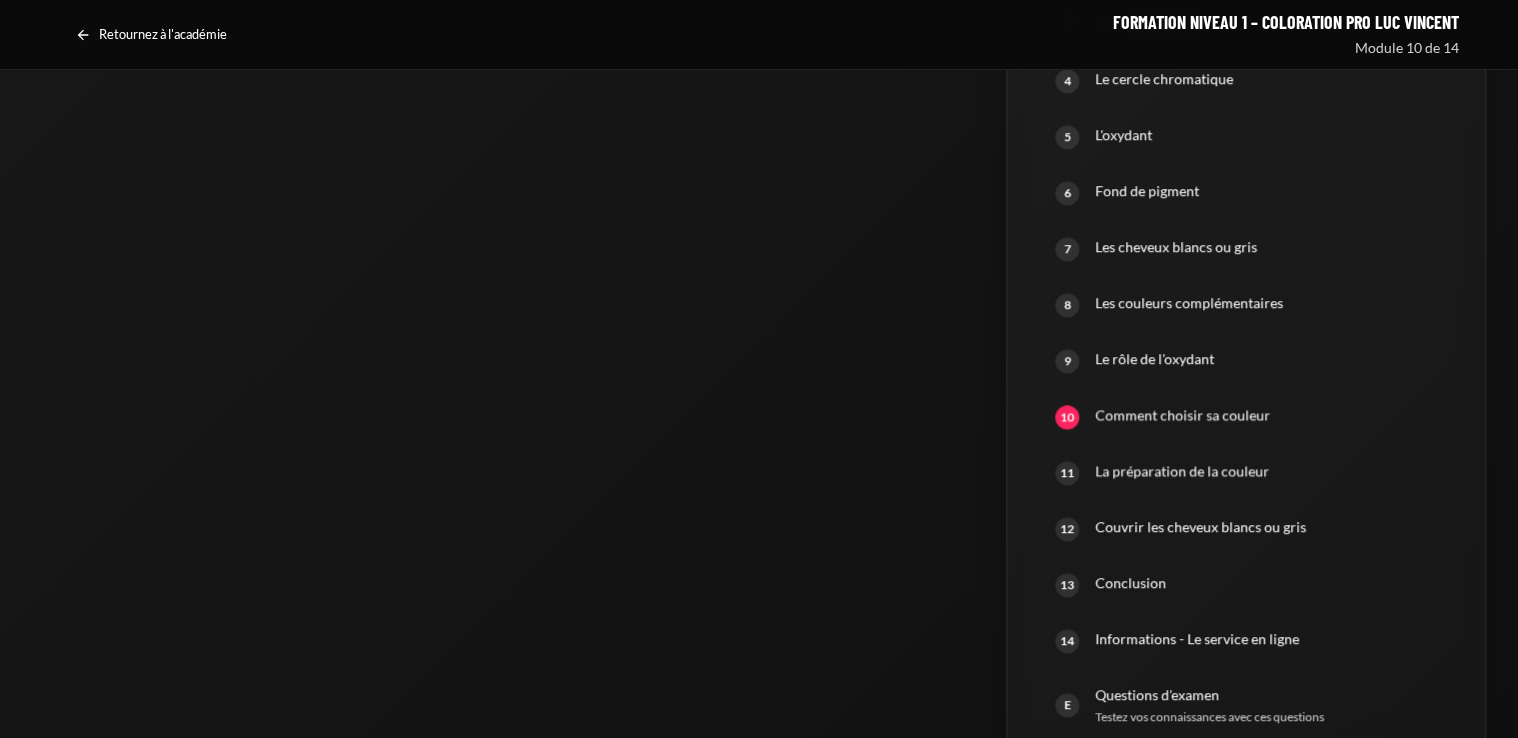 scroll, scrollTop: 1683, scrollLeft: 0, axis: vertical 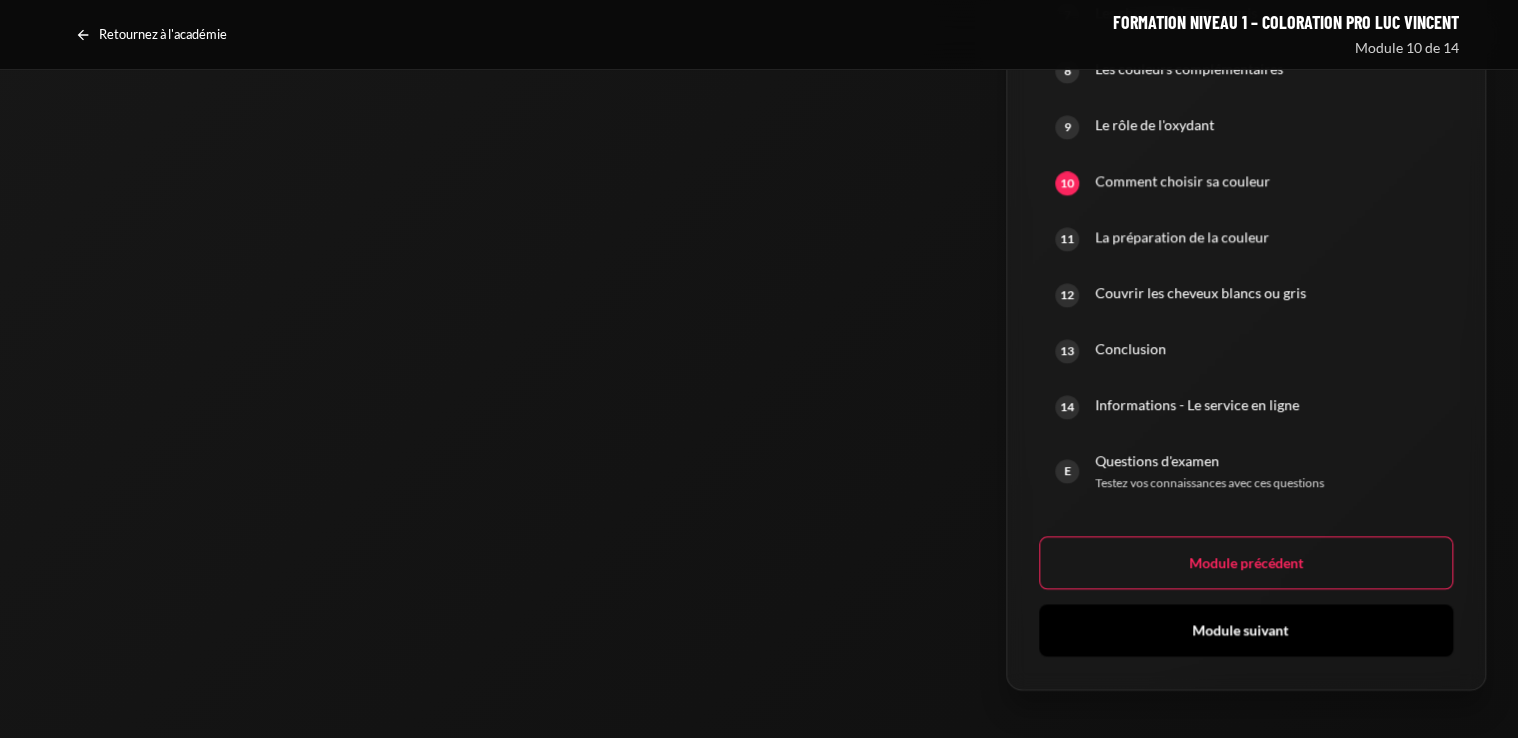 click on "Module suivant" at bounding box center [1246, 630] 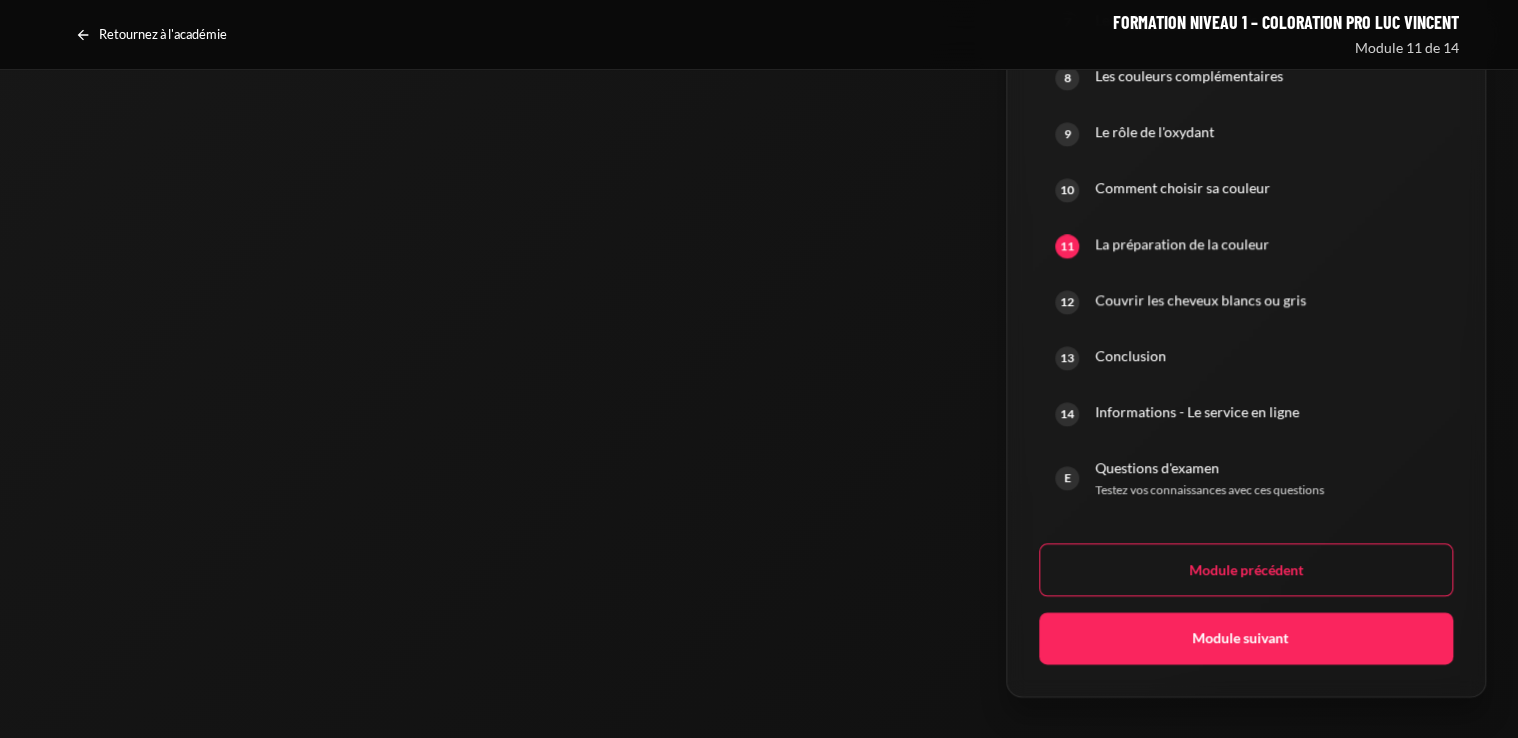 scroll, scrollTop: 1683, scrollLeft: 0, axis: vertical 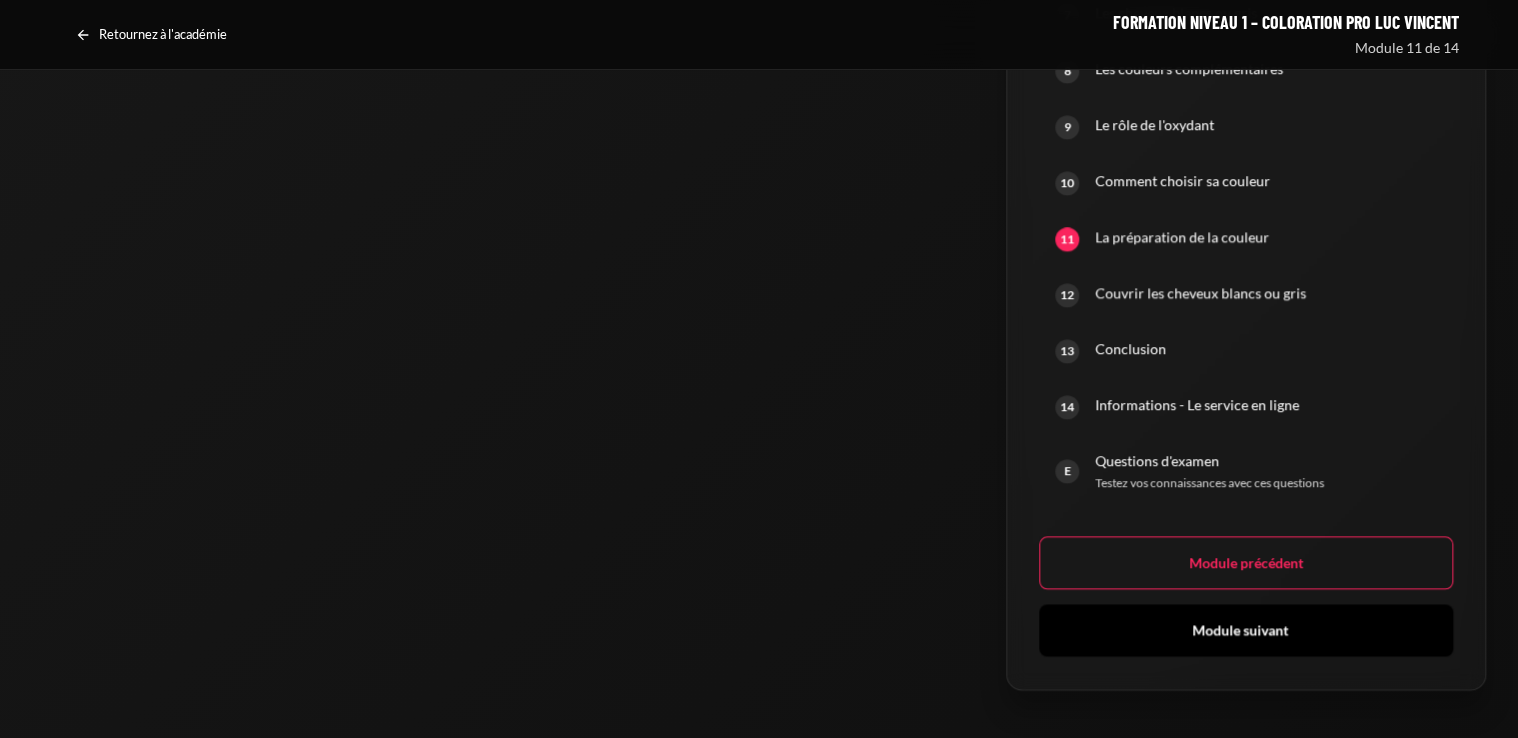 click on "Module suivant" at bounding box center [1246, 630] 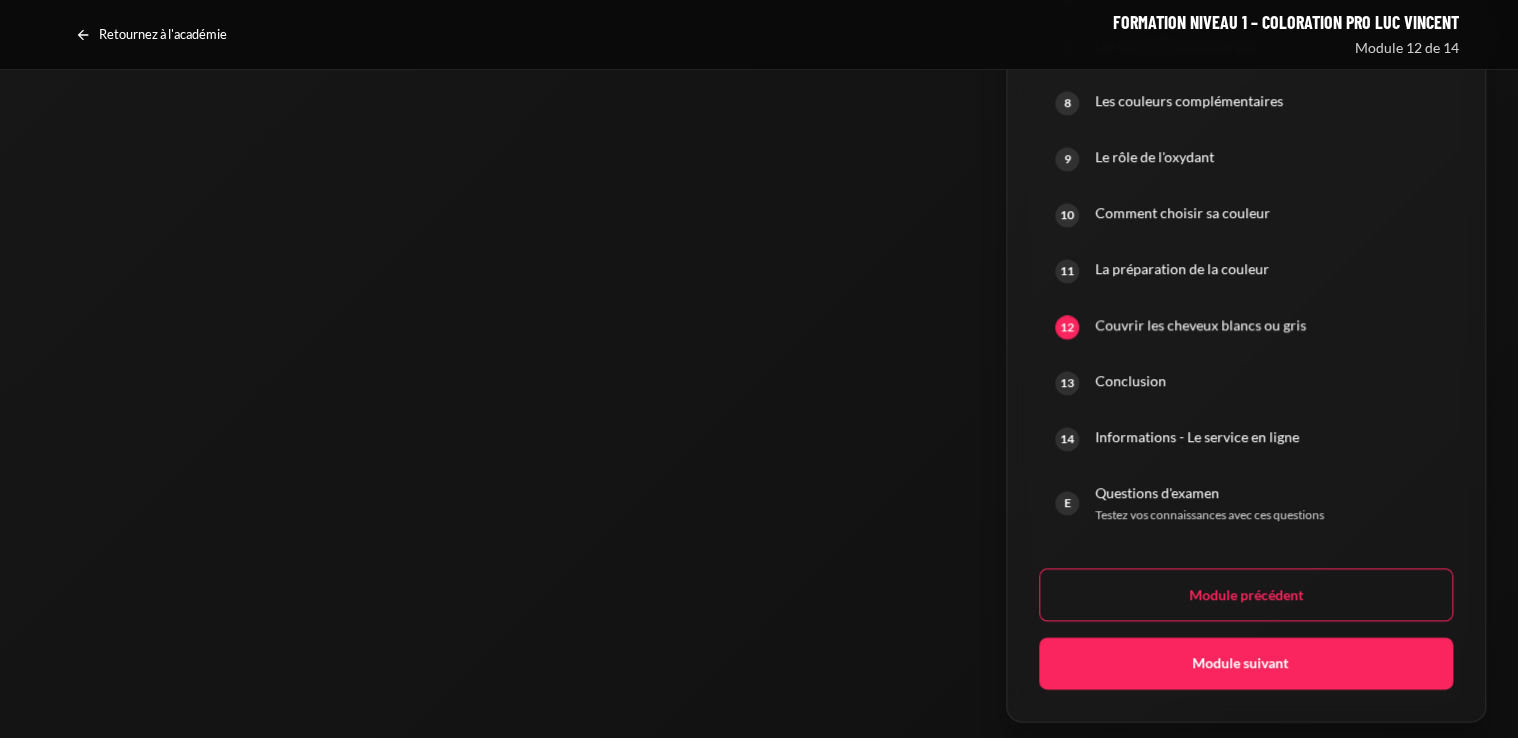 scroll, scrollTop: 1665, scrollLeft: 0, axis: vertical 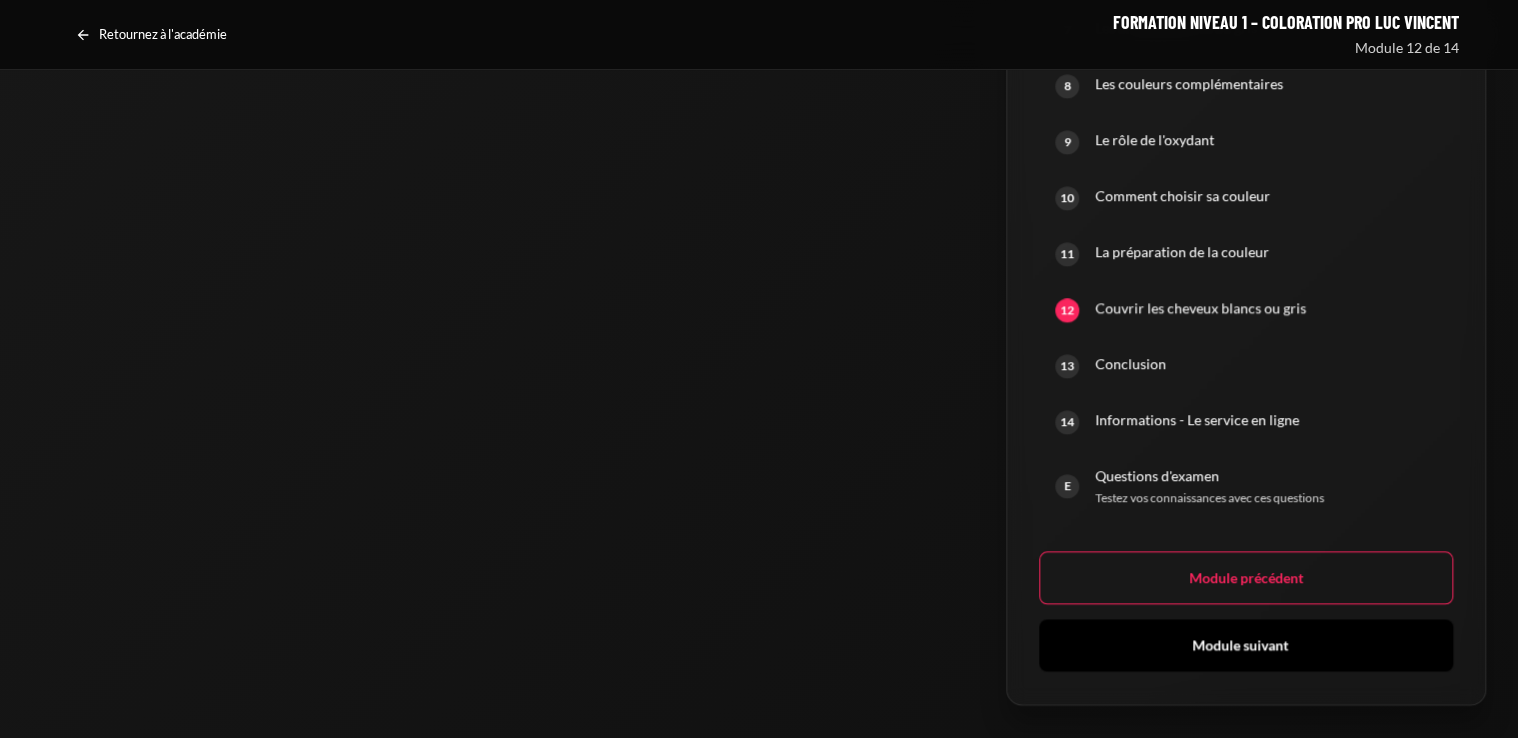 click on "Module suivant" at bounding box center (1246, 645) 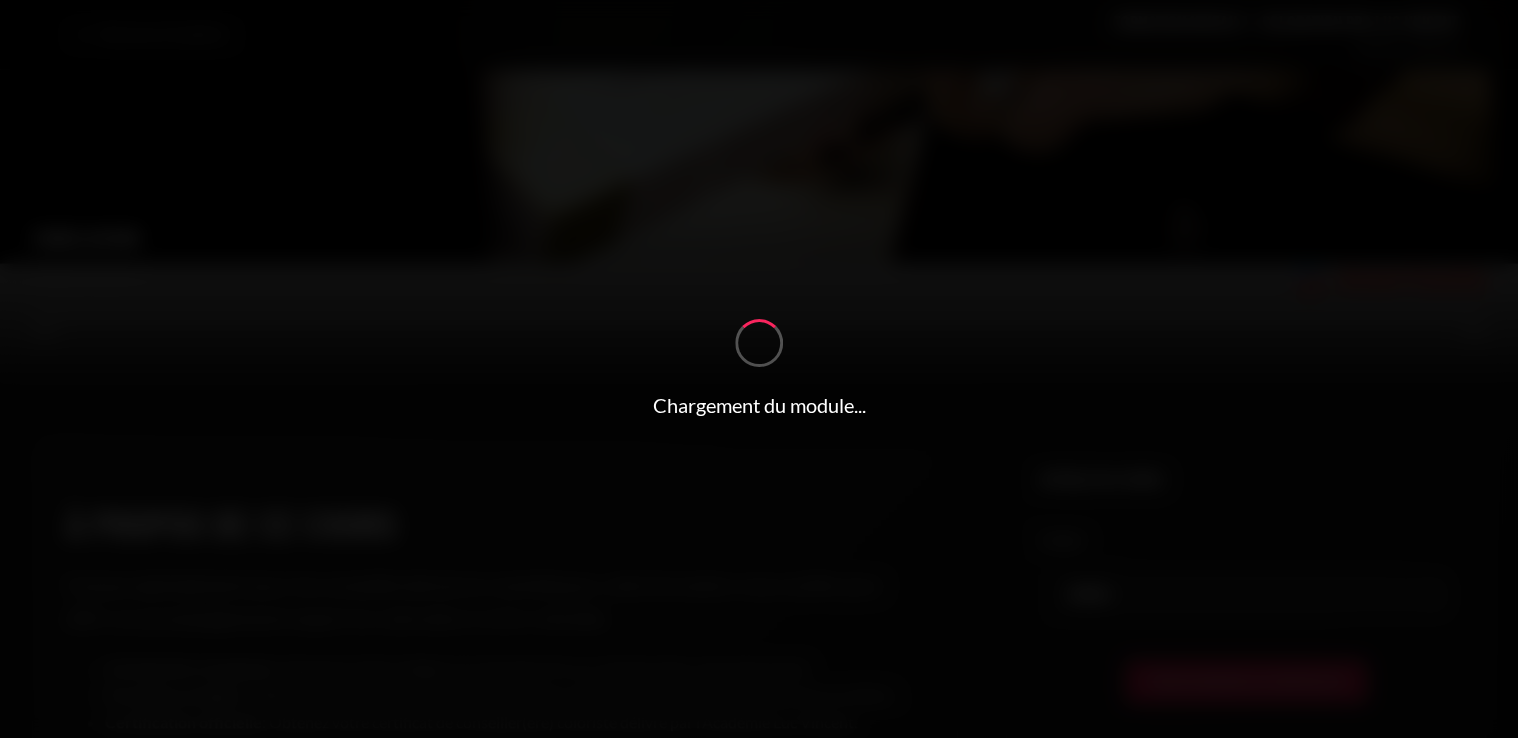 scroll 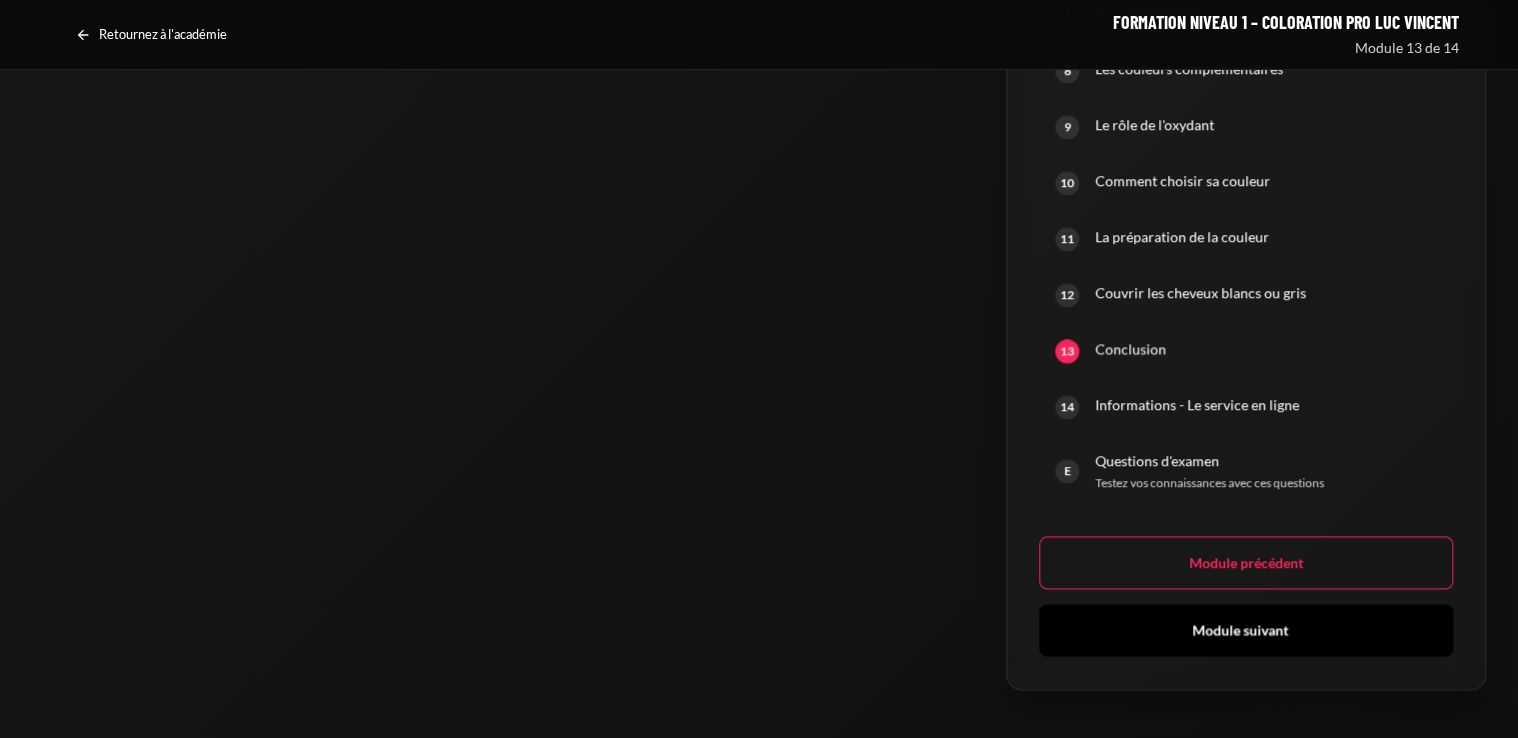 click on "Module suivant" at bounding box center [1246, 630] 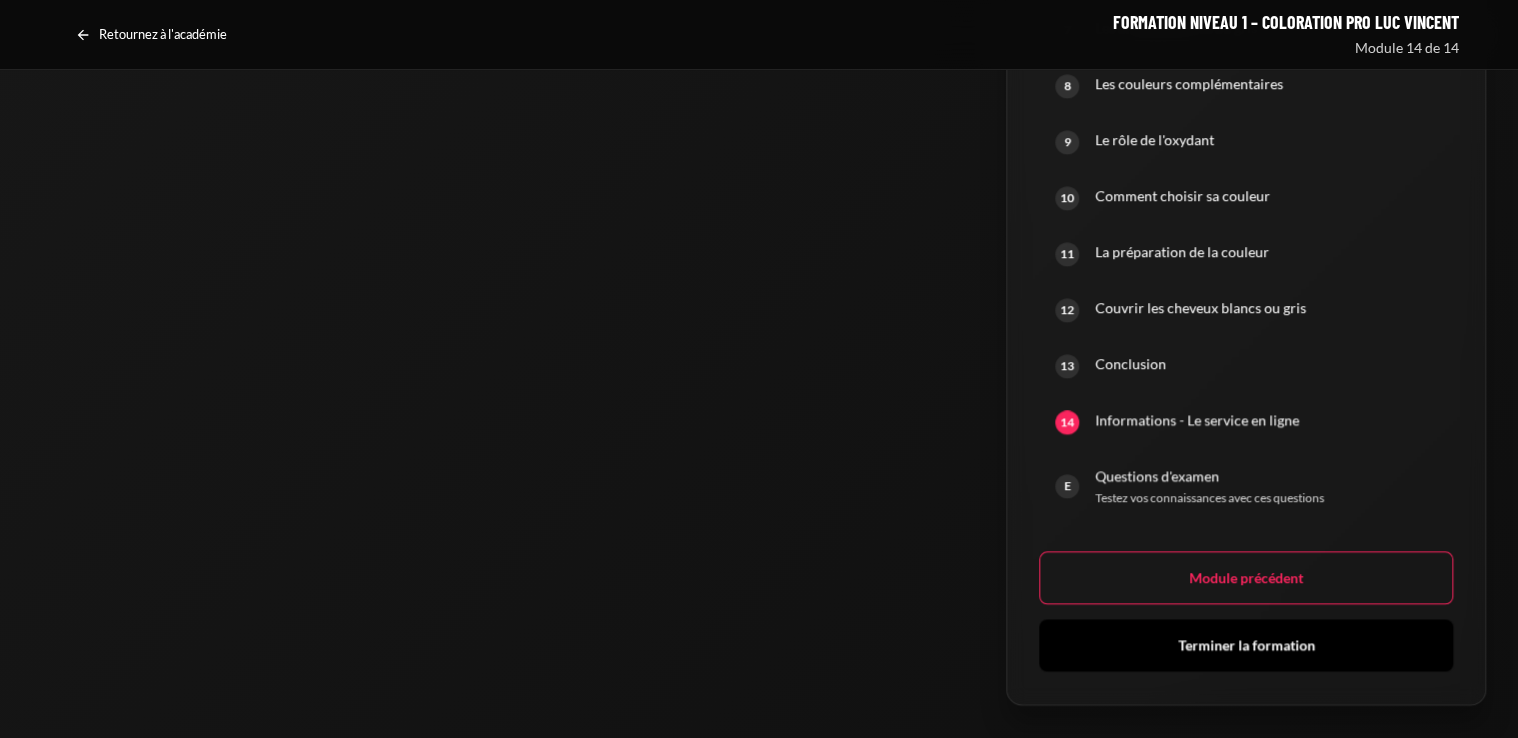 click on "Terminer la formation" at bounding box center [1246, 645] 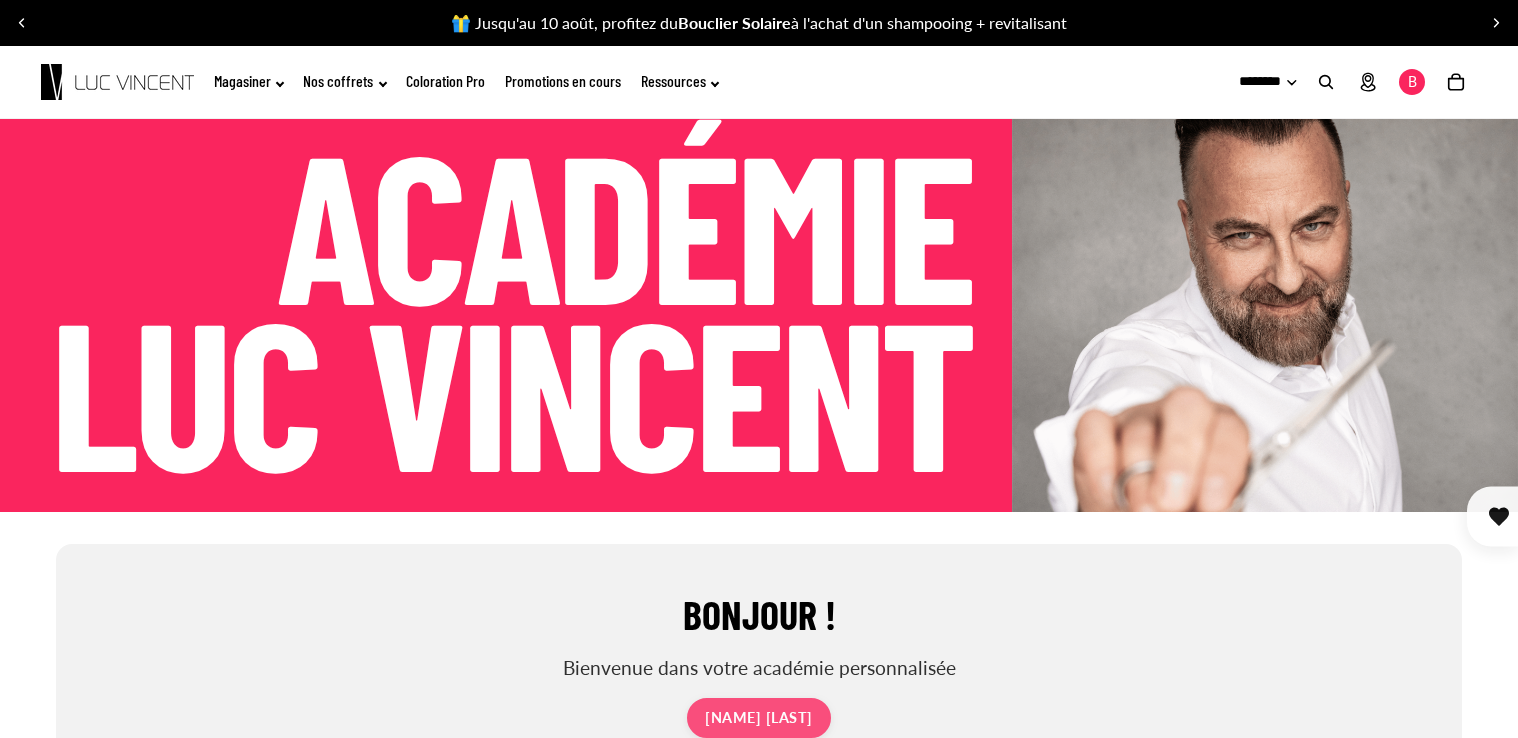 scroll, scrollTop: 0, scrollLeft: 0, axis: both 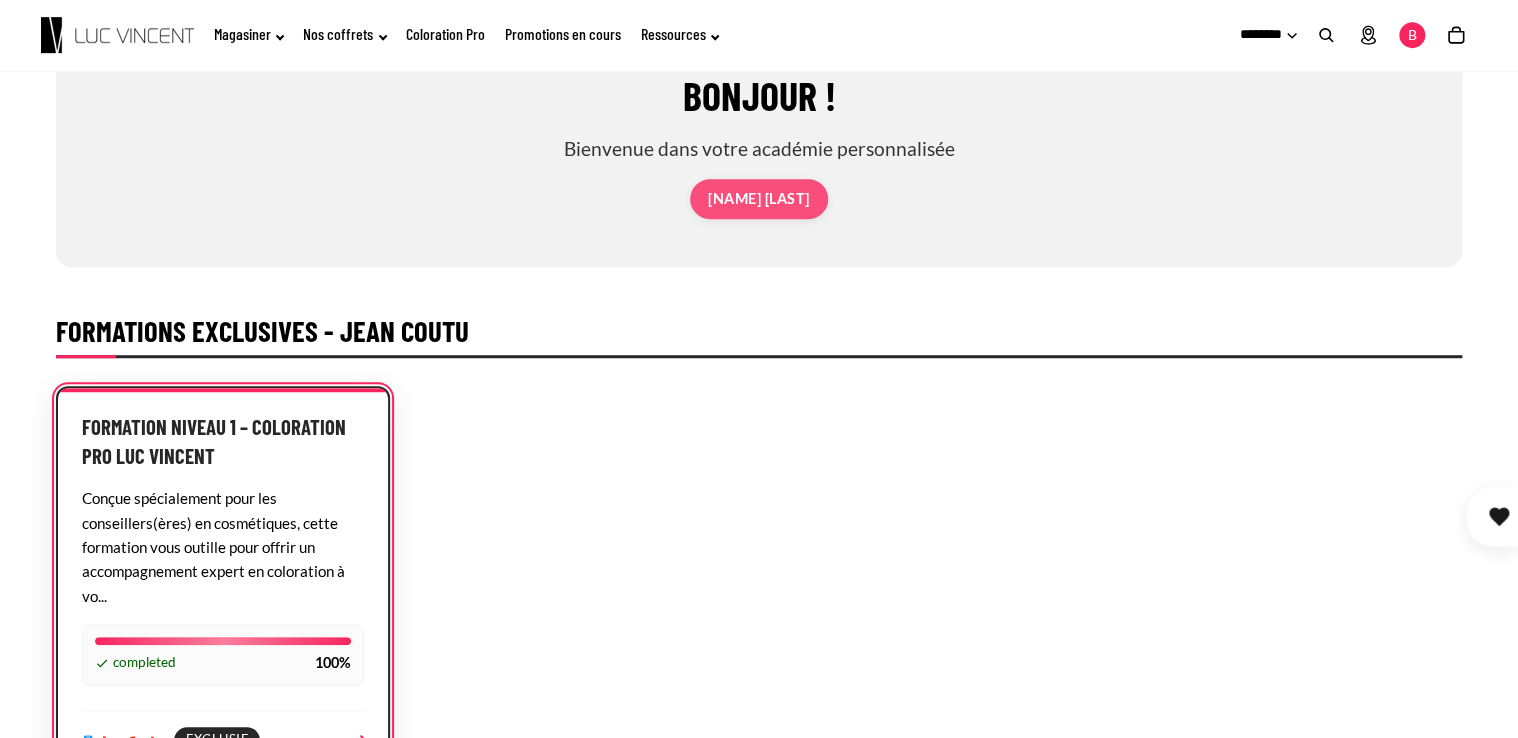 click on "Conçue spécialement pour les conseillers(ères) en cosmétiques, cette formation vous outille pour offrir un accompagnement expert en coloration à vo..." at bounding box center (223, 547) 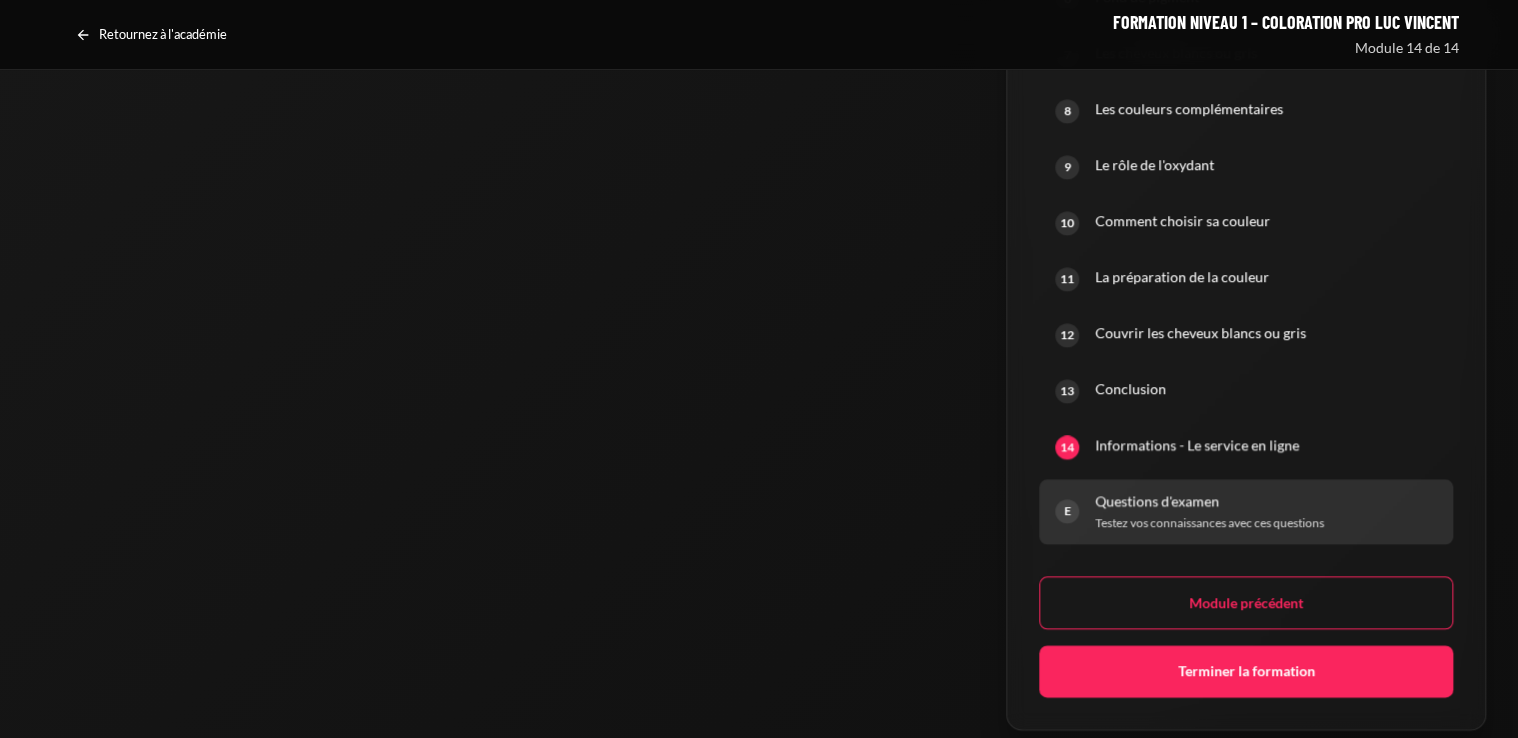 click on "Testez vos connaissances avec ces questions" at bounding box center (1266, 523) 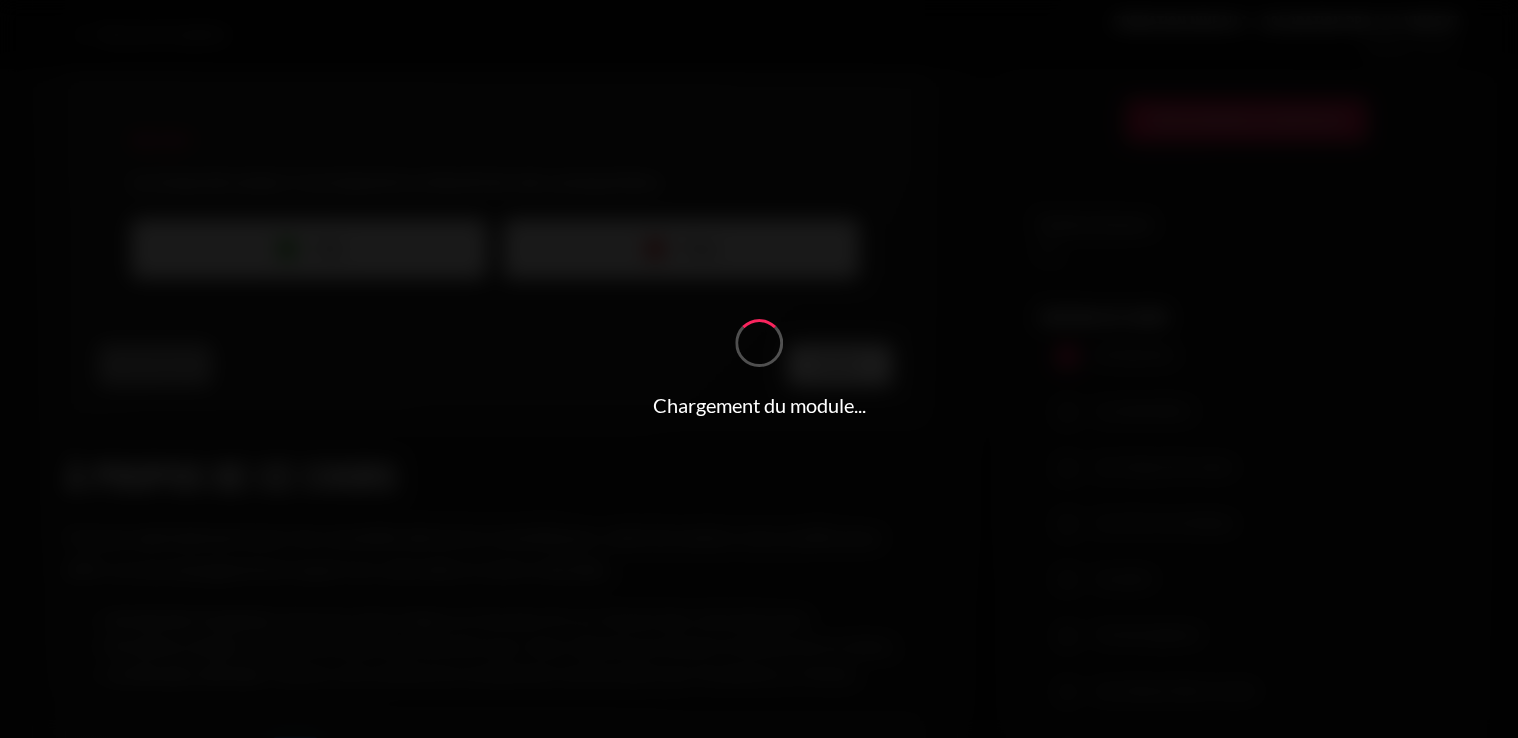 scroll, scrollTop: 0, scrollLeft: 0, axis: both 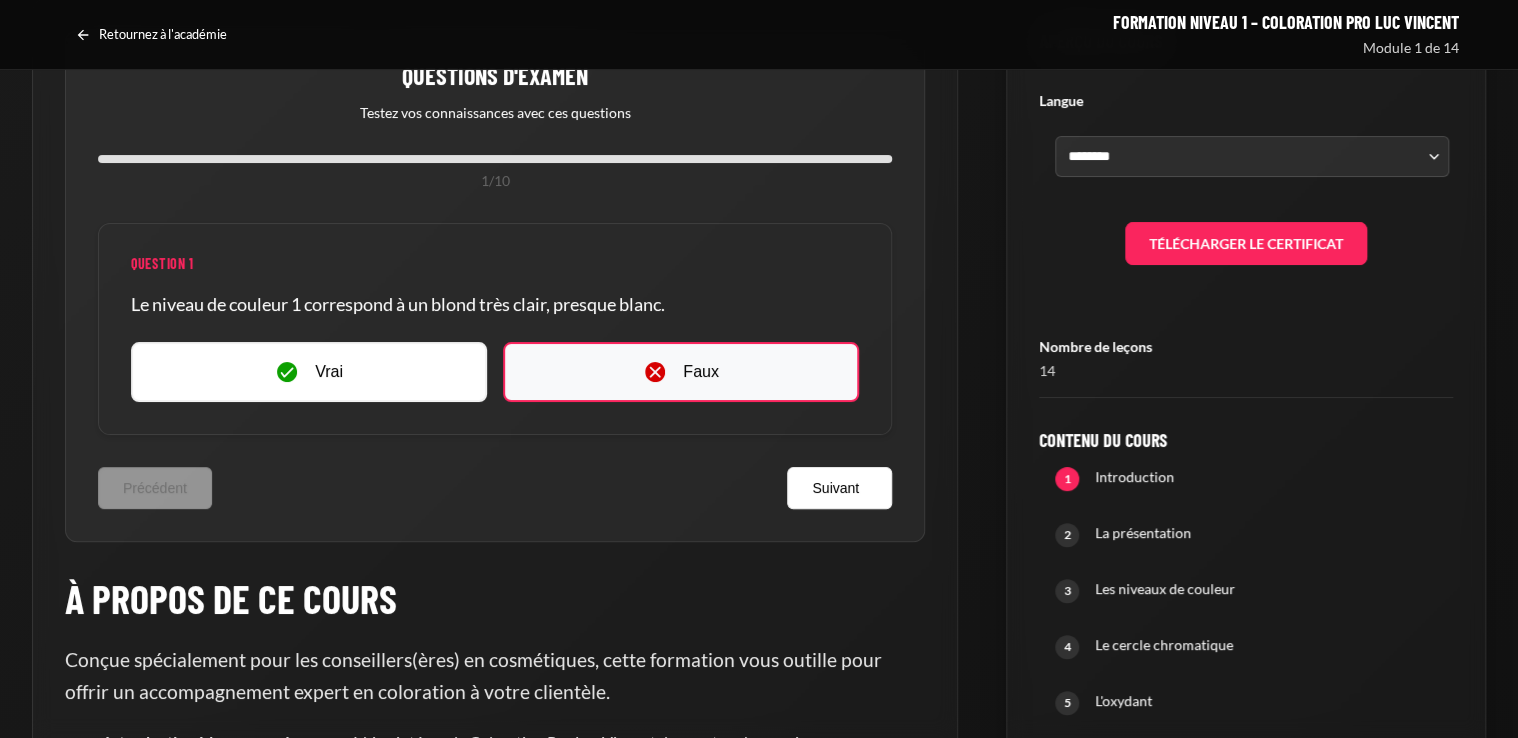 click on "Faux" at bounding box center (681, 372) 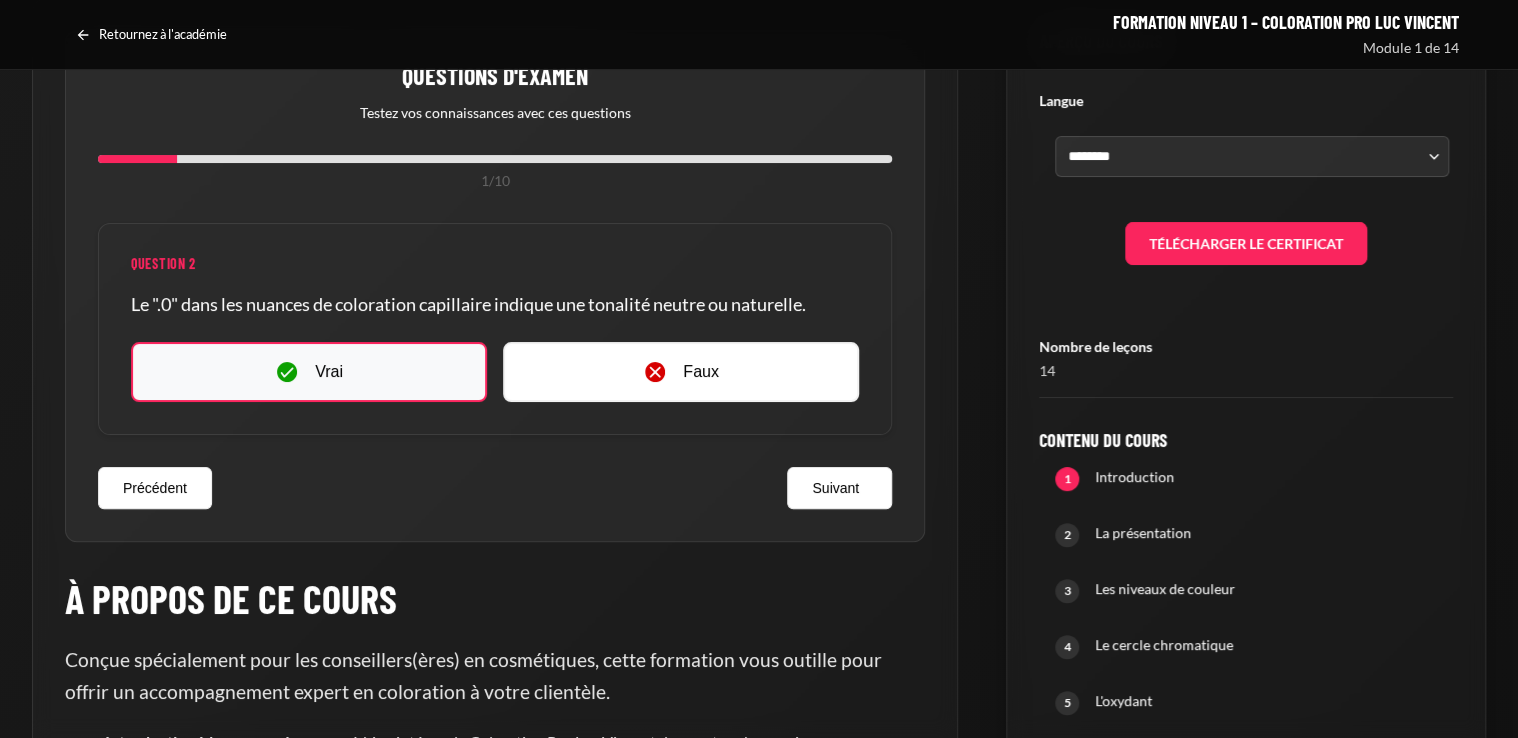 click on "Vrai" at bounding box center [309, 372] 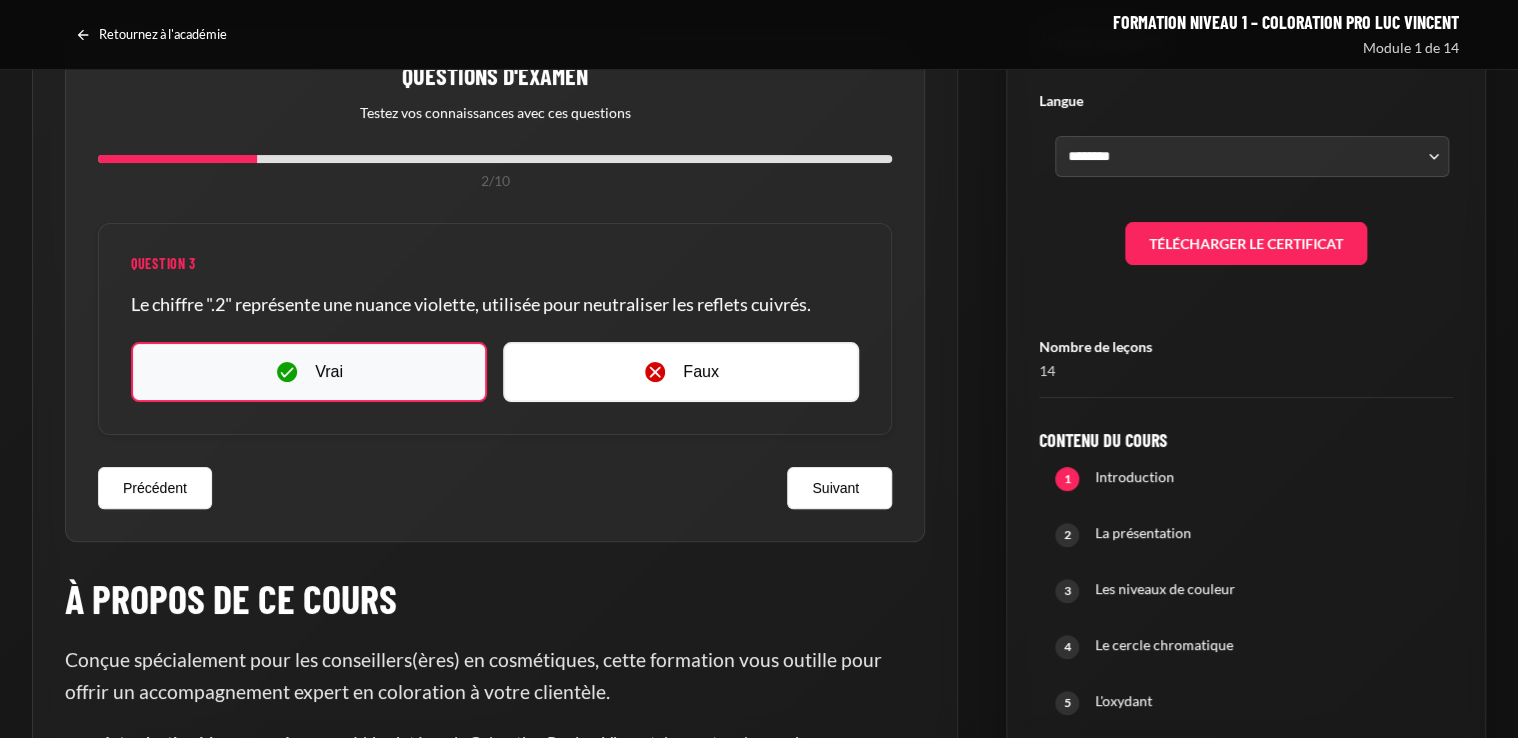 click on "Vrai" at bounding box center [309, 372] 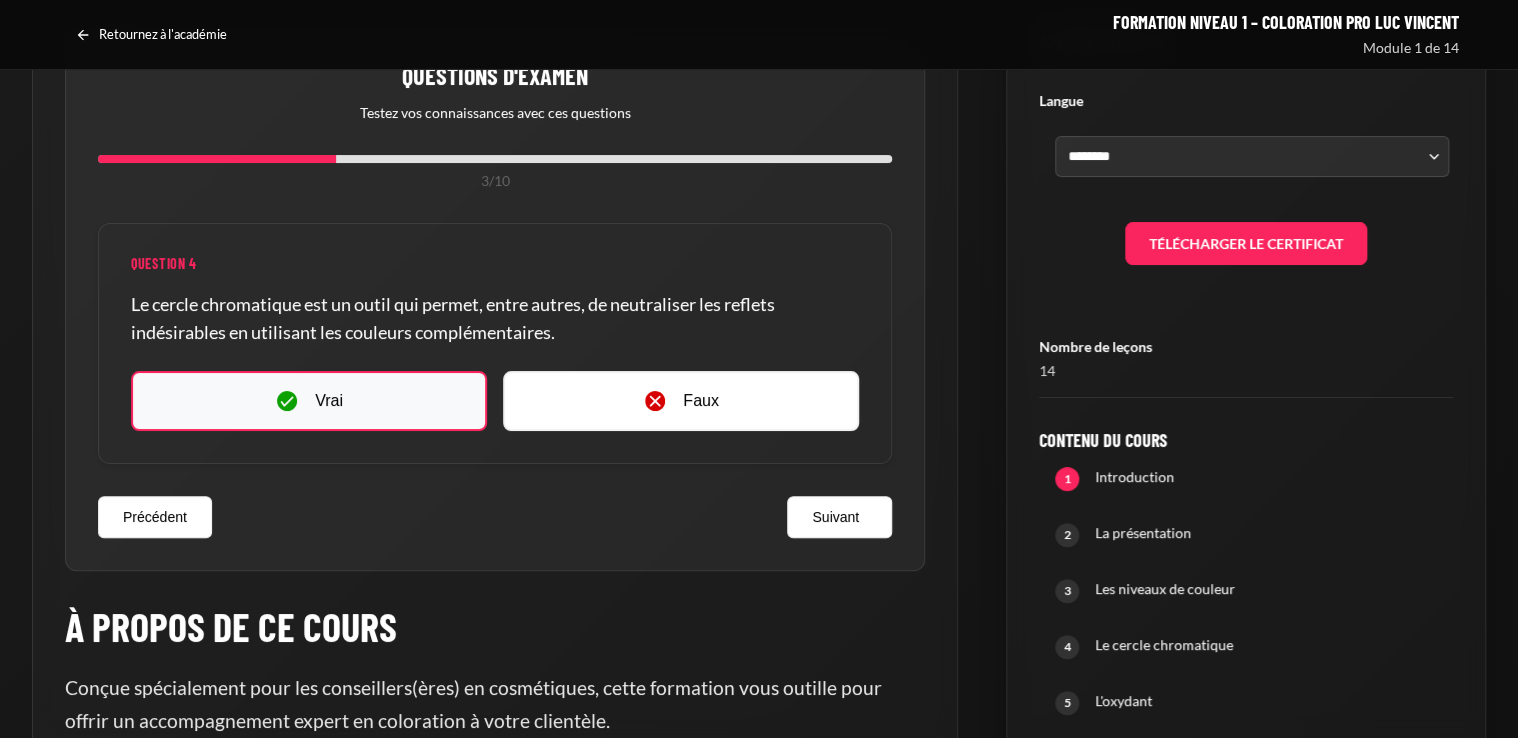 click on "Vrai" at bounding box center (309, 401) 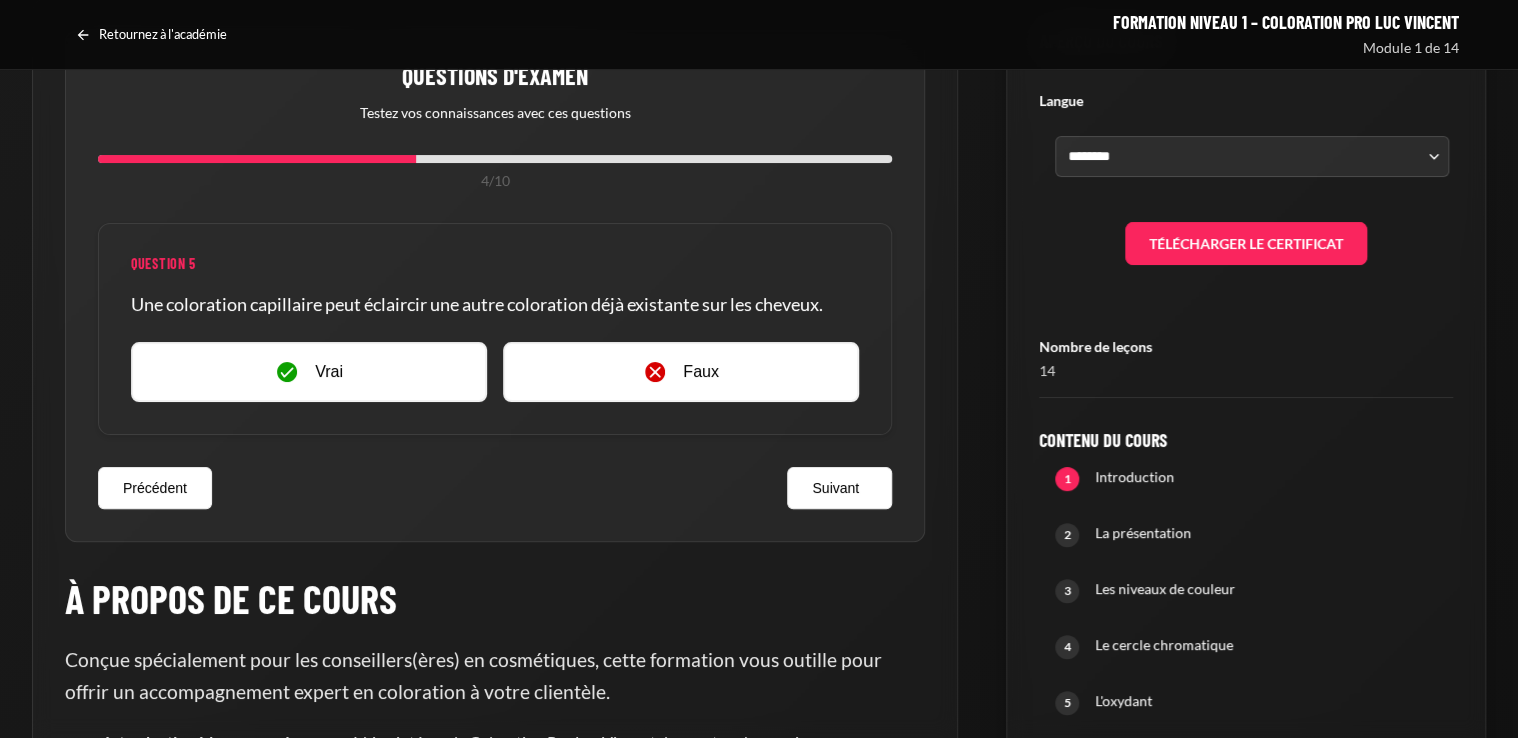 click on "Question
5
Une coloration capillaire peut éclaircir une autre coloration déjà existante sur les cheveux.
Vrai
Faux" at bounding box center (495, 329) 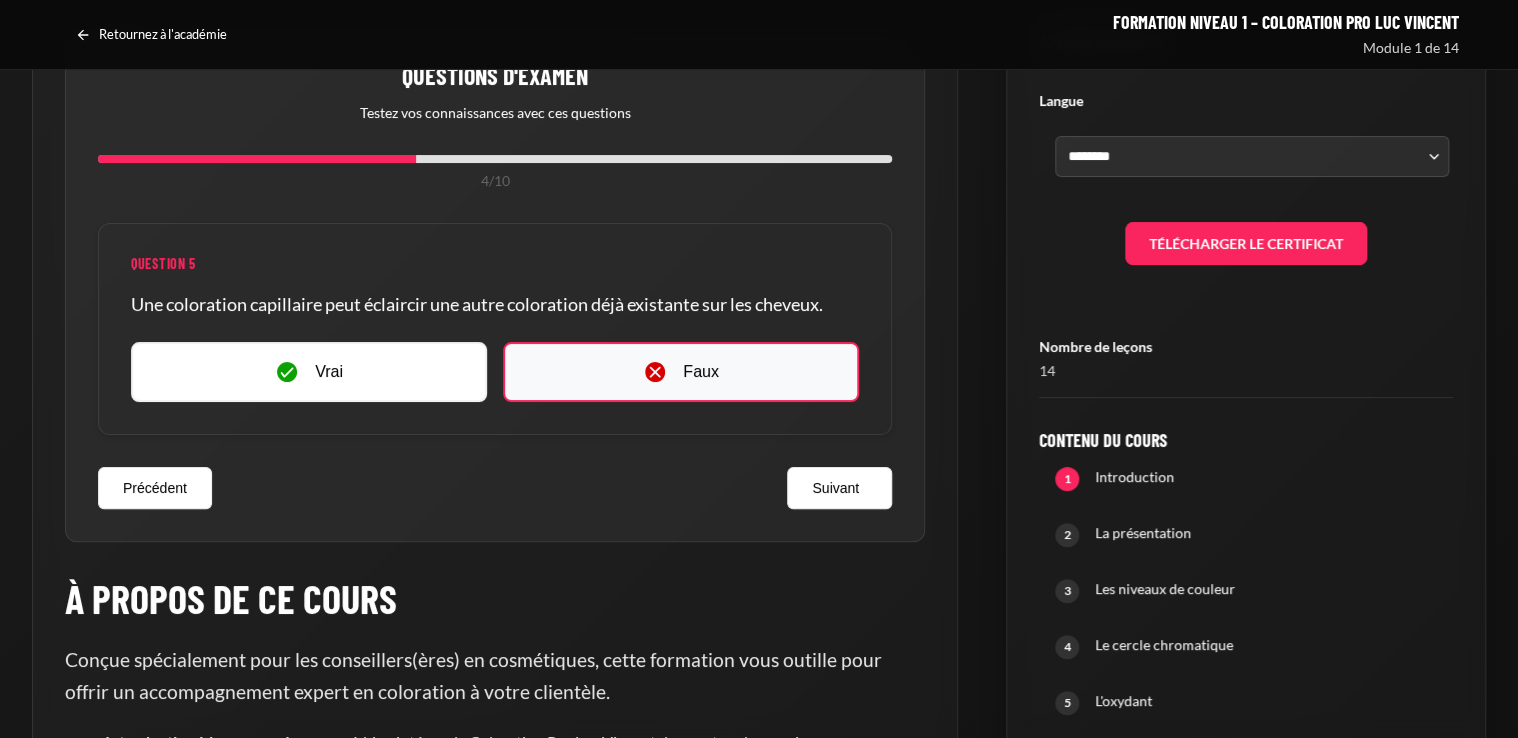click on "Faux" at bounding box center (681, 372) 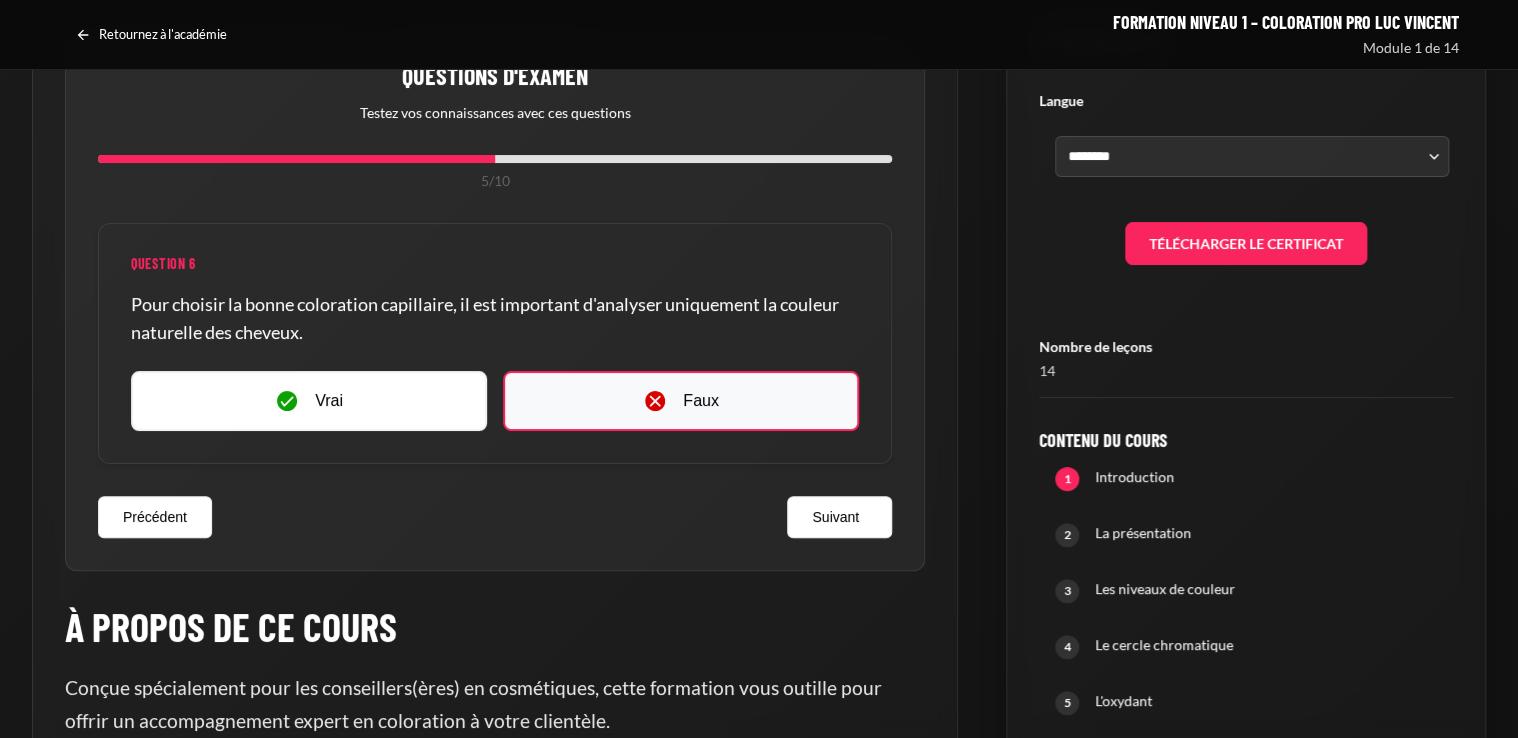 click on "Faux" at bounding box center [681, 401] 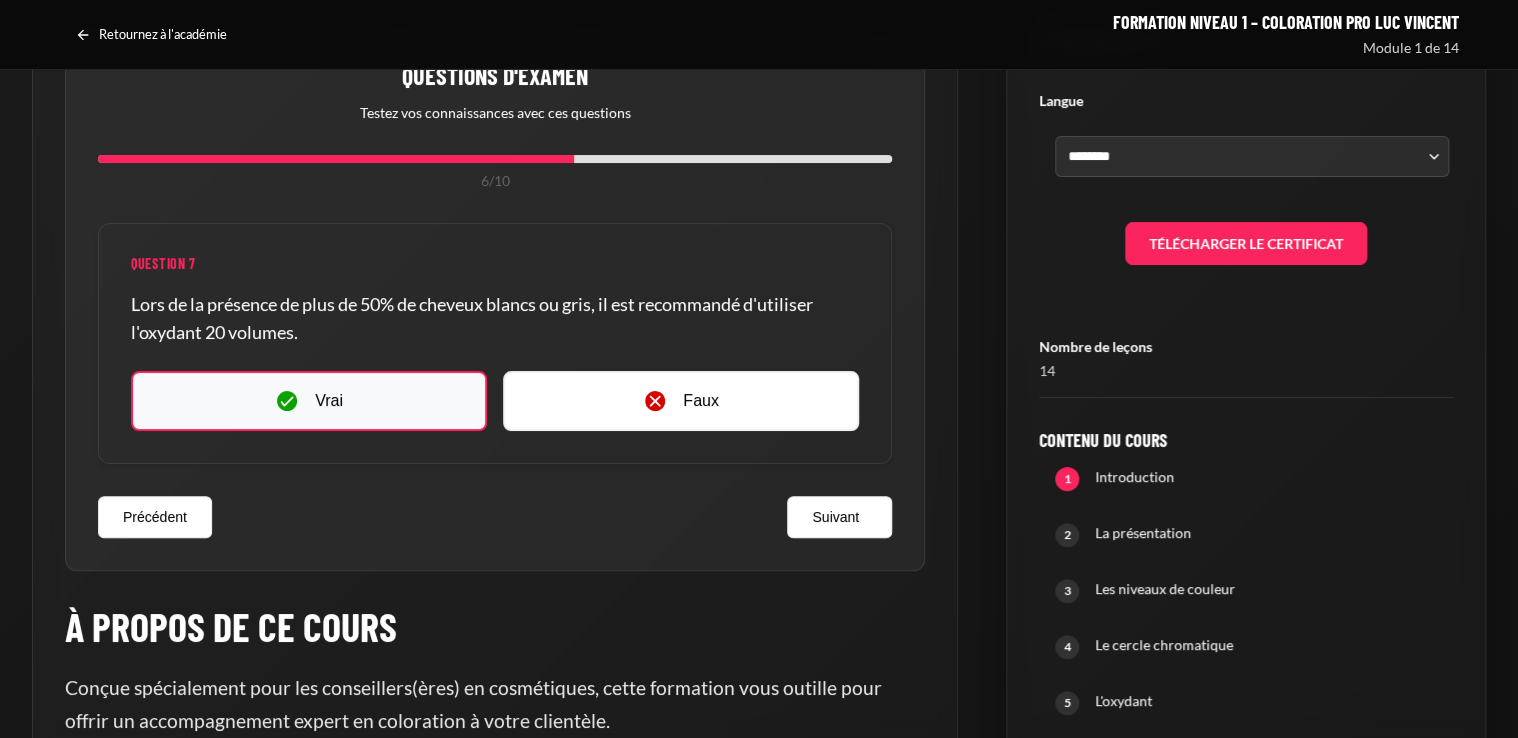 click on "Vrai" at bounding box center (309, 401) 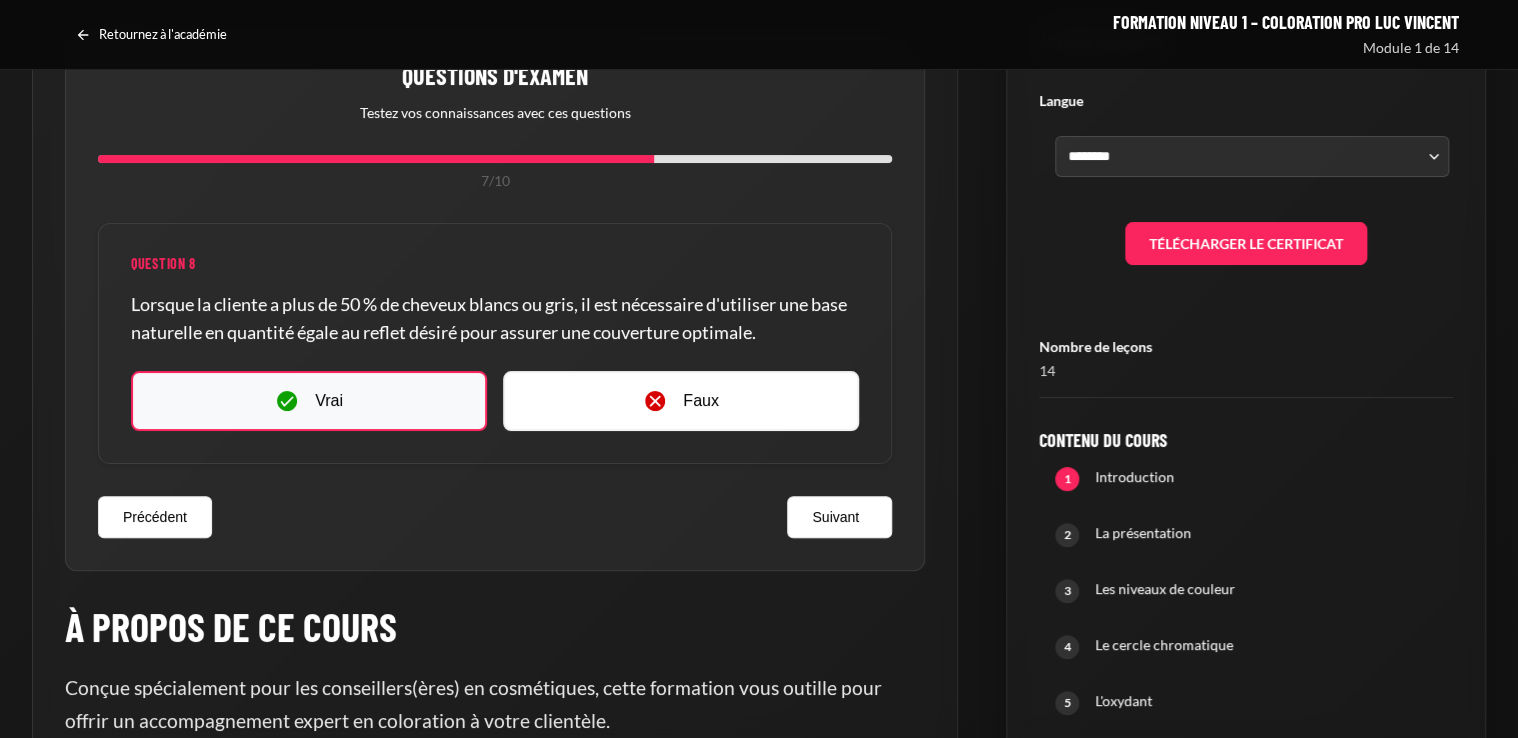 click on "Vrai" at bounding box center [309, 401] 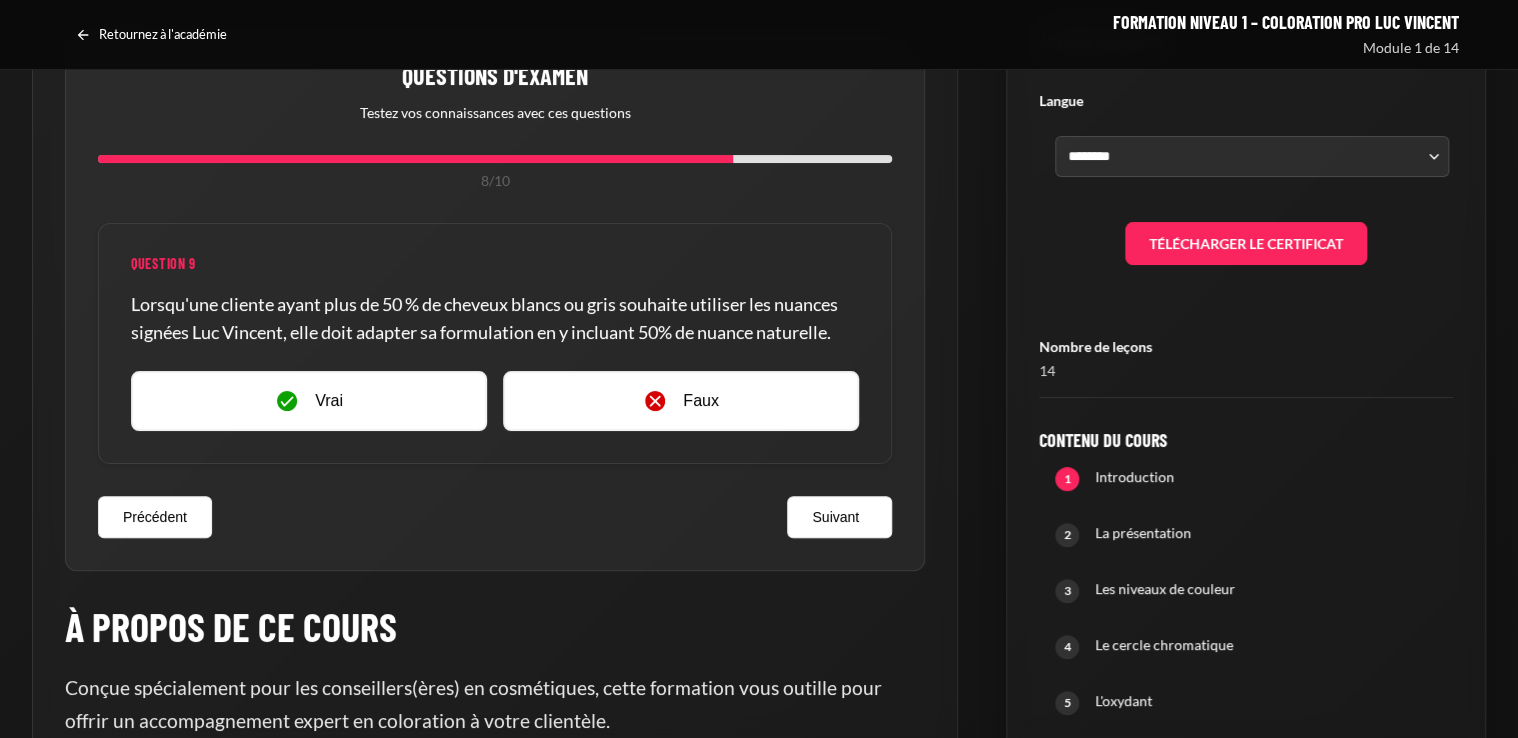 click on "Vrai" at bounding box center (309, 401) 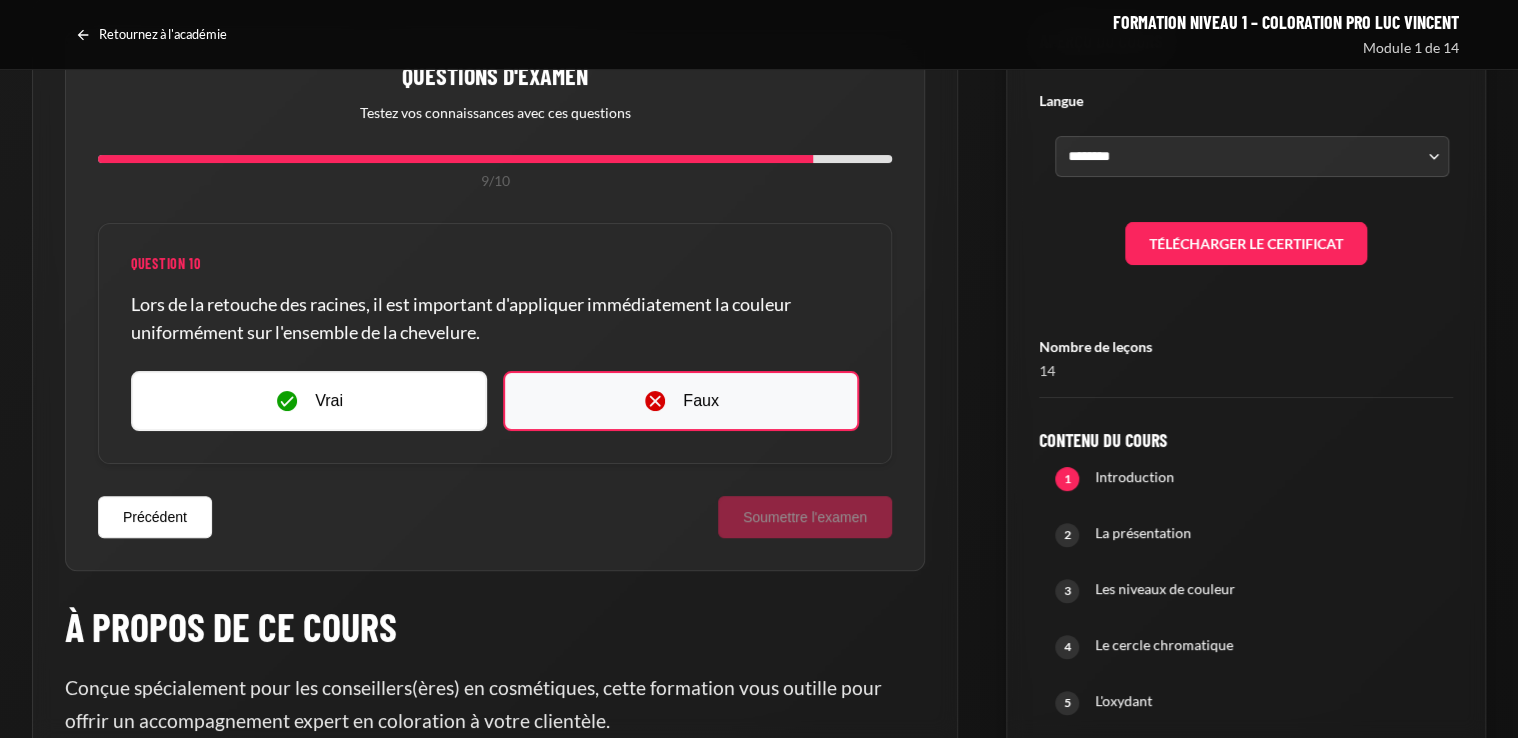 click on "Faux" at bounding box center (681, 401) 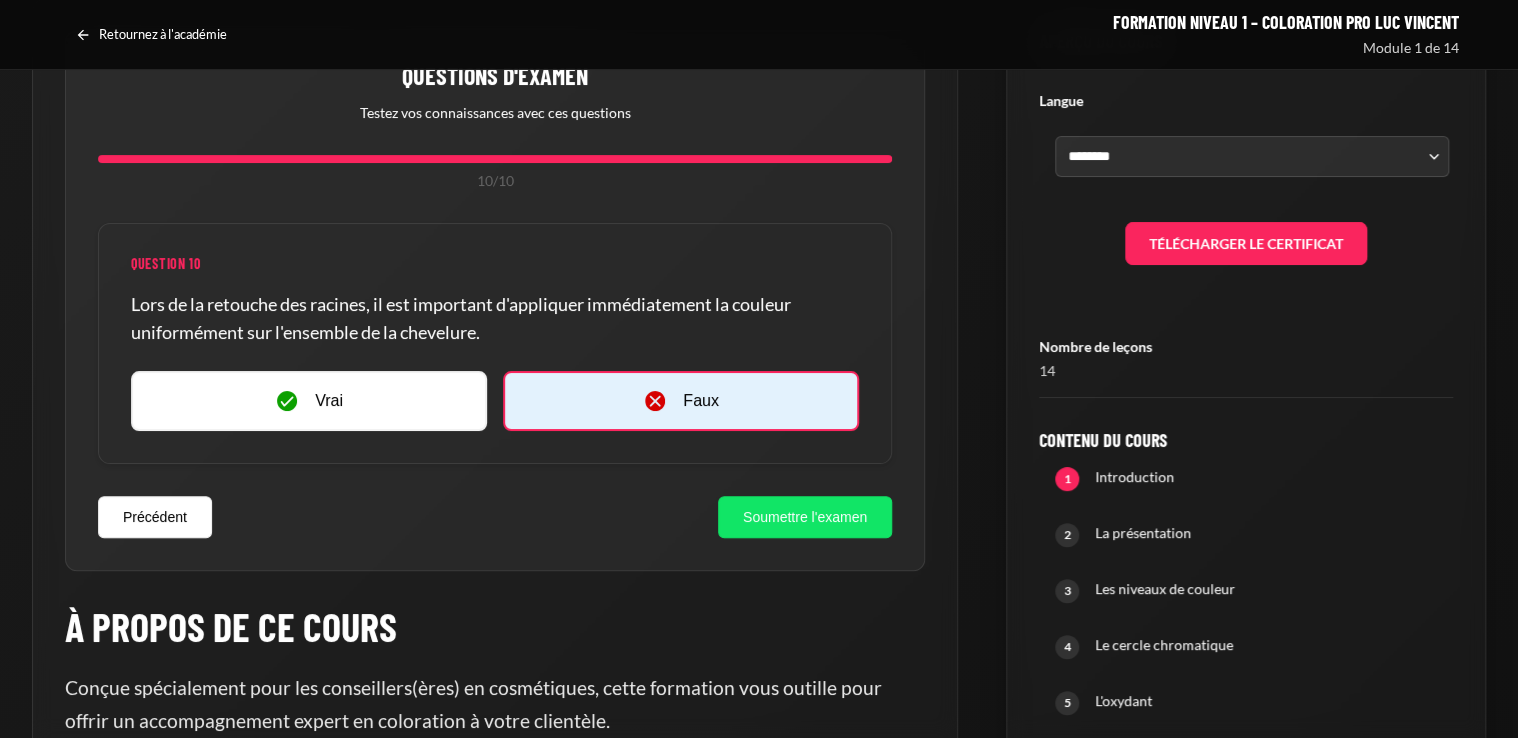click on "Soumettre l'examen" at bounding box center (805, 517) 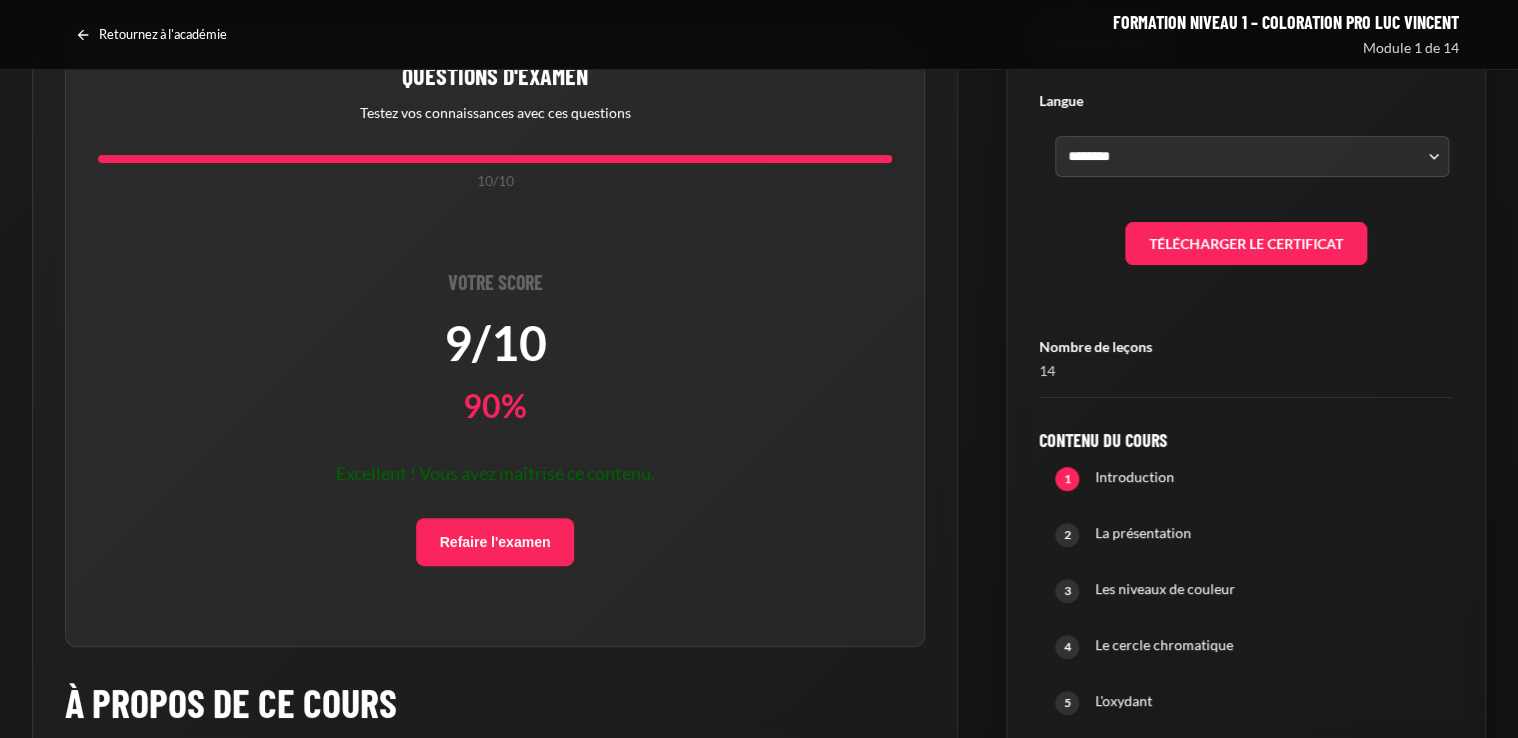 click on "Télécharger le certificat" at bounding box center [1246, 244] 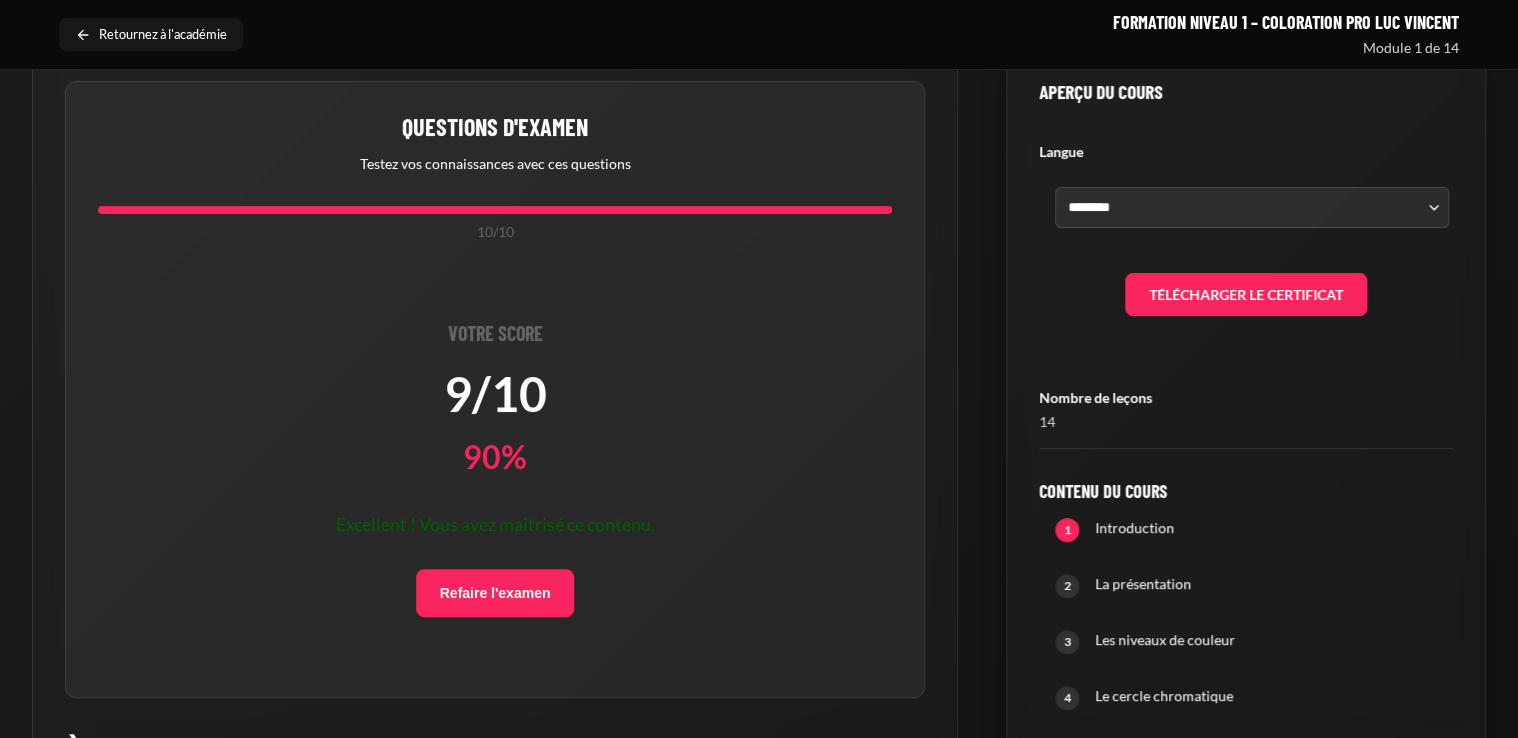 click on "Retournez à l'académie" at bounding box center [151, 35] 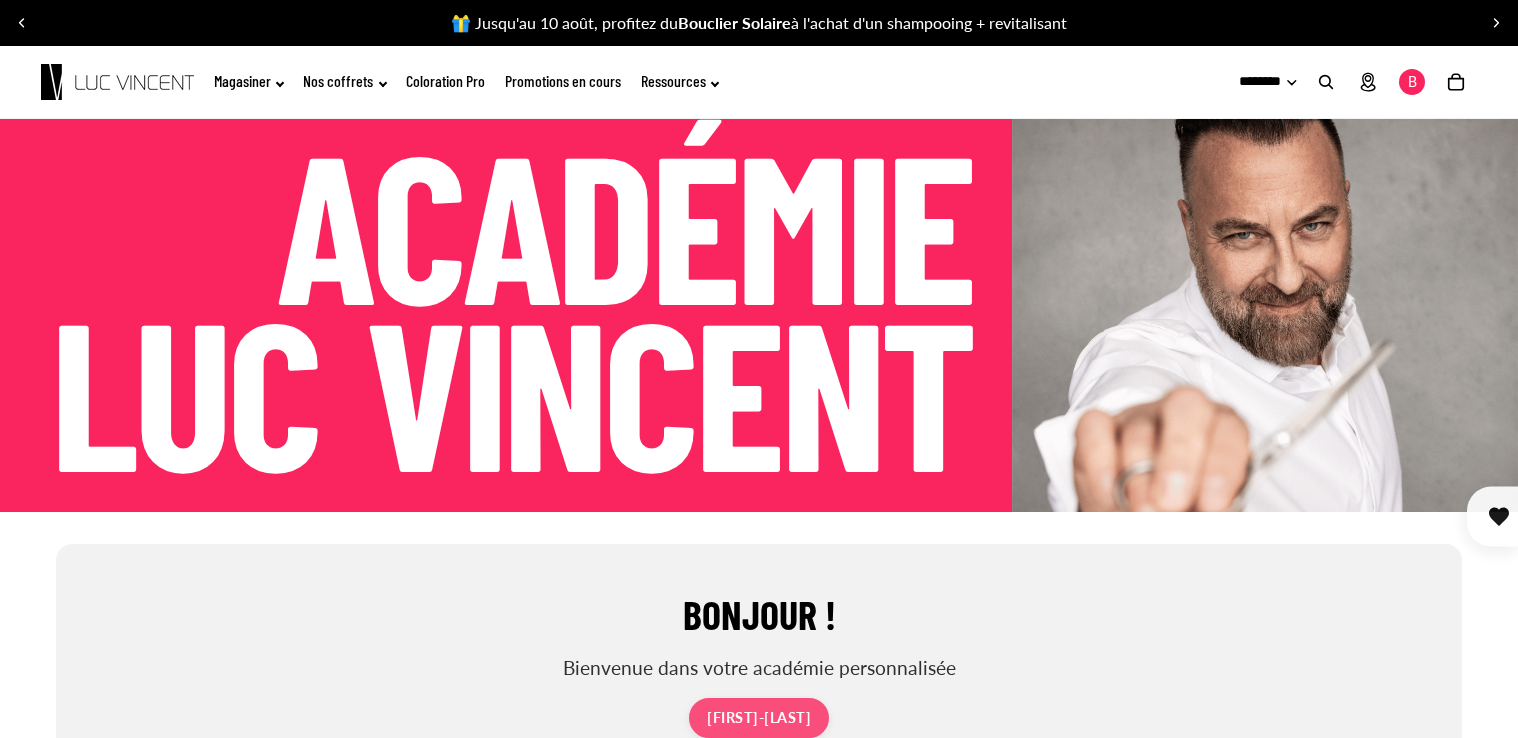 scroll, scrollTop: 0, scrollLeft: 0, axis: both 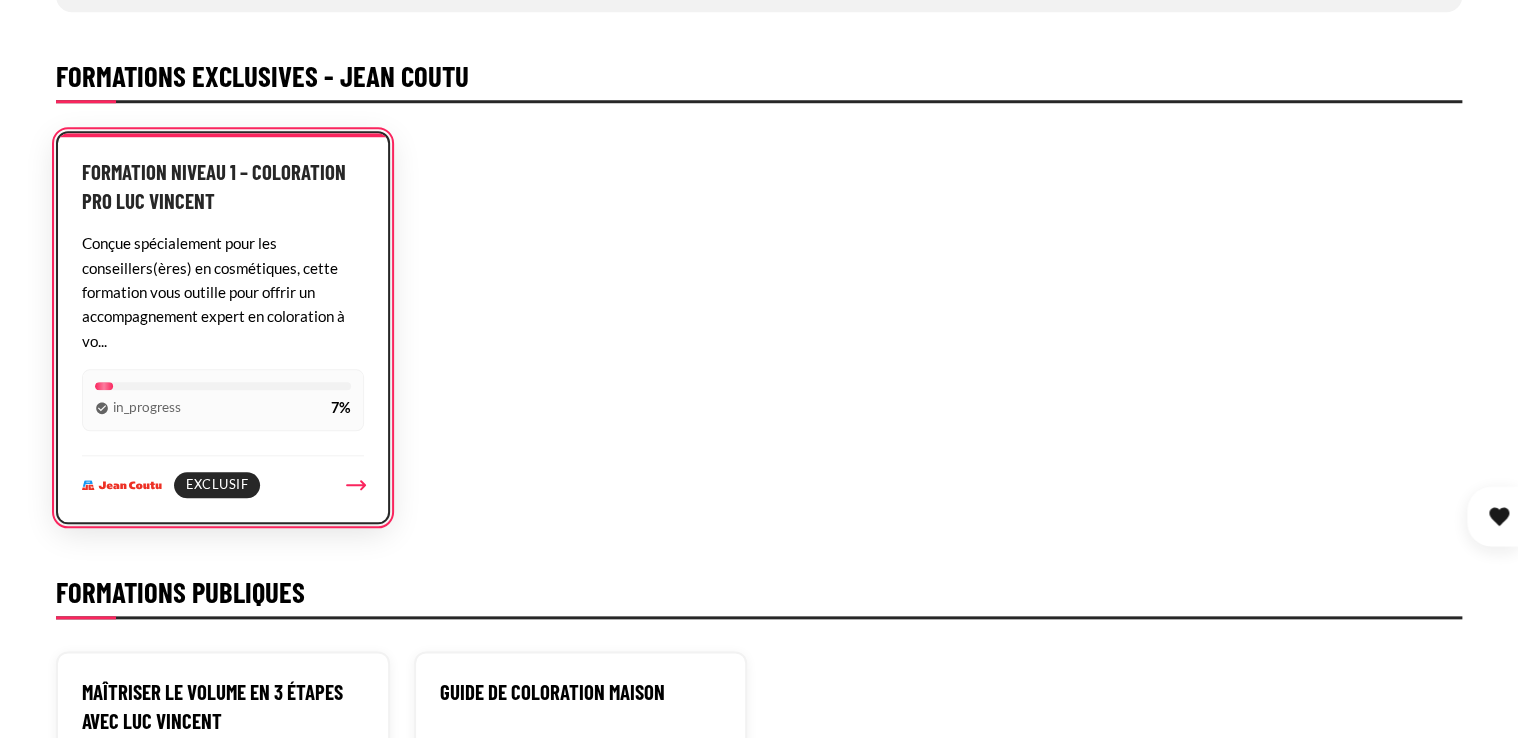 click on "Exclusif" at bounding box center [203, 485] 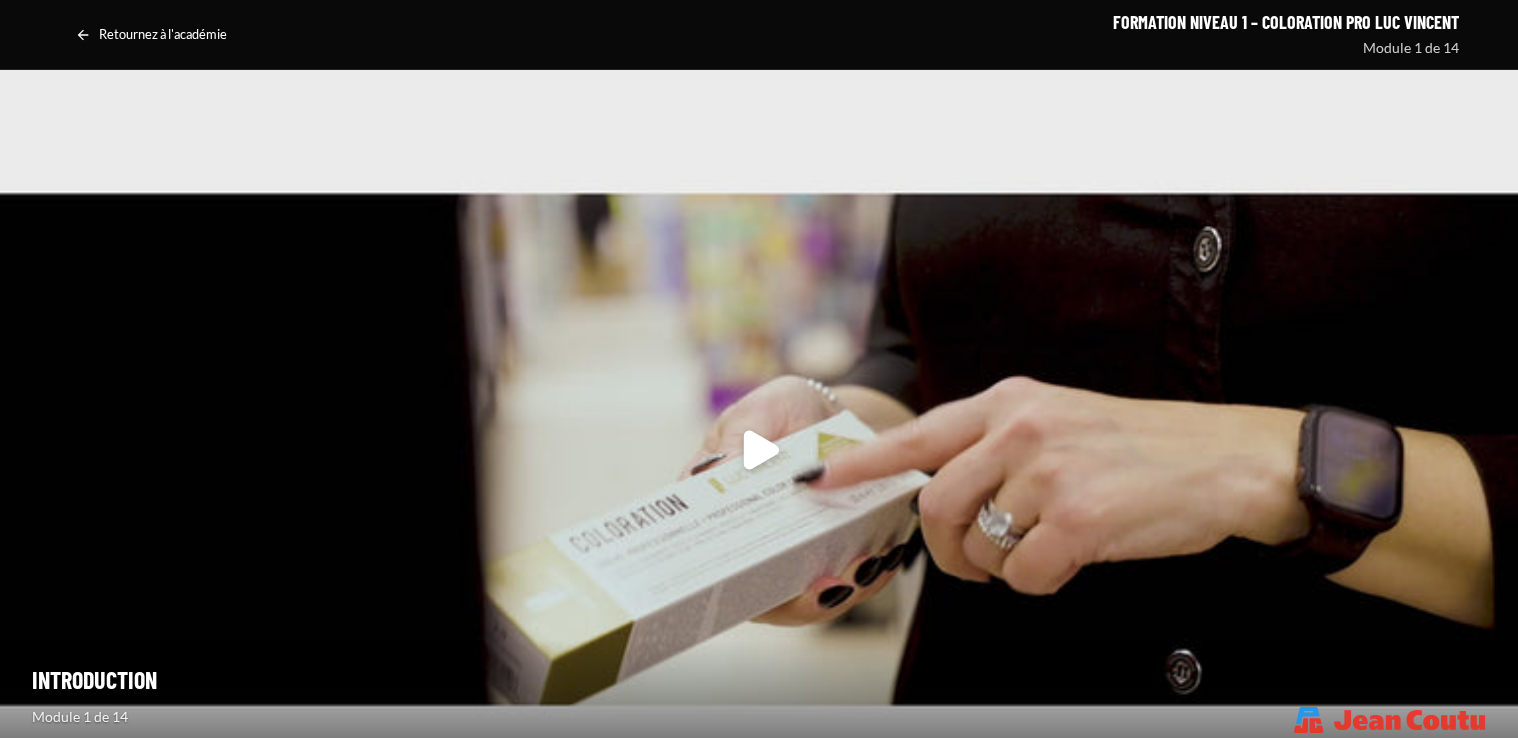scroll, scrollTop: 0, scrollLeft: 0, axis: both 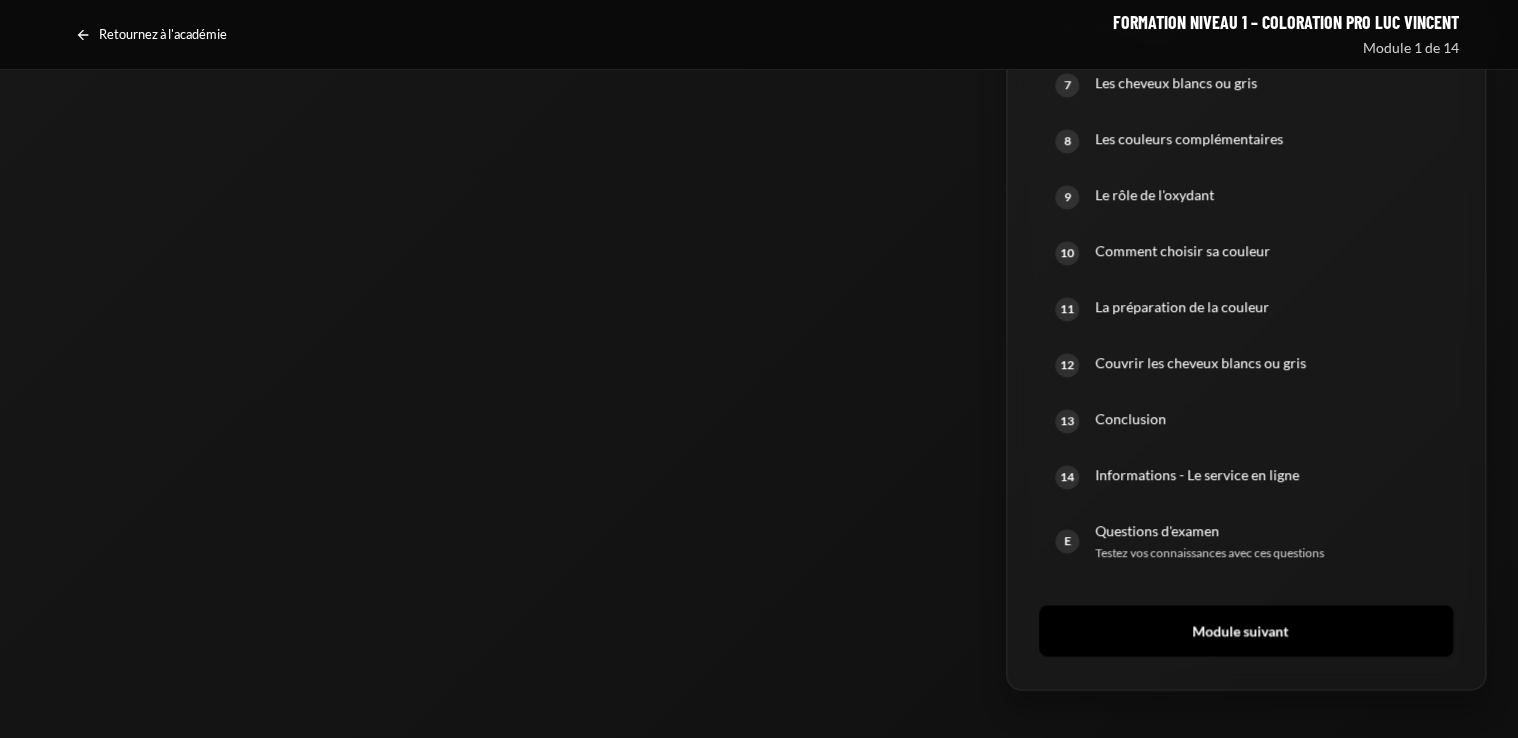 click on "Module suivant" at bounding box center [1246, 631] 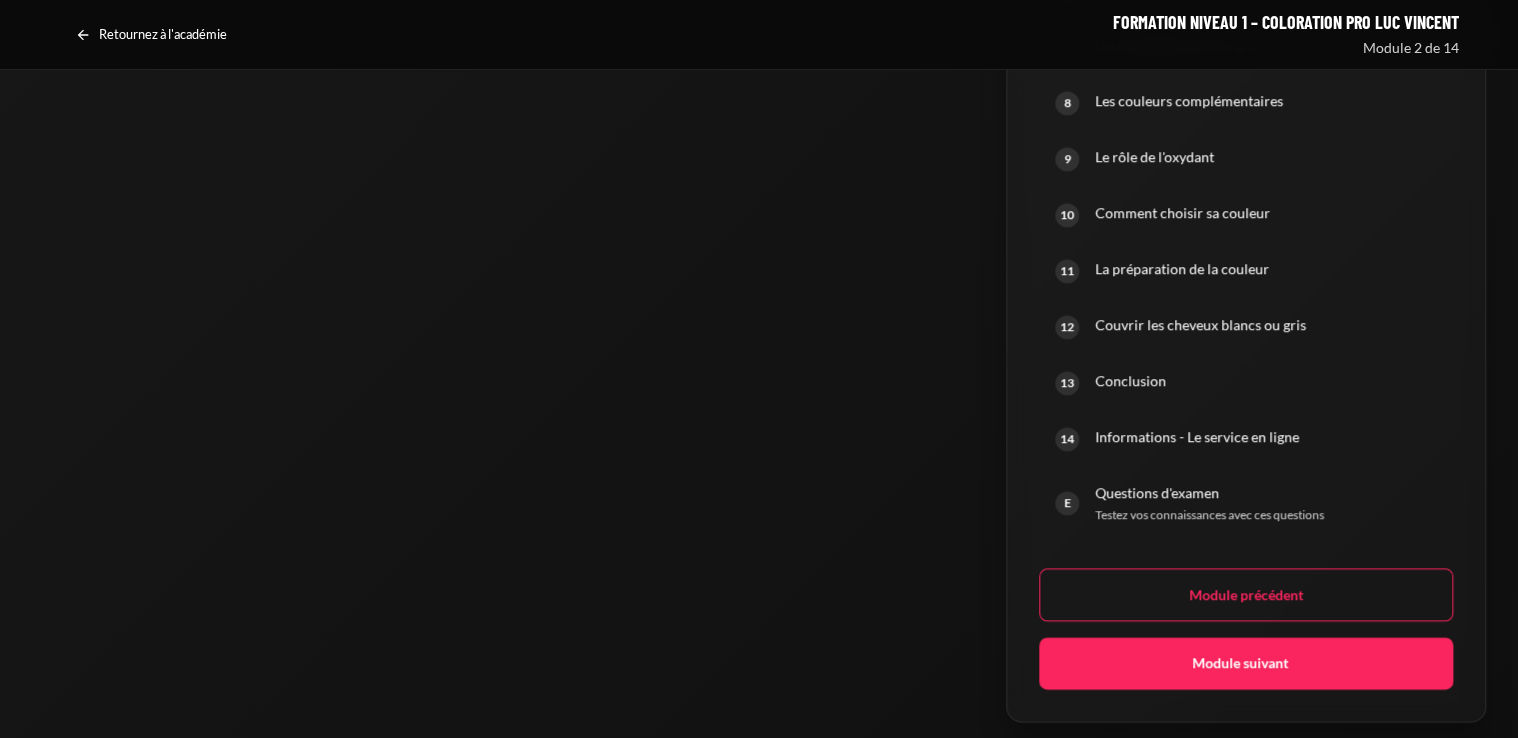 scroll, scrollTop: 1656, scrollLeft: 0, axis: vertical 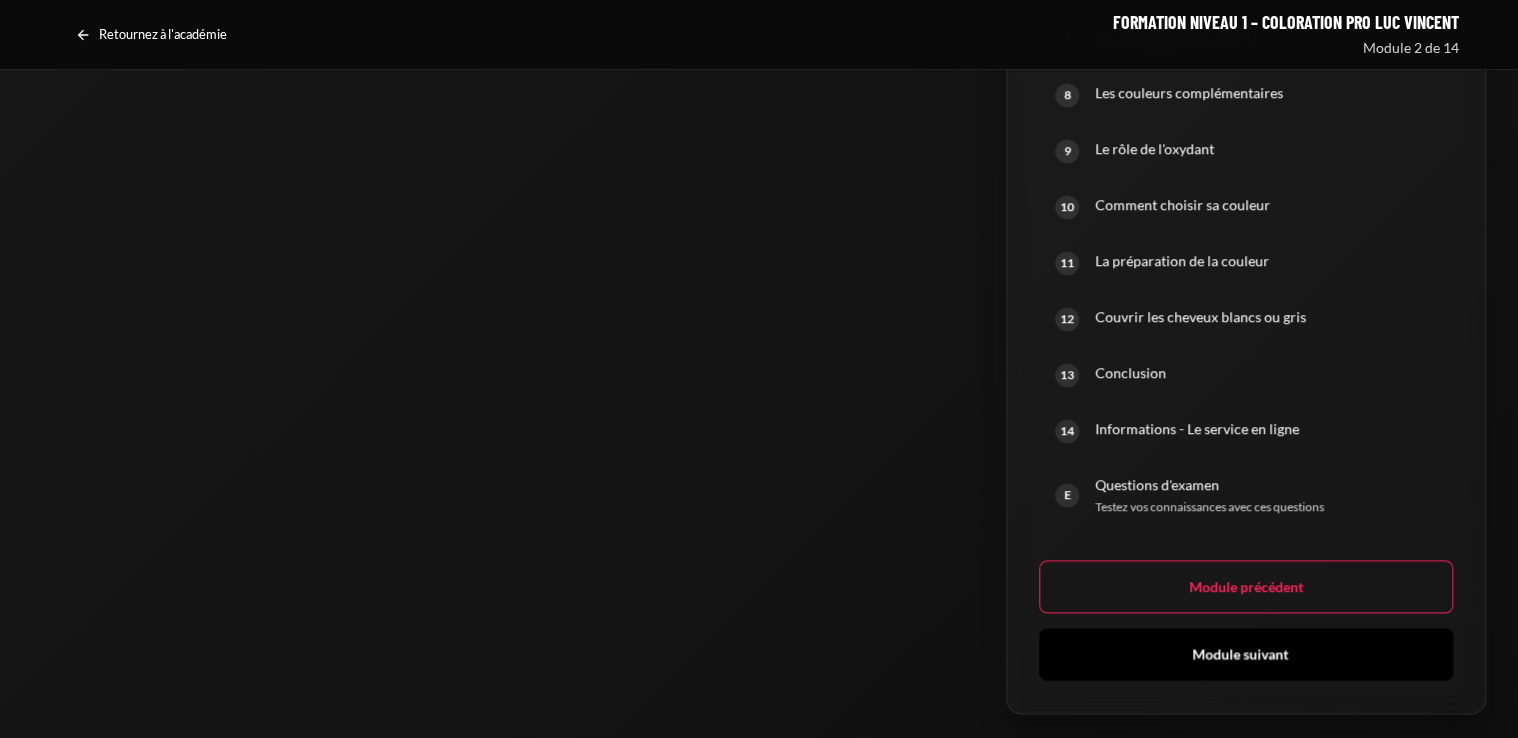 click on "Module suivant" at bounding box center [1246, 654] 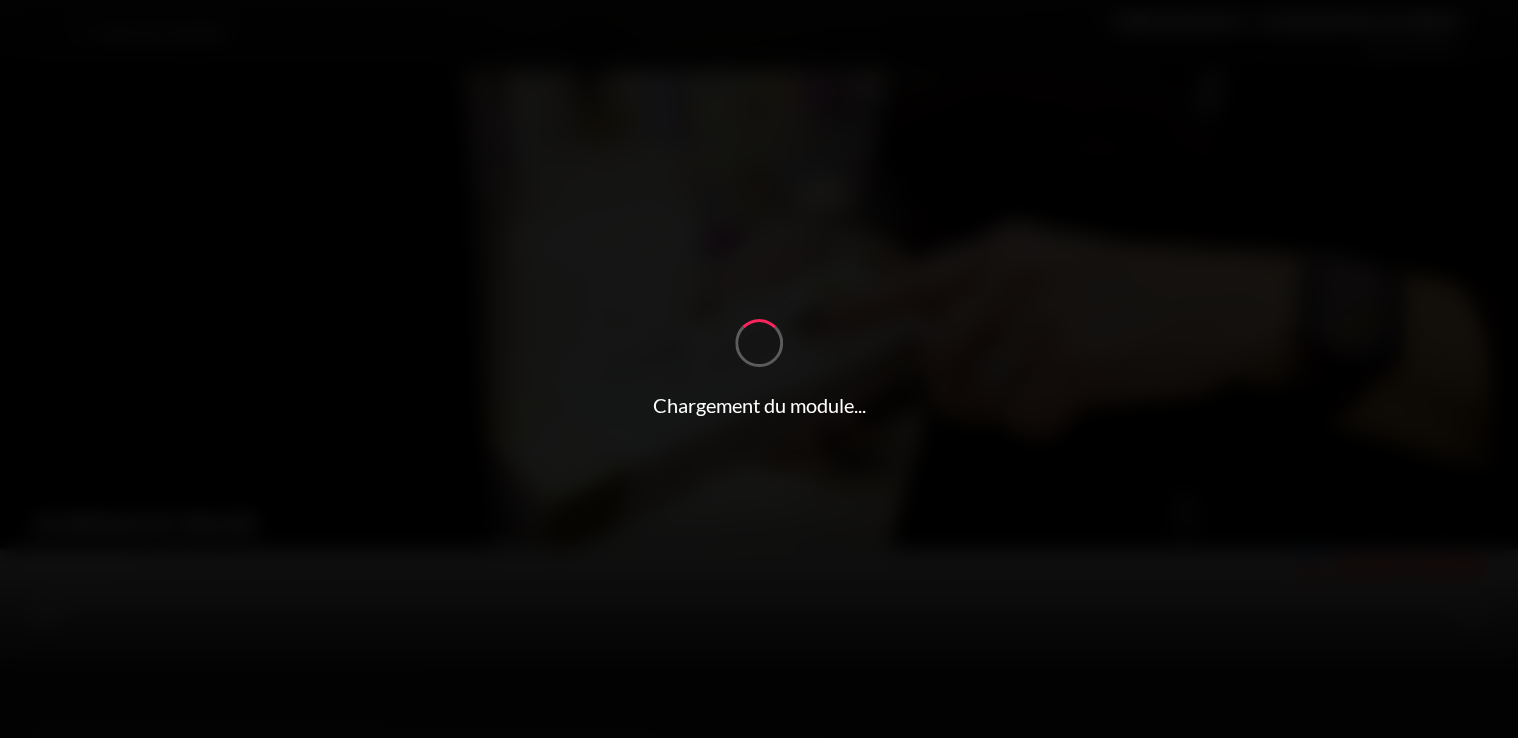 scroll, scrollTop: 0, scrollLeft: 0, axis: both 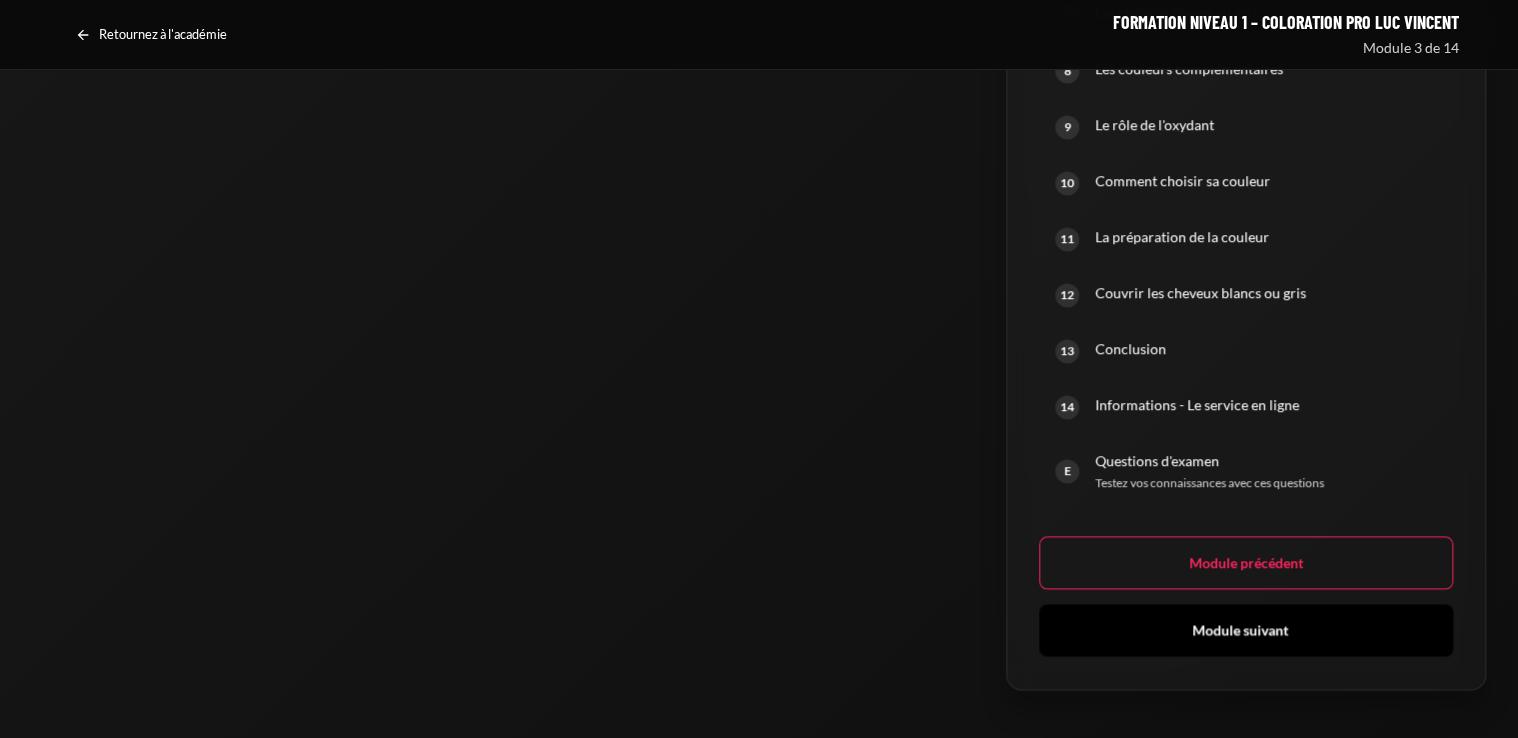 click on "Module suivant" at bounding box center (1246, 630) 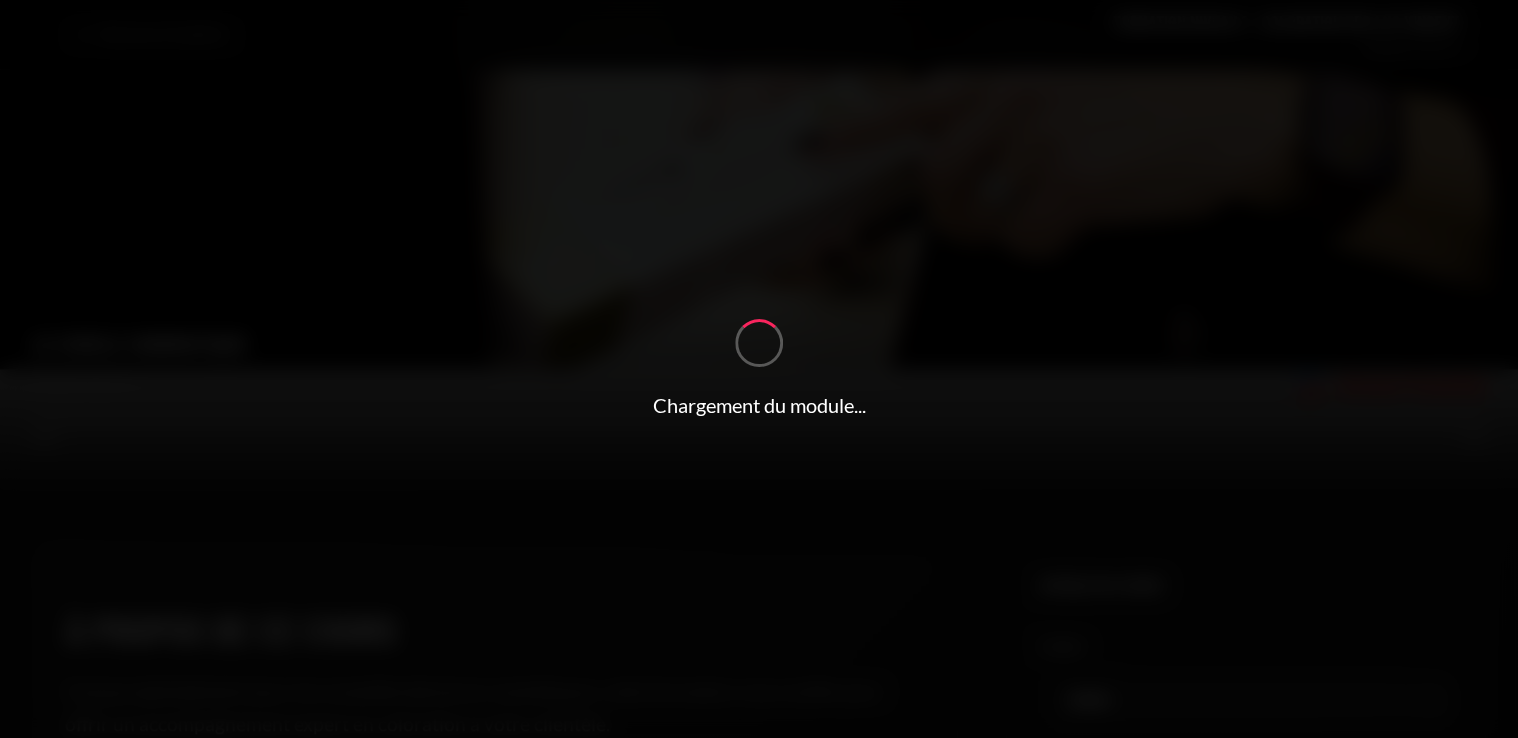 scroll, scrollTop: 0, scrollLeft: 0, axis: both 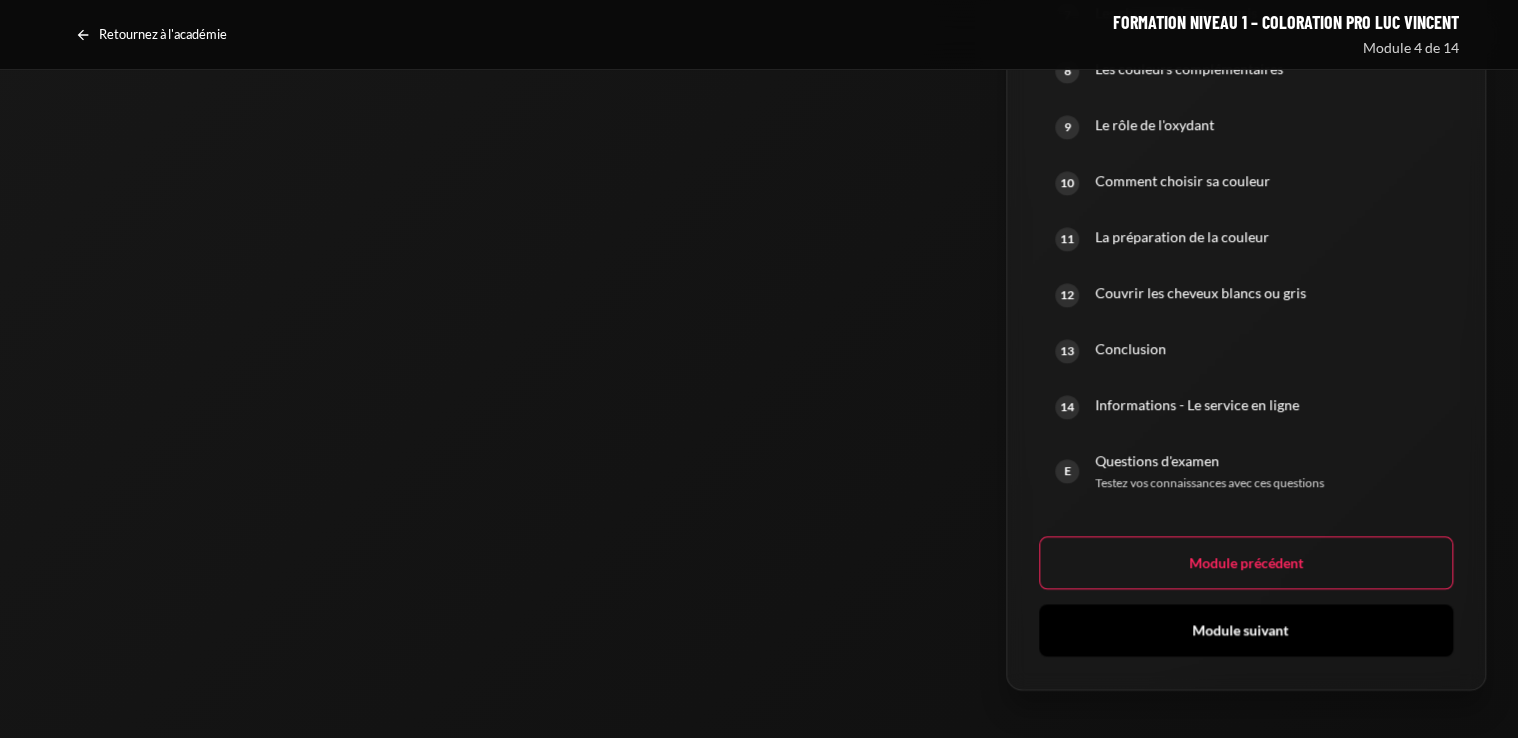 click on "Module suivant" at bounding box center (1246, 630) 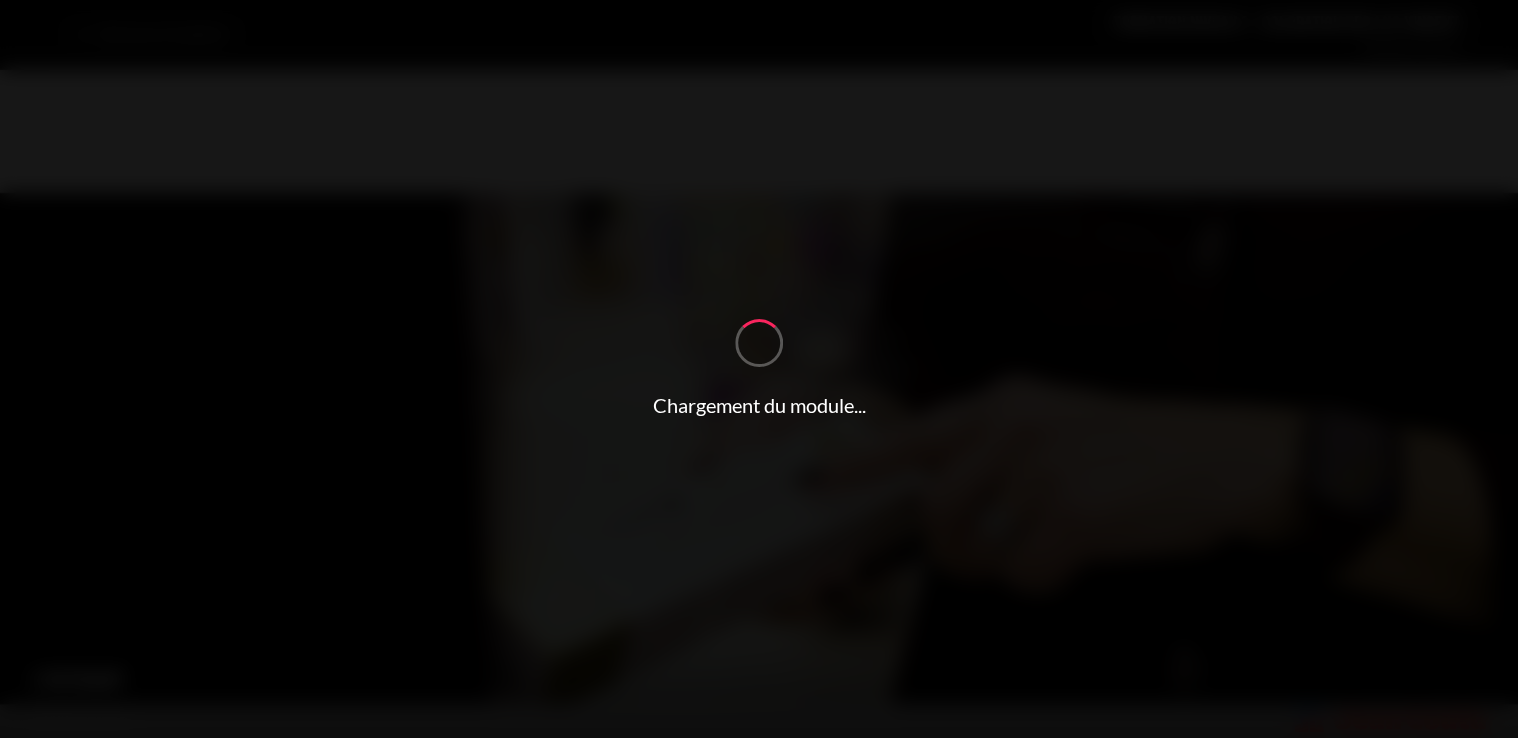 scroll, scrollTop: 0, scrollLeft: 0, axis: both 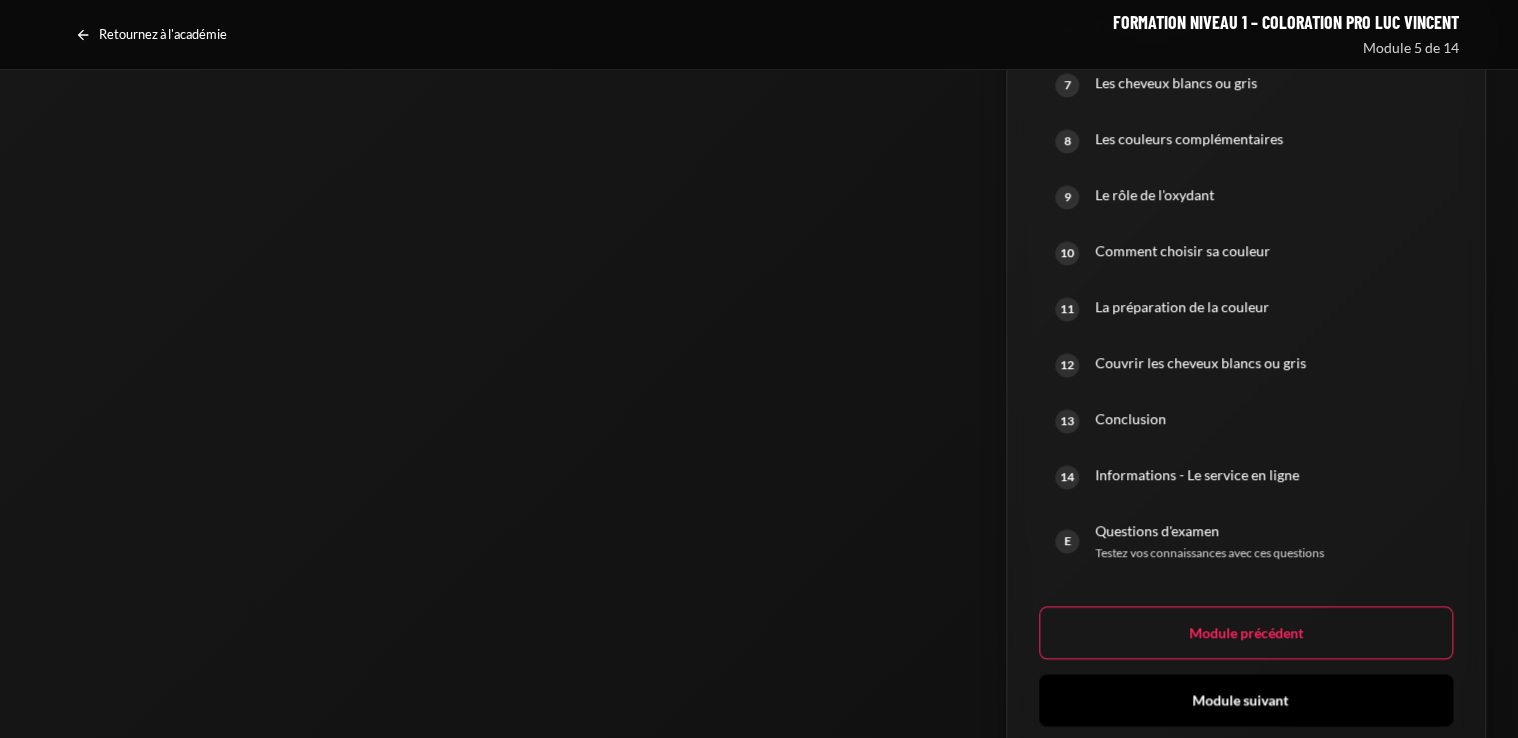 click on "Module suivant" at bounding box center [1246, 700] 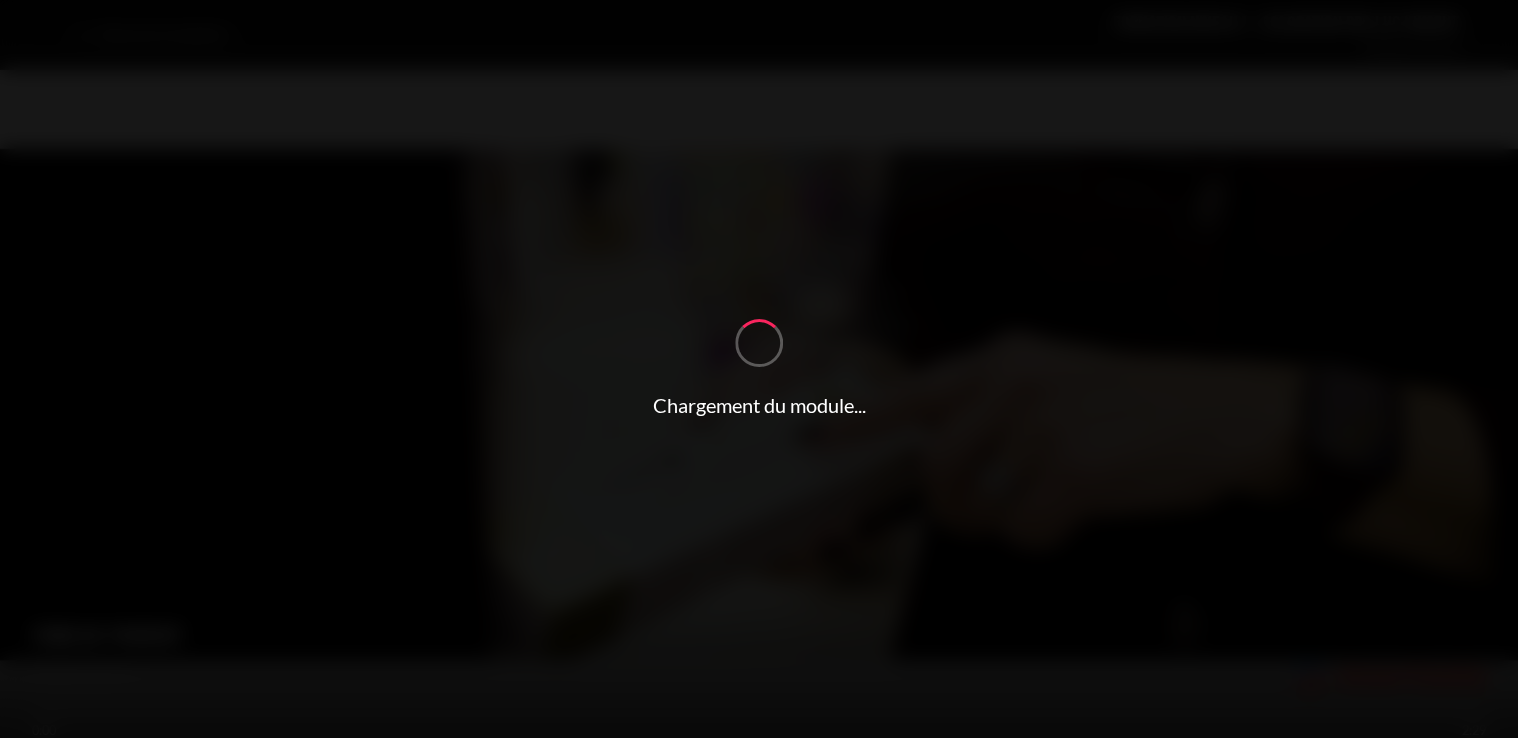 scroll, scrollTop: 0, scrollLeft: 0, axis: both 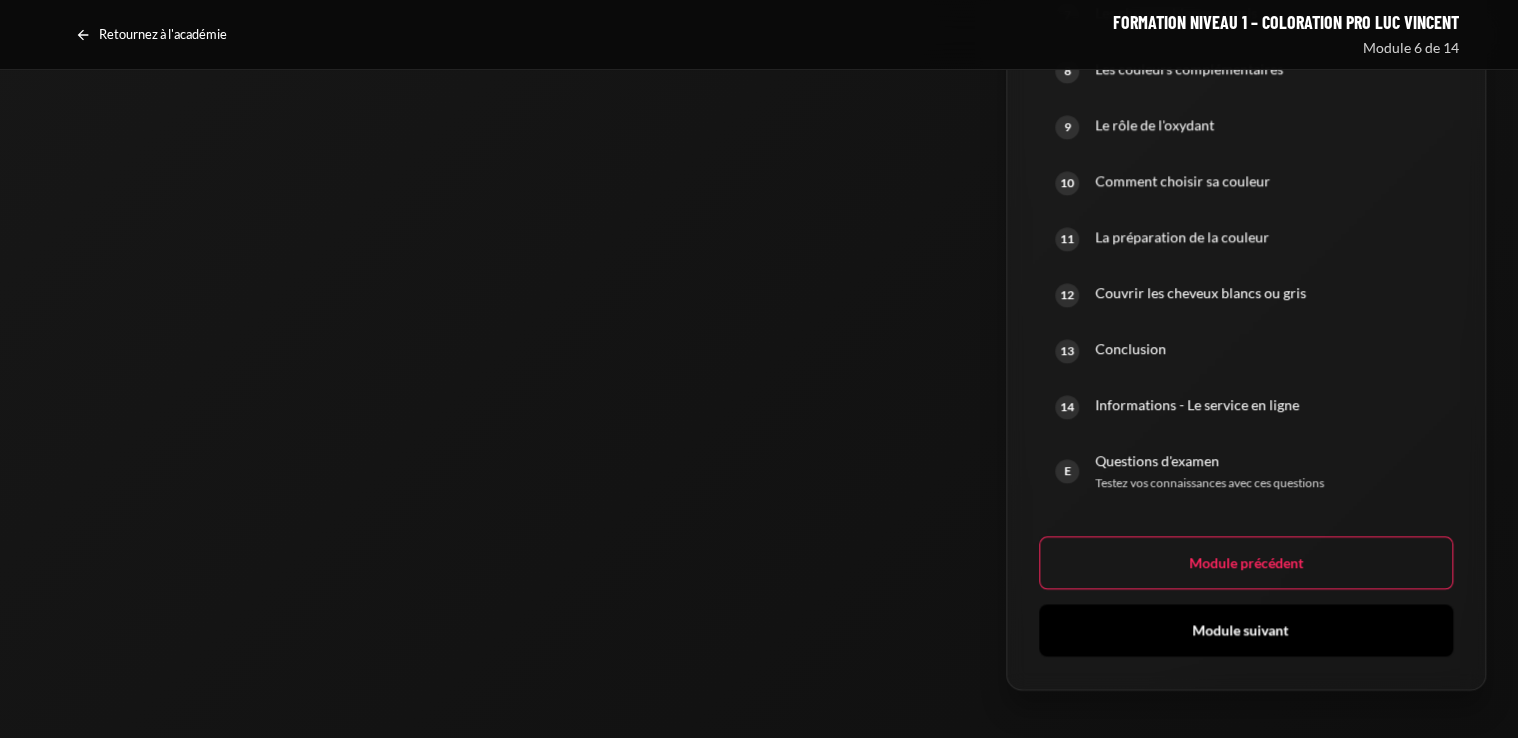 click on "Module suivant" at bounding box center (1246, 630) 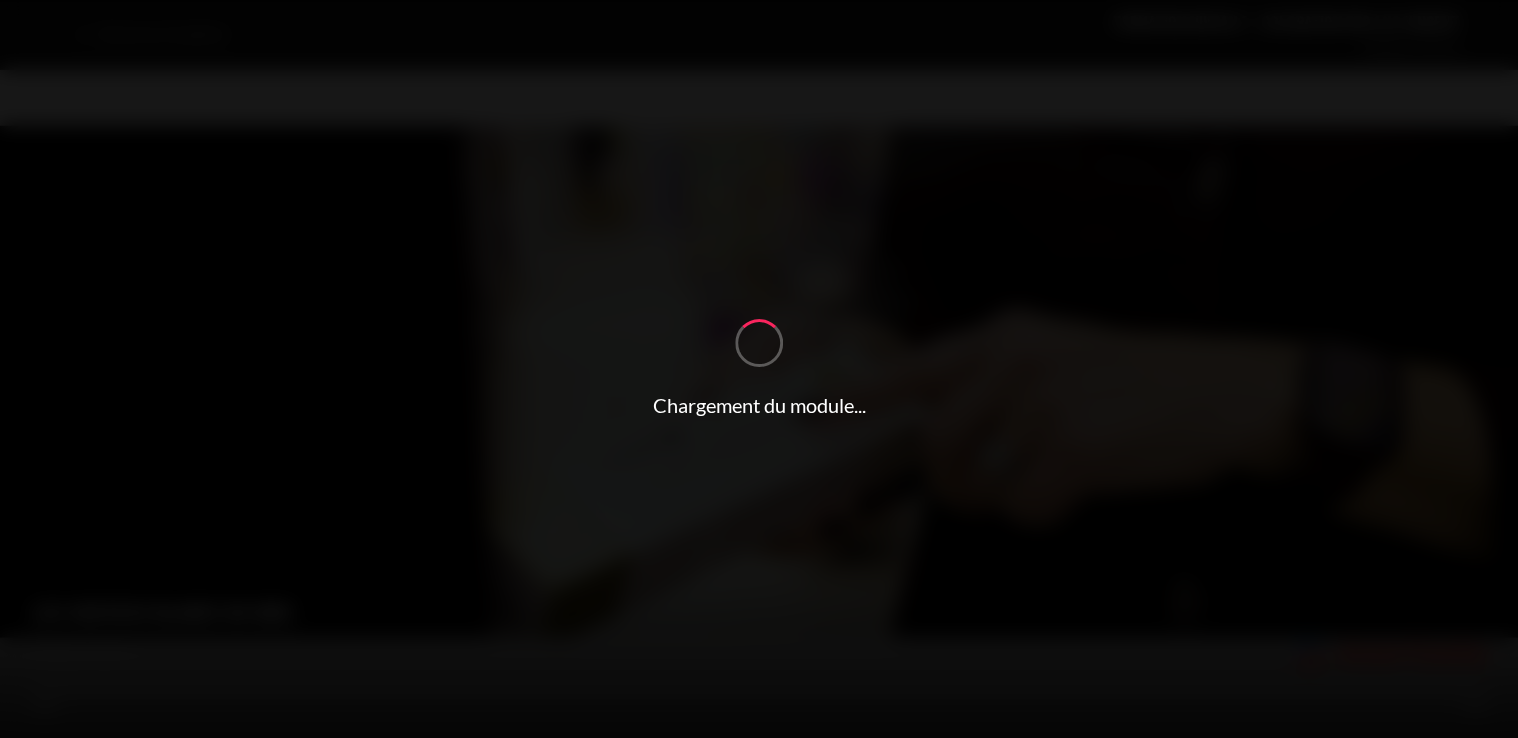 scroll, scrollTop: 0, scrollLeft: 0, axis: both 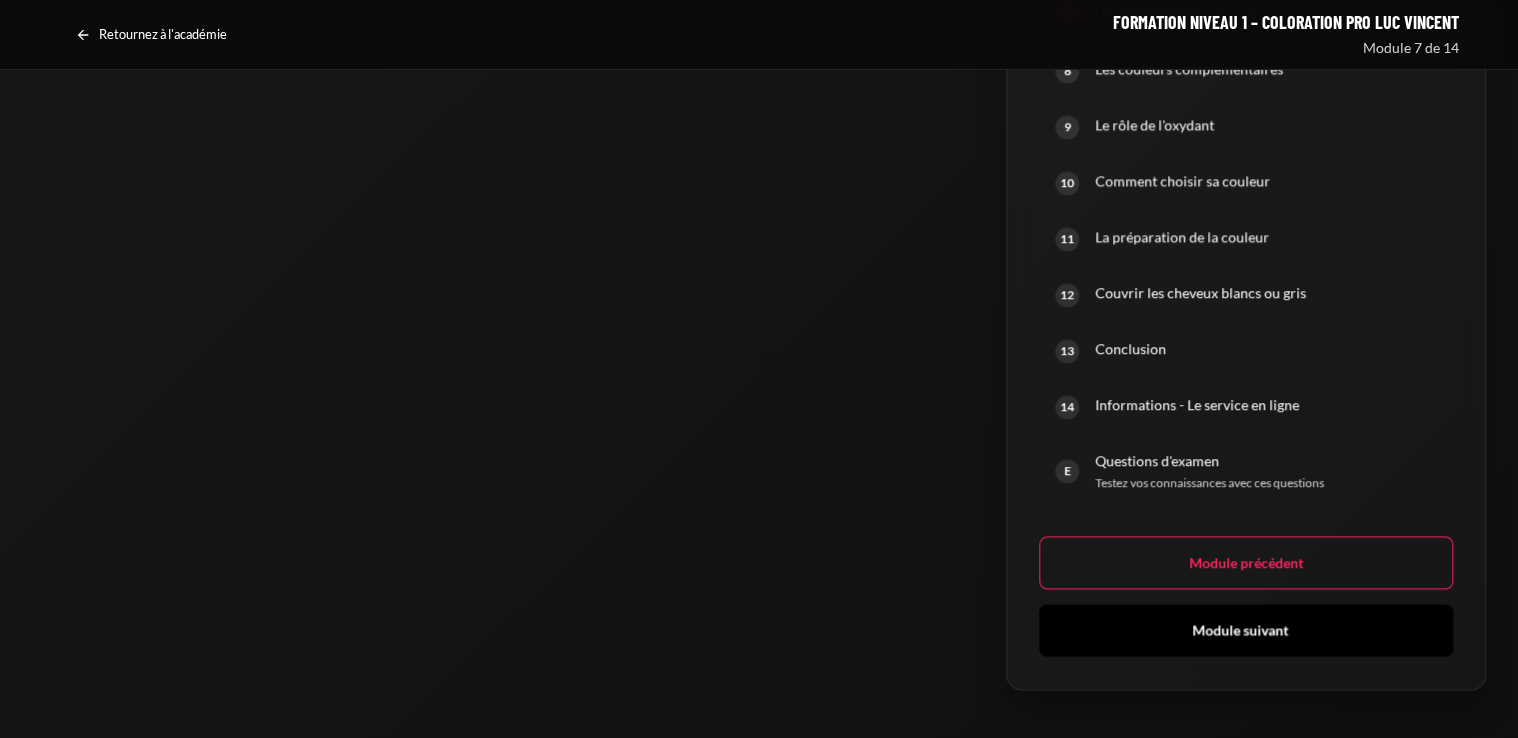 click on "Module suivant" at bounding box center [1246, 630] 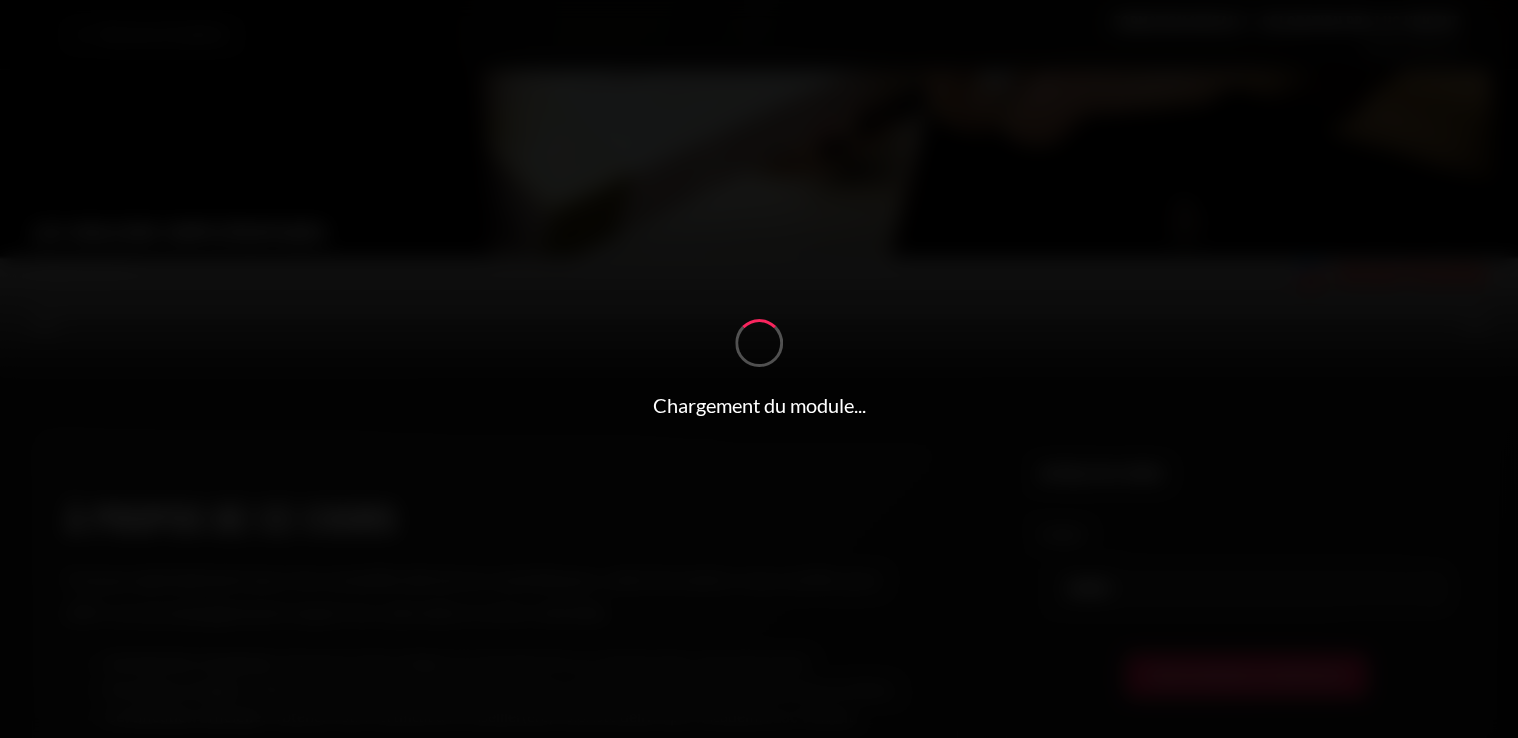 scroll, scrollTop: 0, scrollLeft: 0, axis: both 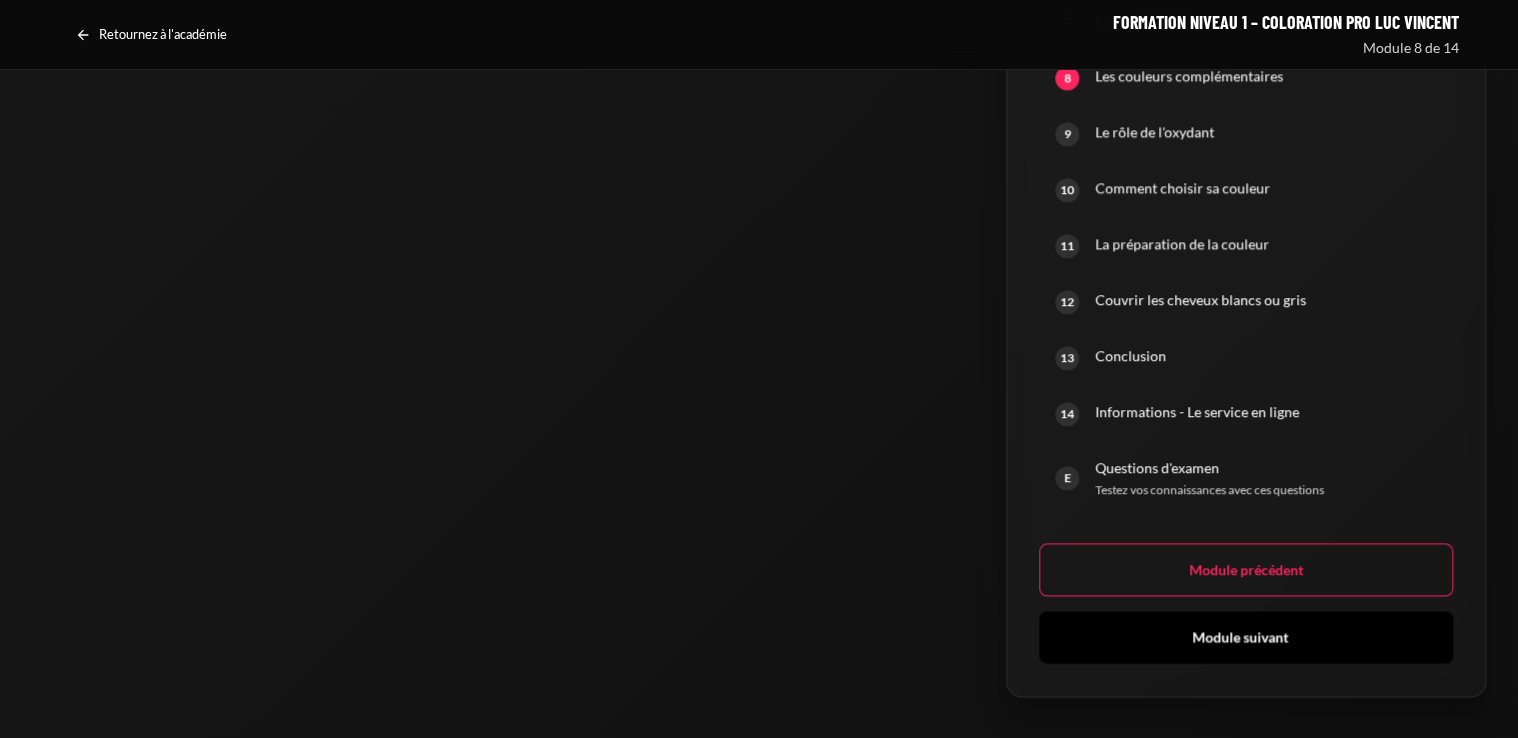 click on "Module suivant" at bounding box center [1246, 637] 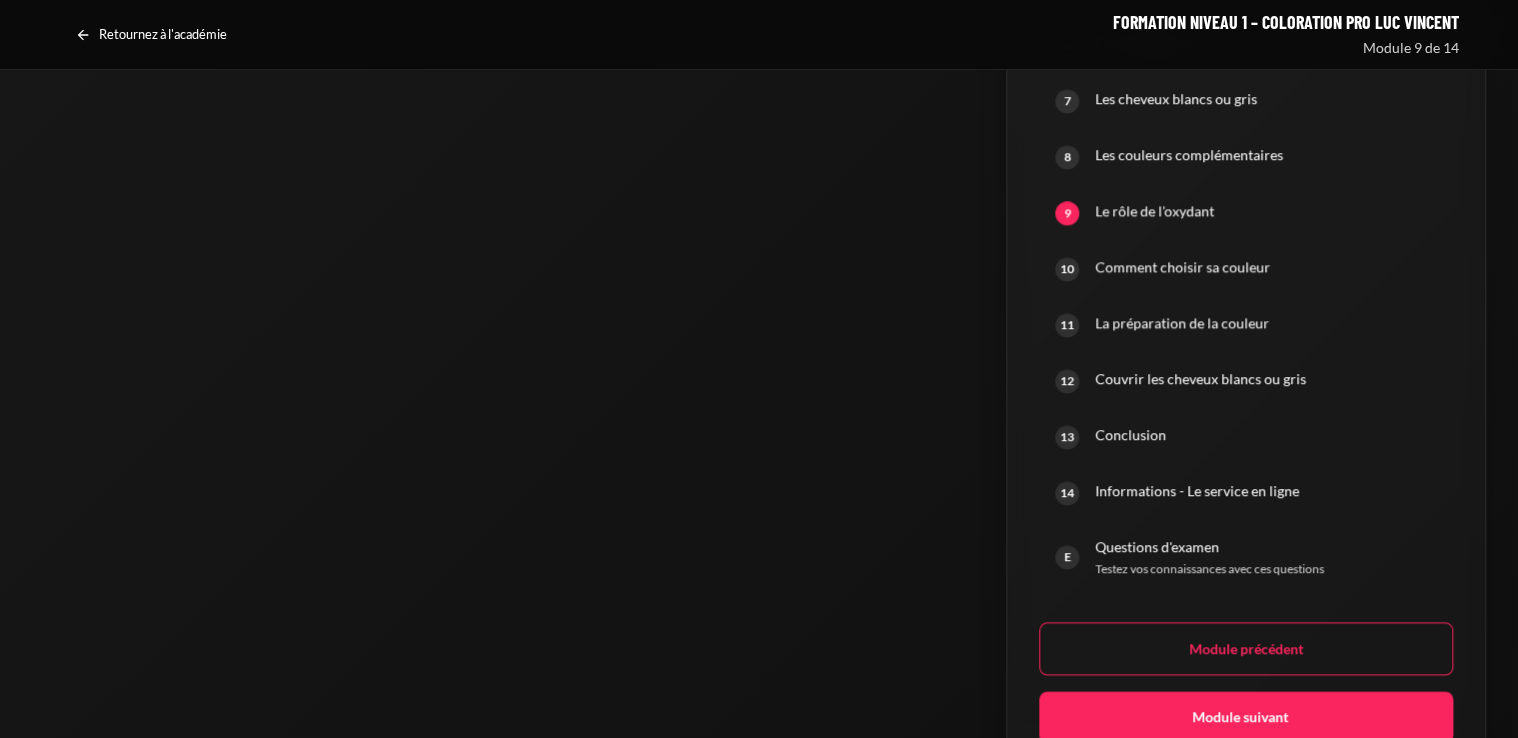 scroll, scrollTop: 1577, scrollLeft: 0, axis: vertical 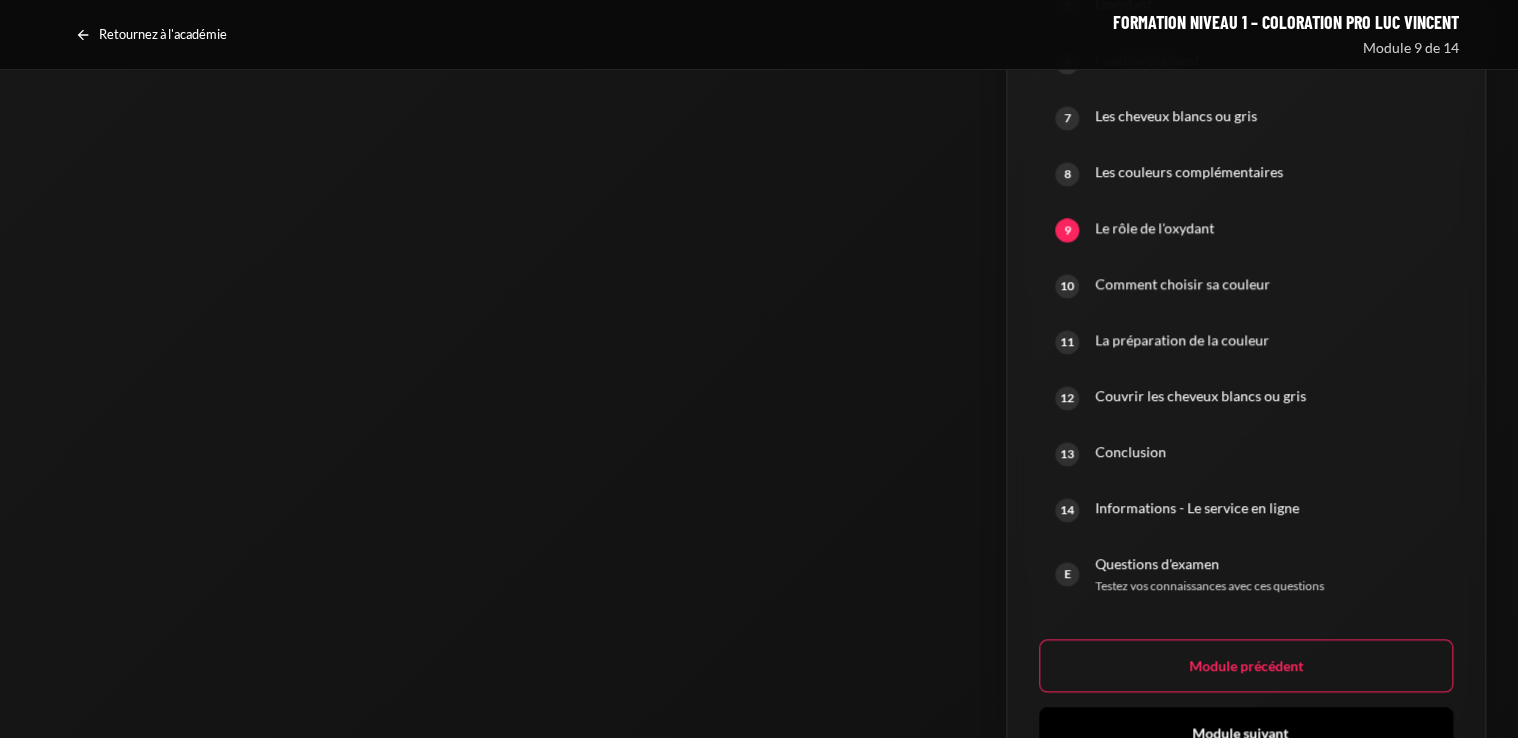 click on "Module suivant" at bounding box center (1246, 733) 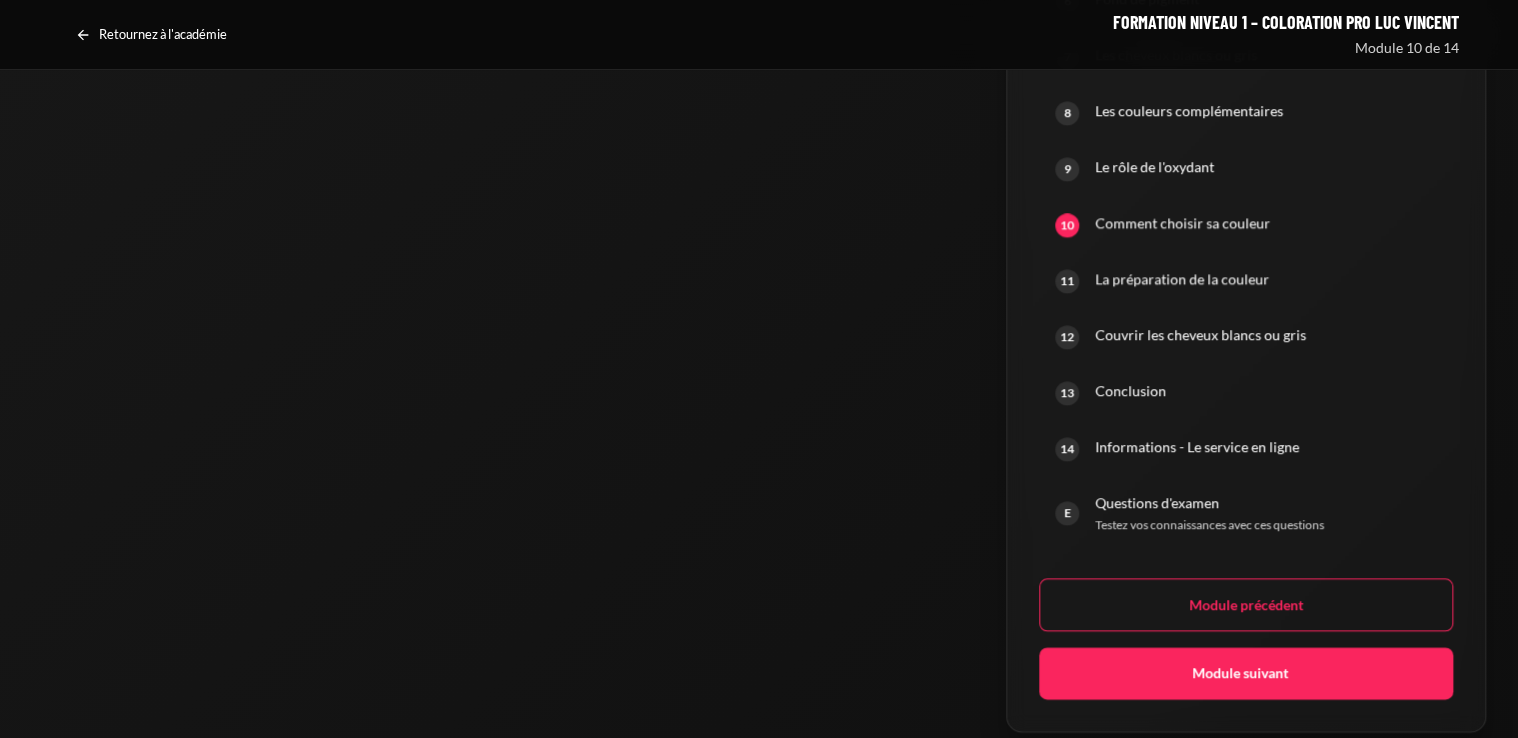 scroll, scrollTop: 1646, scrollLeft: 0, axis: vertical 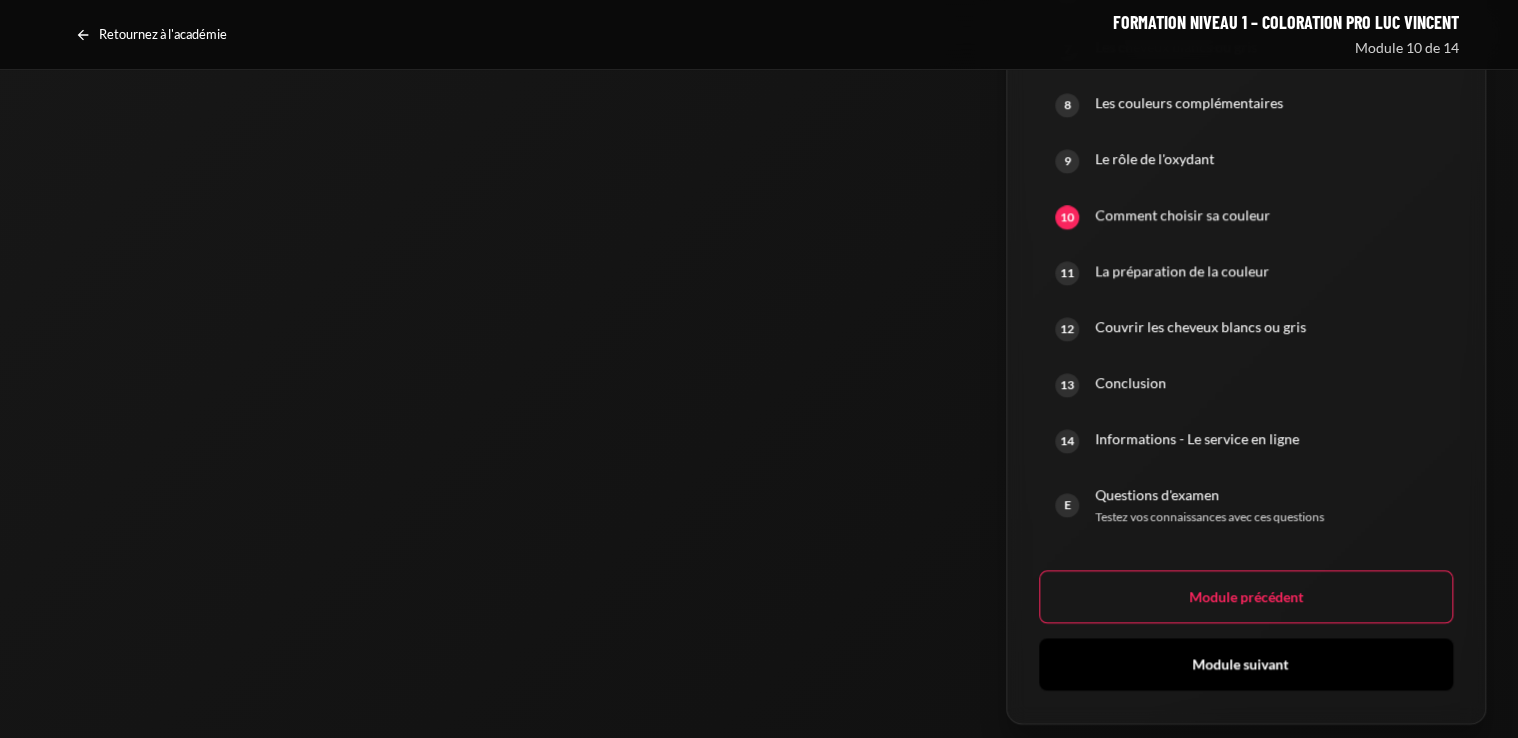 click on "Module suivant" at bounding box center [1246, 664] 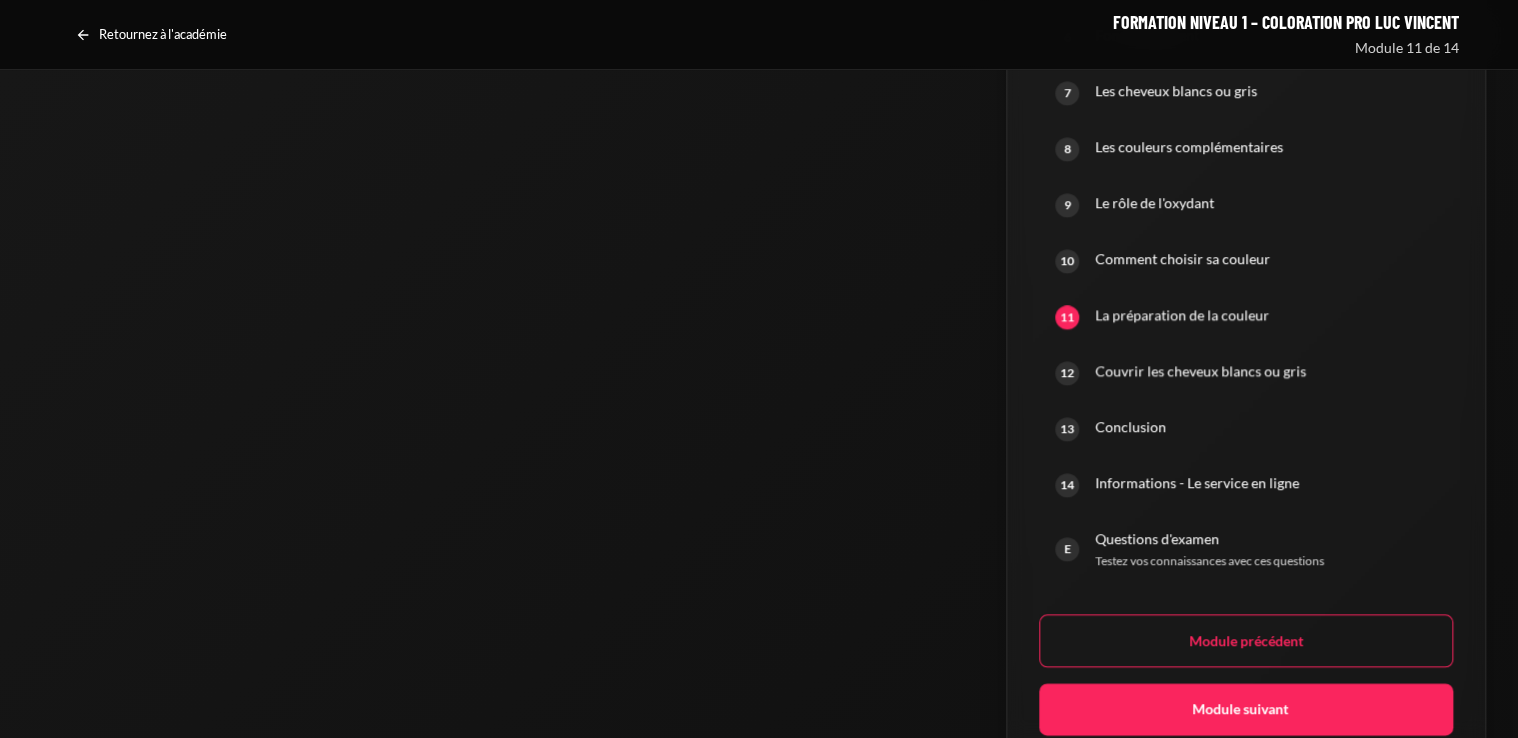 scroll, scrollTop: 1683, scrollLeft: 0, axis: vertical 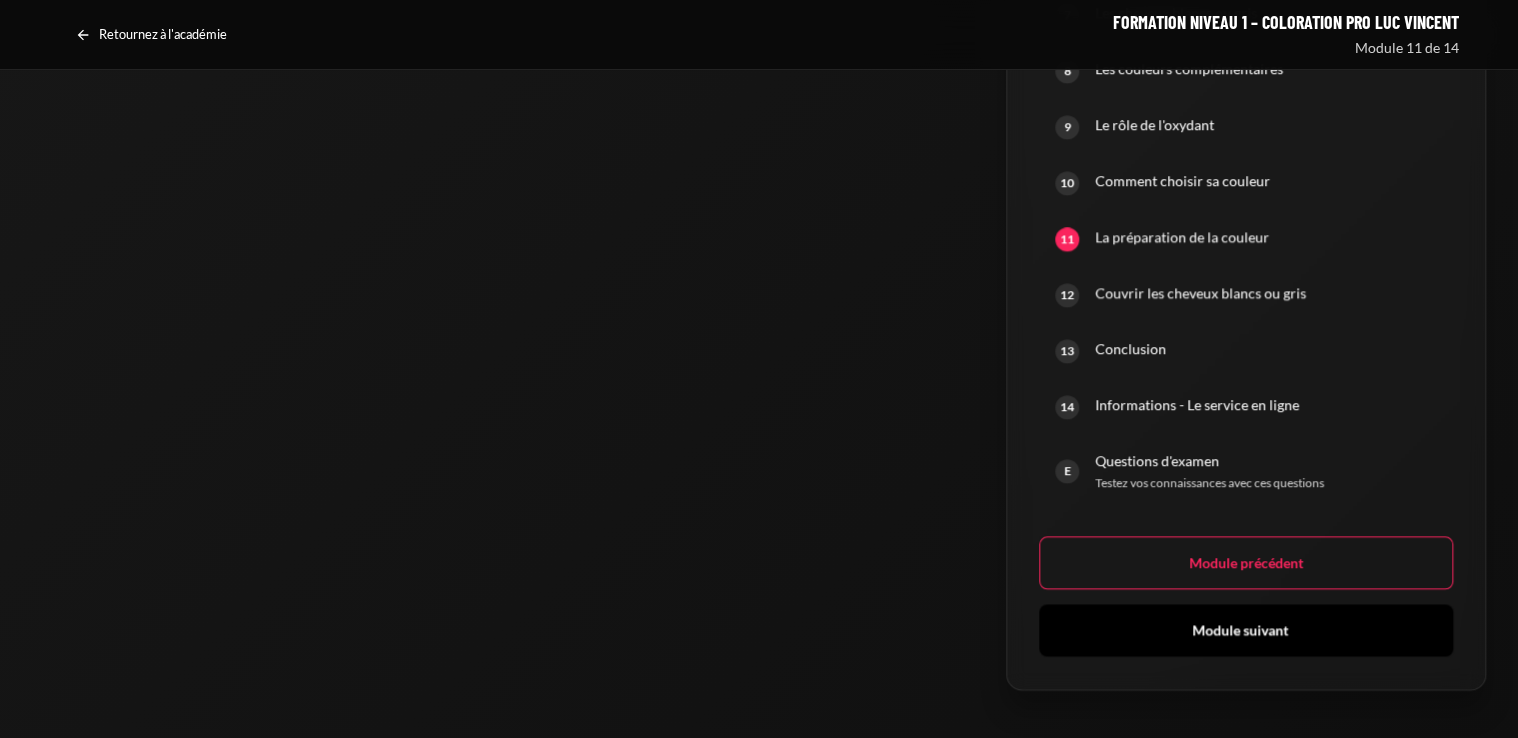 click on "Module suivant" at bounding box center (1246, 630) 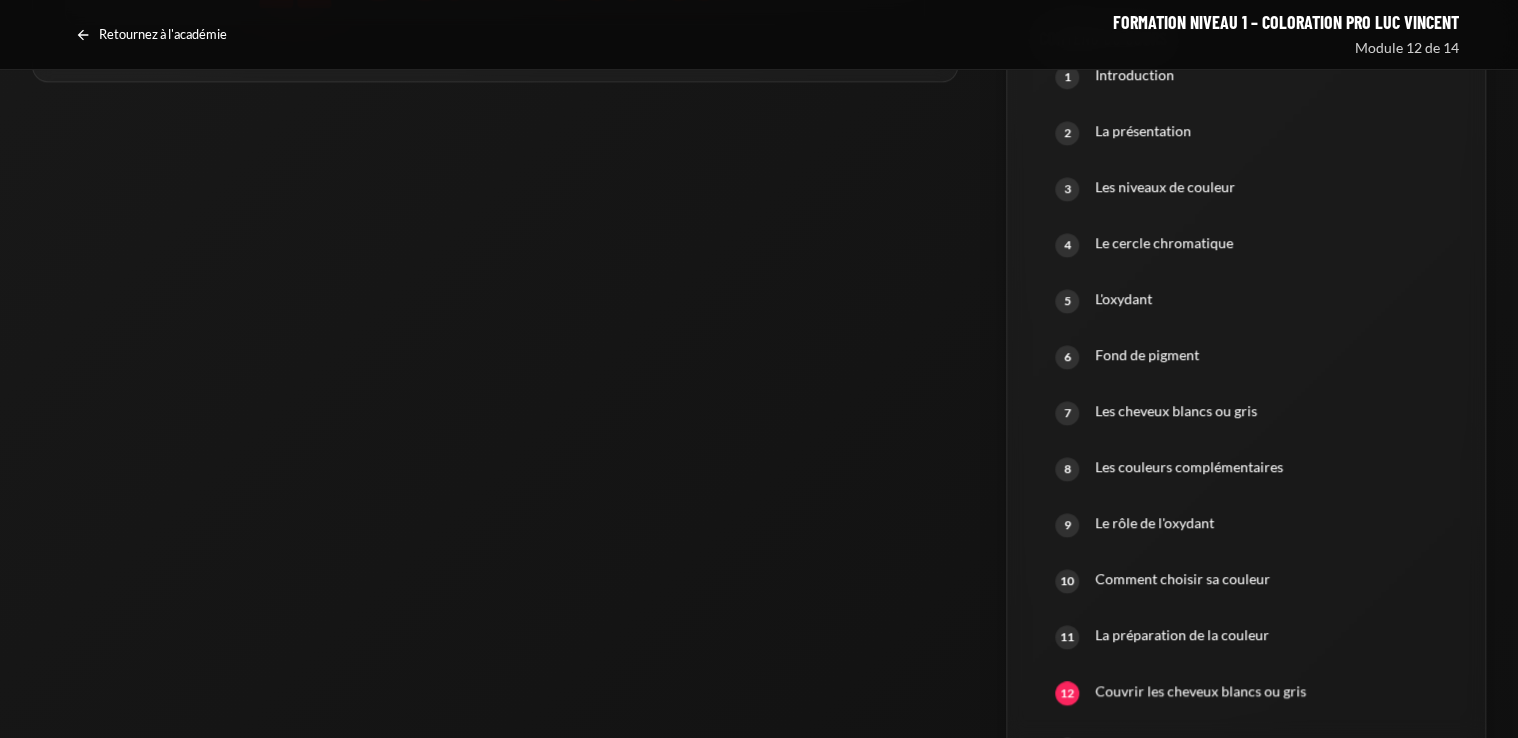 scroll, scrollTop: 1683, scrollLeft: 0, axis: vertical 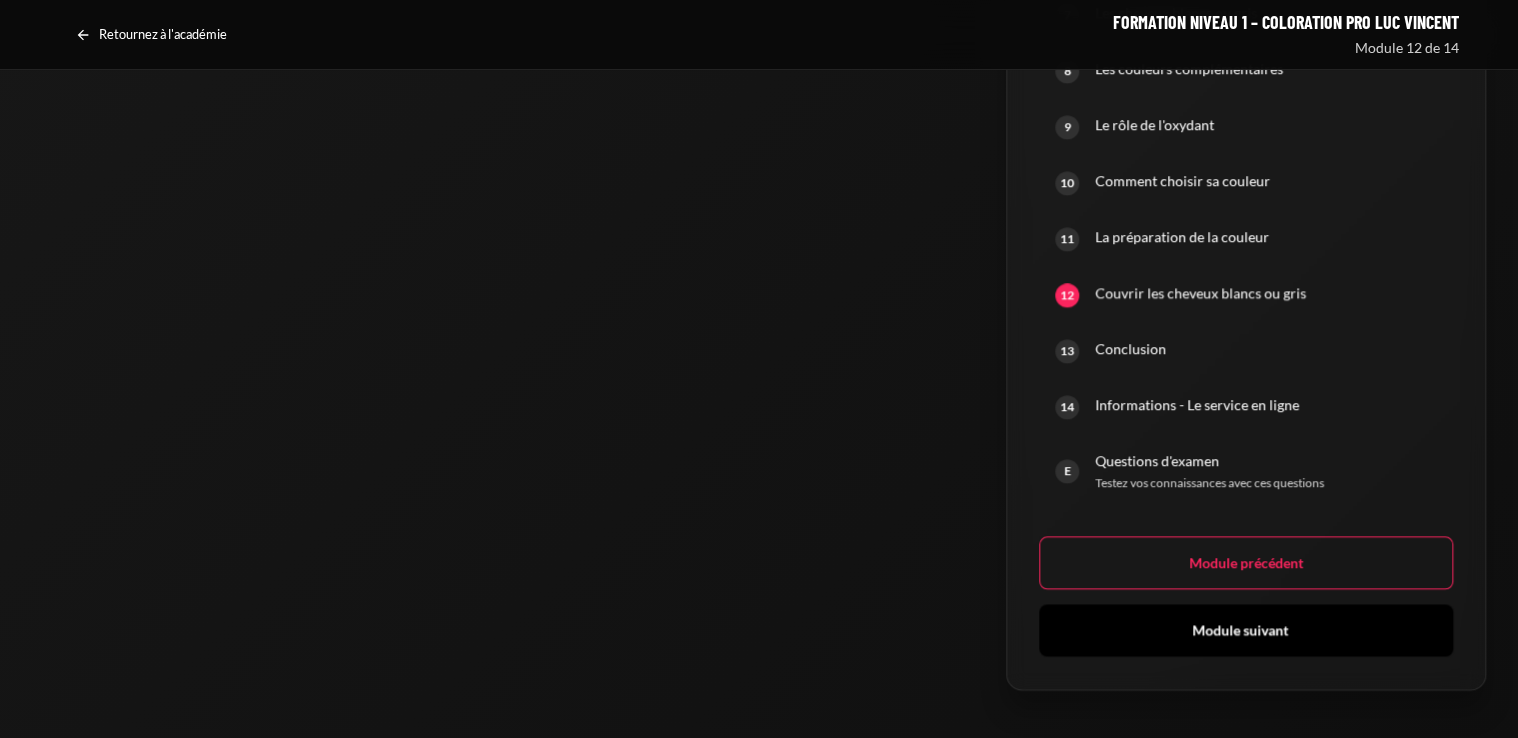 click on "Module suivant" at bounding box center [1246, 630] 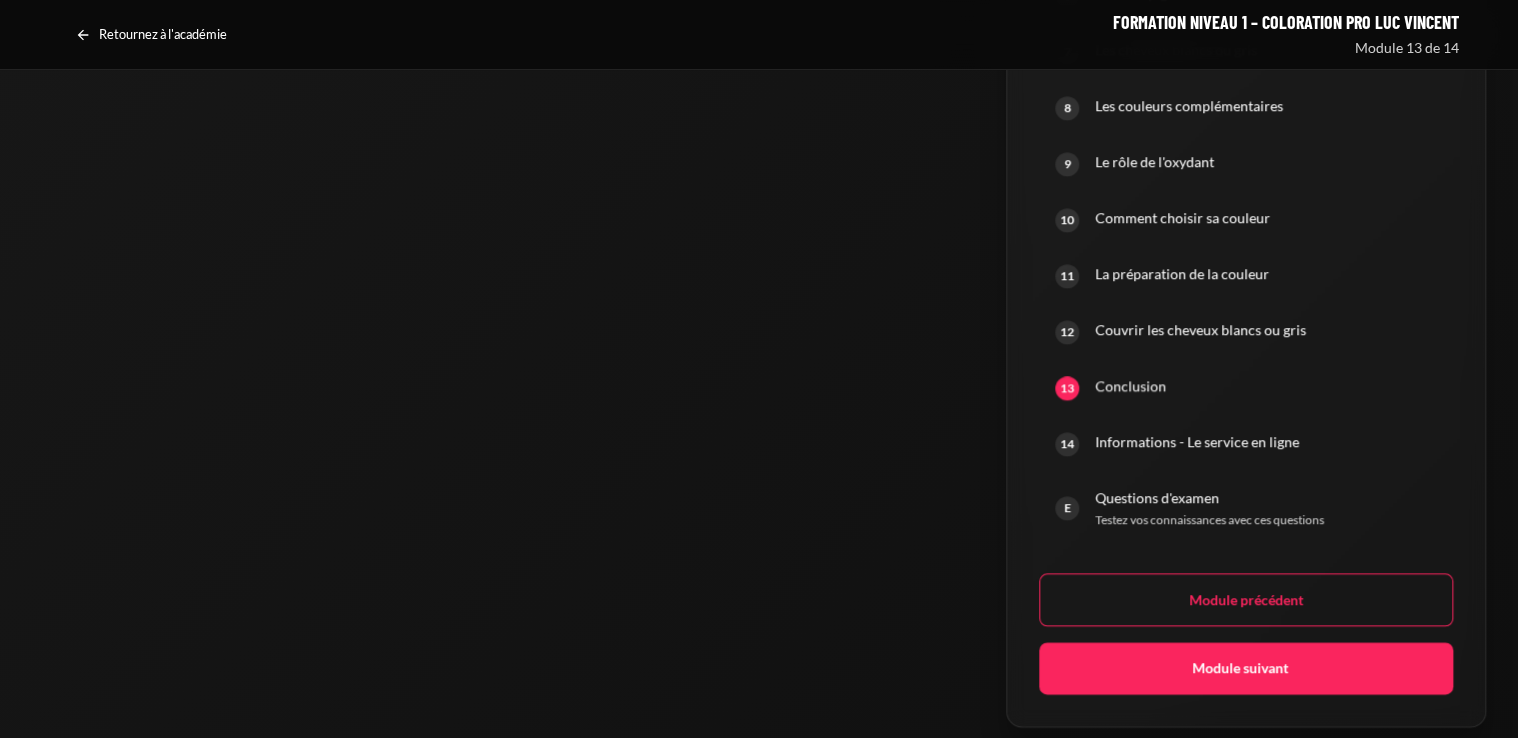 scroll, scrollTop: 1683, scrollLeft: 0, axis: vertical 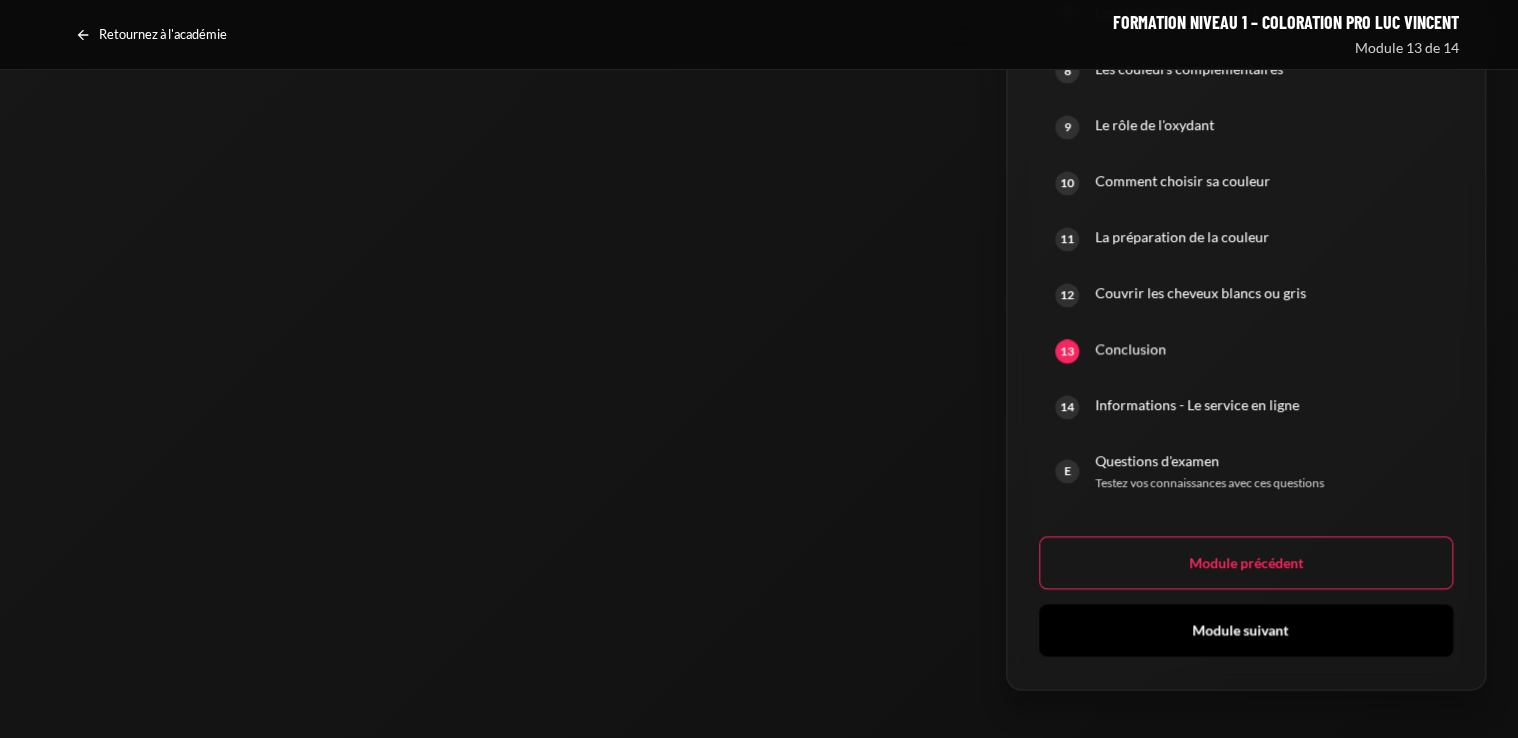 click on "Module suivant" at bounding box center (1246, 630) 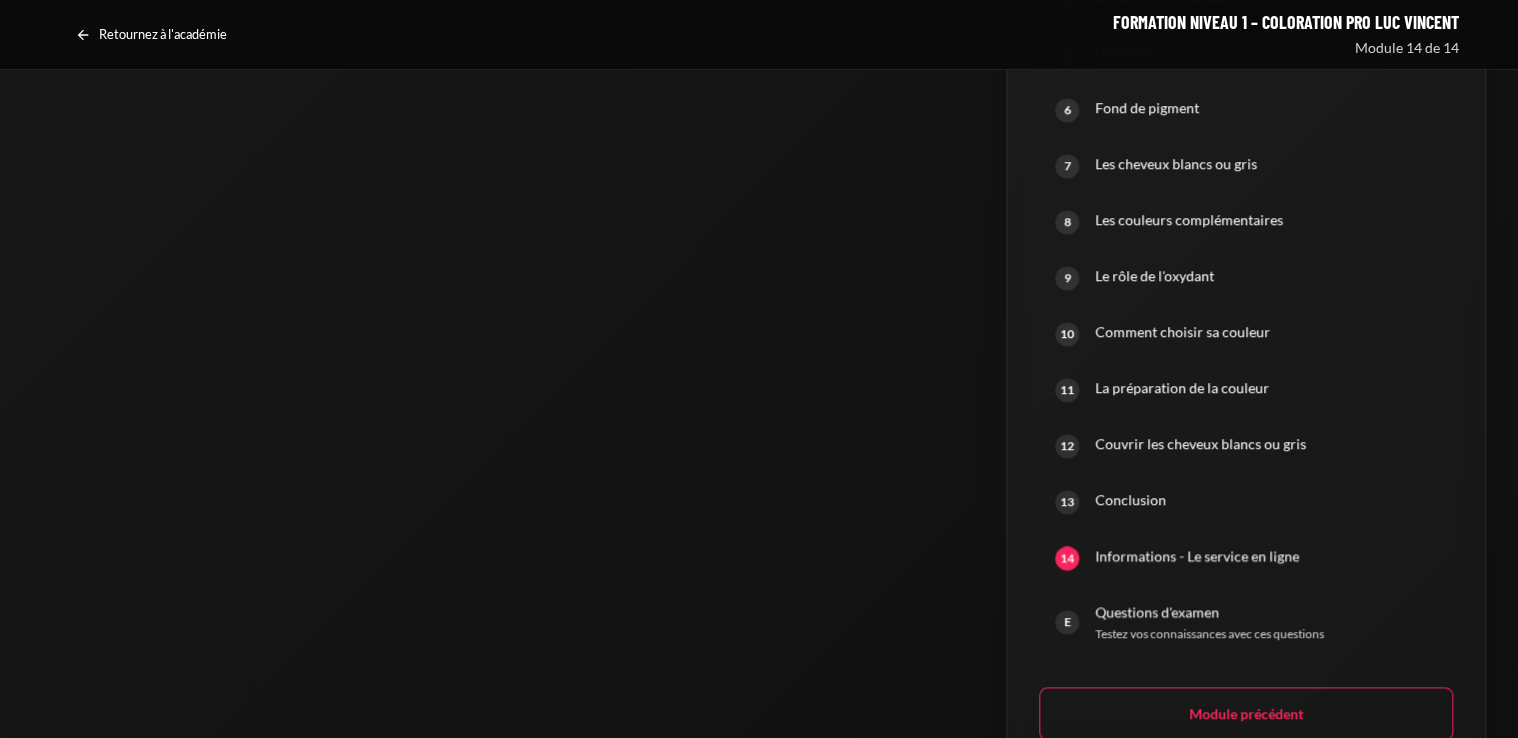 scroll, scrollTop: 1683, scrollLeft: 0, axis: vertical 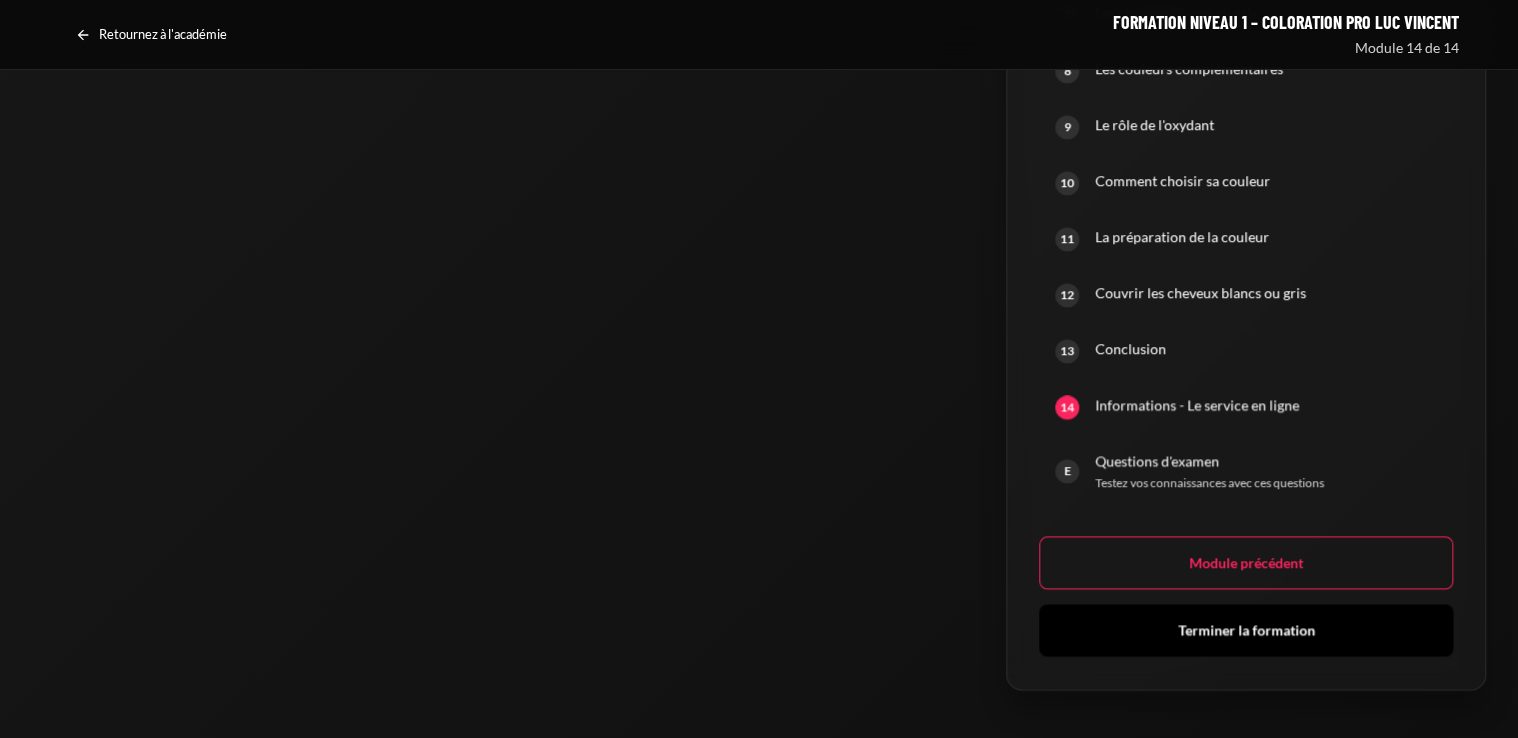 click on "Terminer la formation" at bounding box center [1246, 630] 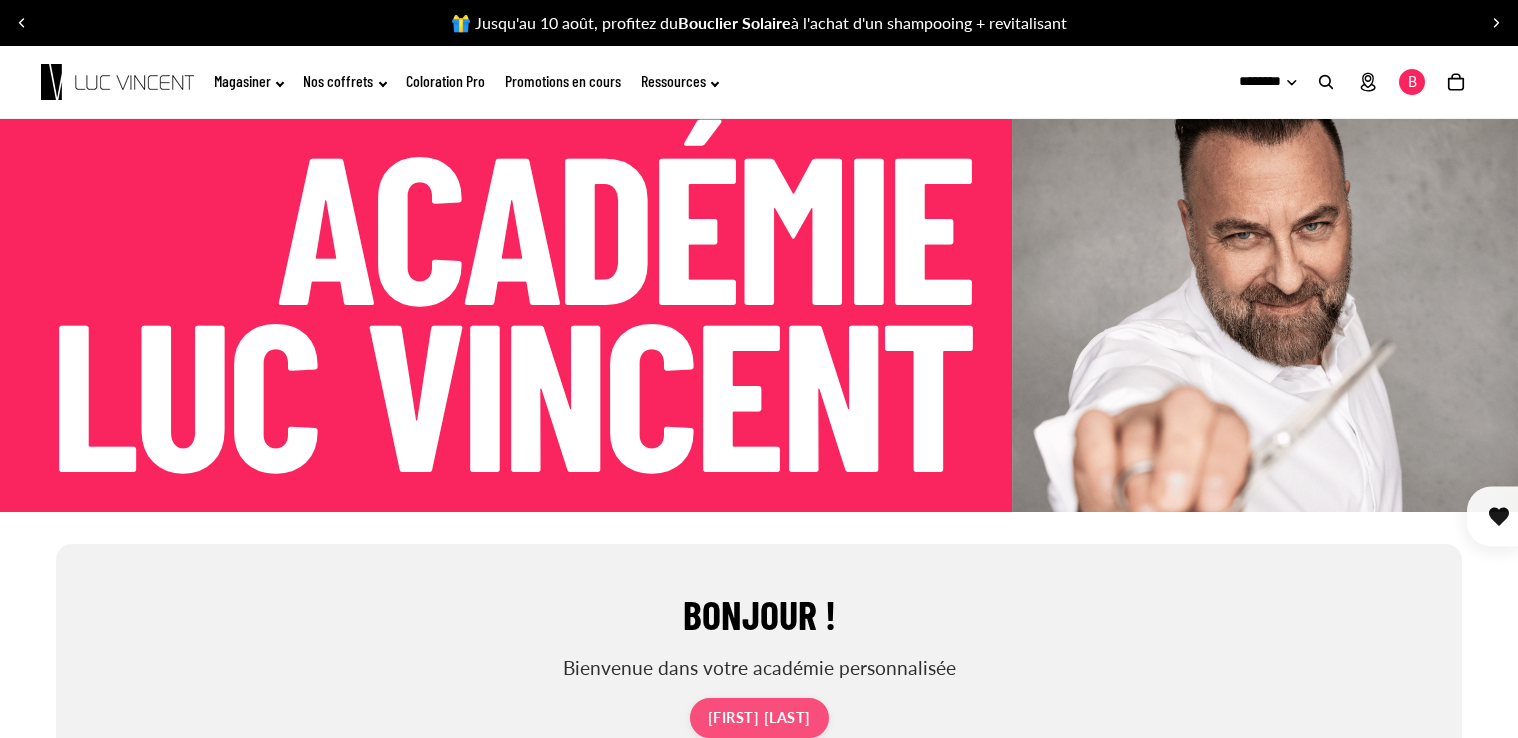 scroll, scrollTop: 0, scrollLeft: 0, axis: both 